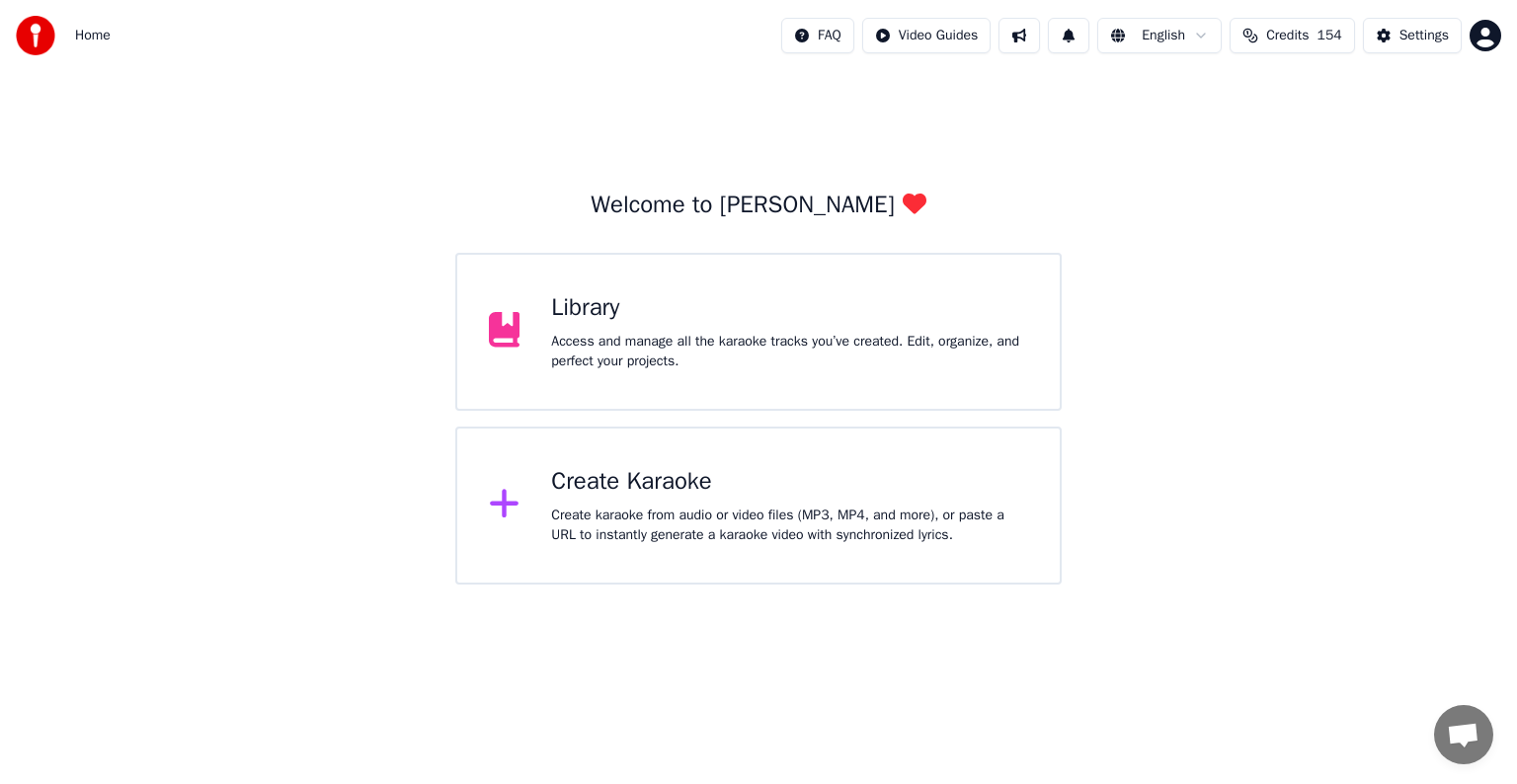 scroll, scrollTop: 0, scrollLeft: 0, axis: both 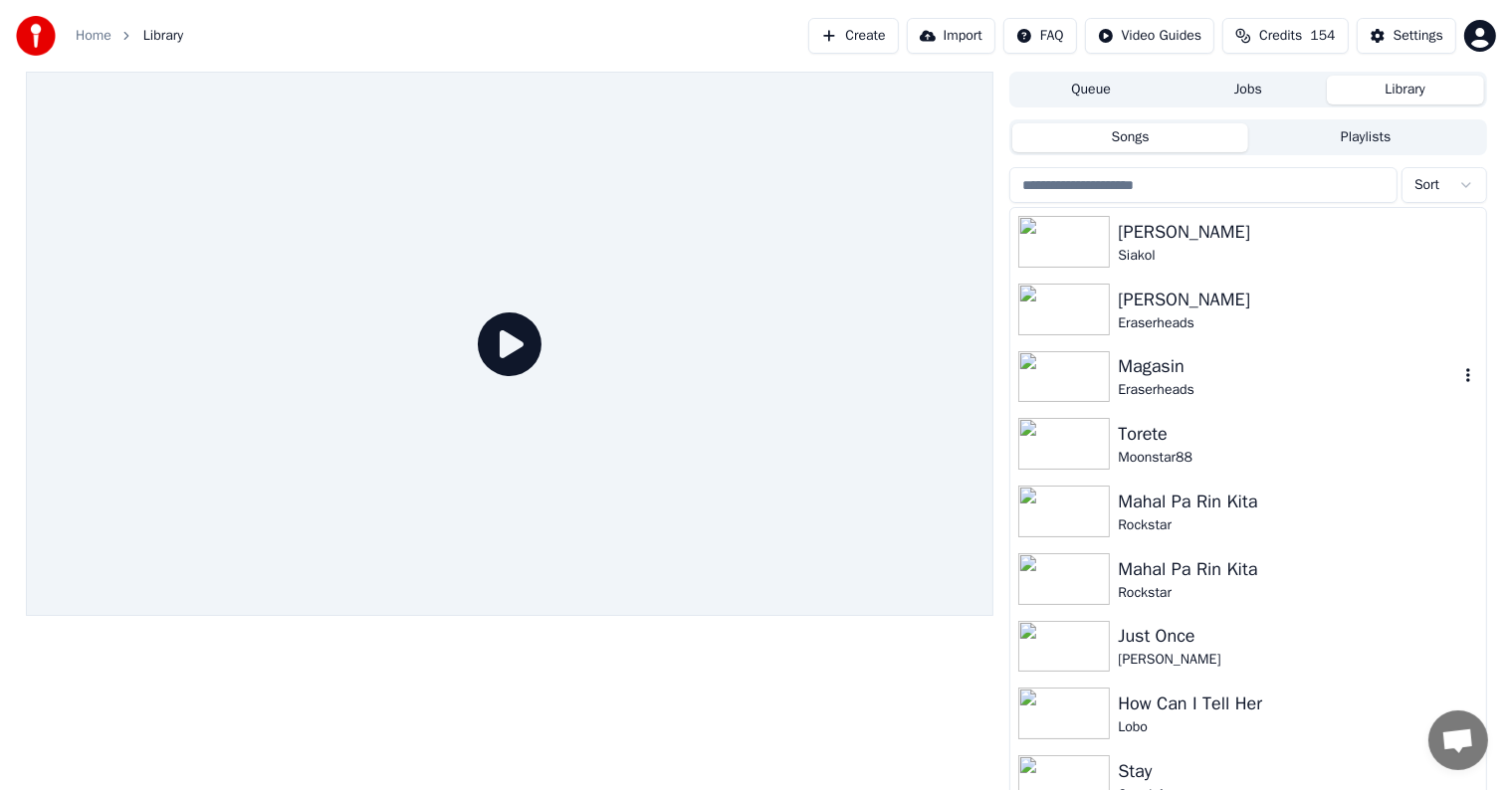 click on "Eraserheads" at bounding box center [1287, 390] 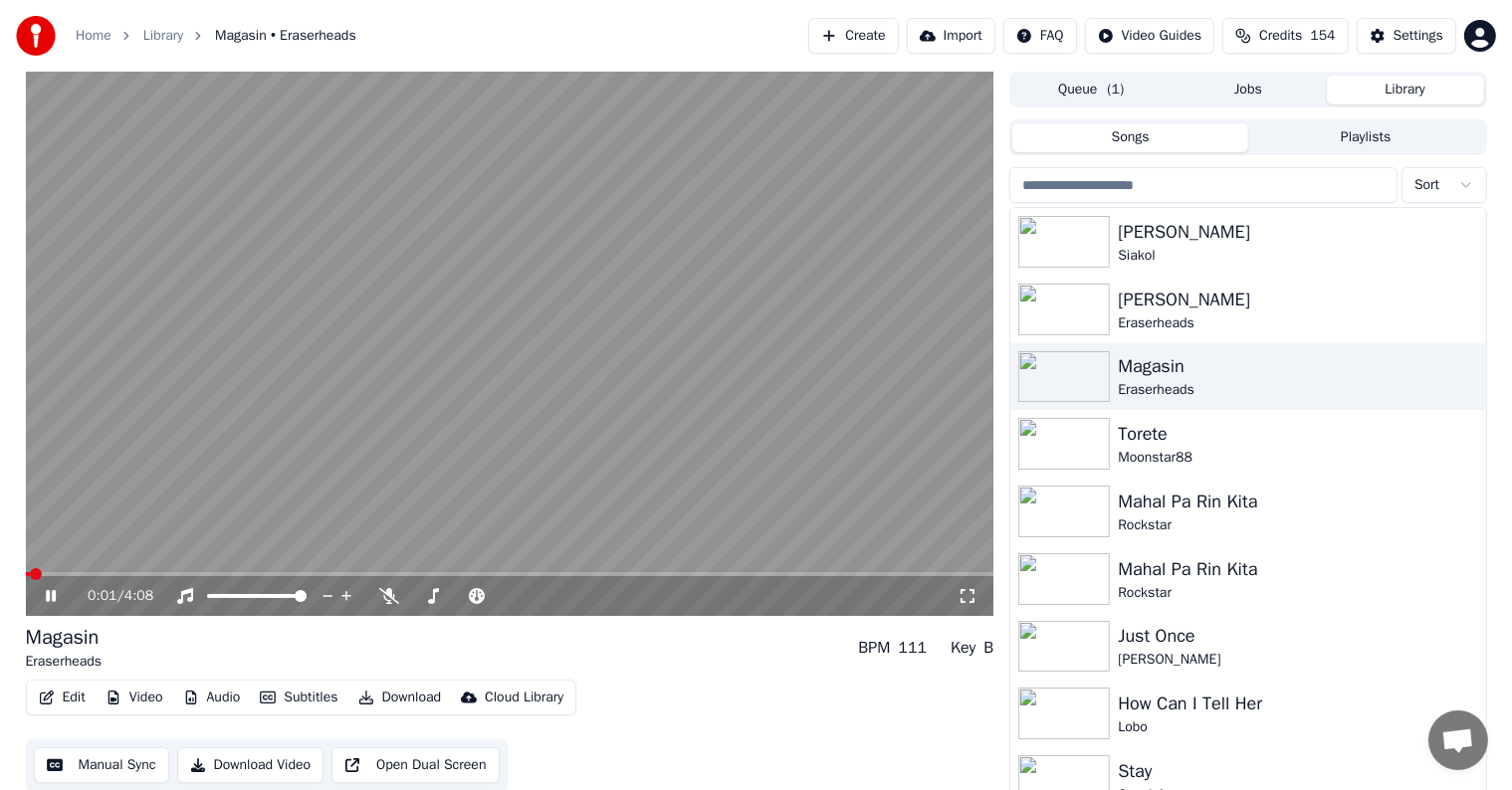 click on "Manual Sync" at bounding box center (102, 765) 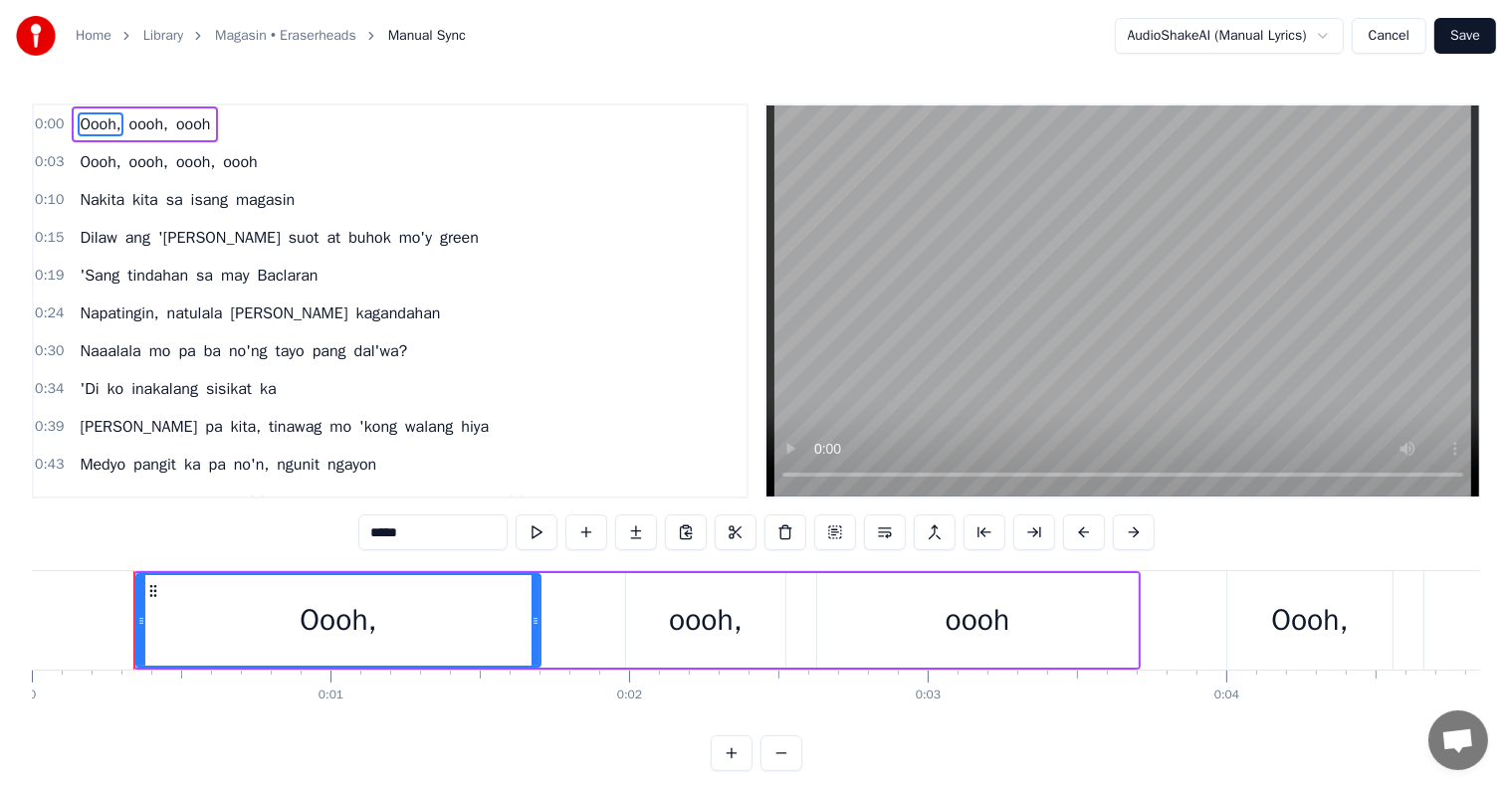 click at bounding box center [37195, 620] 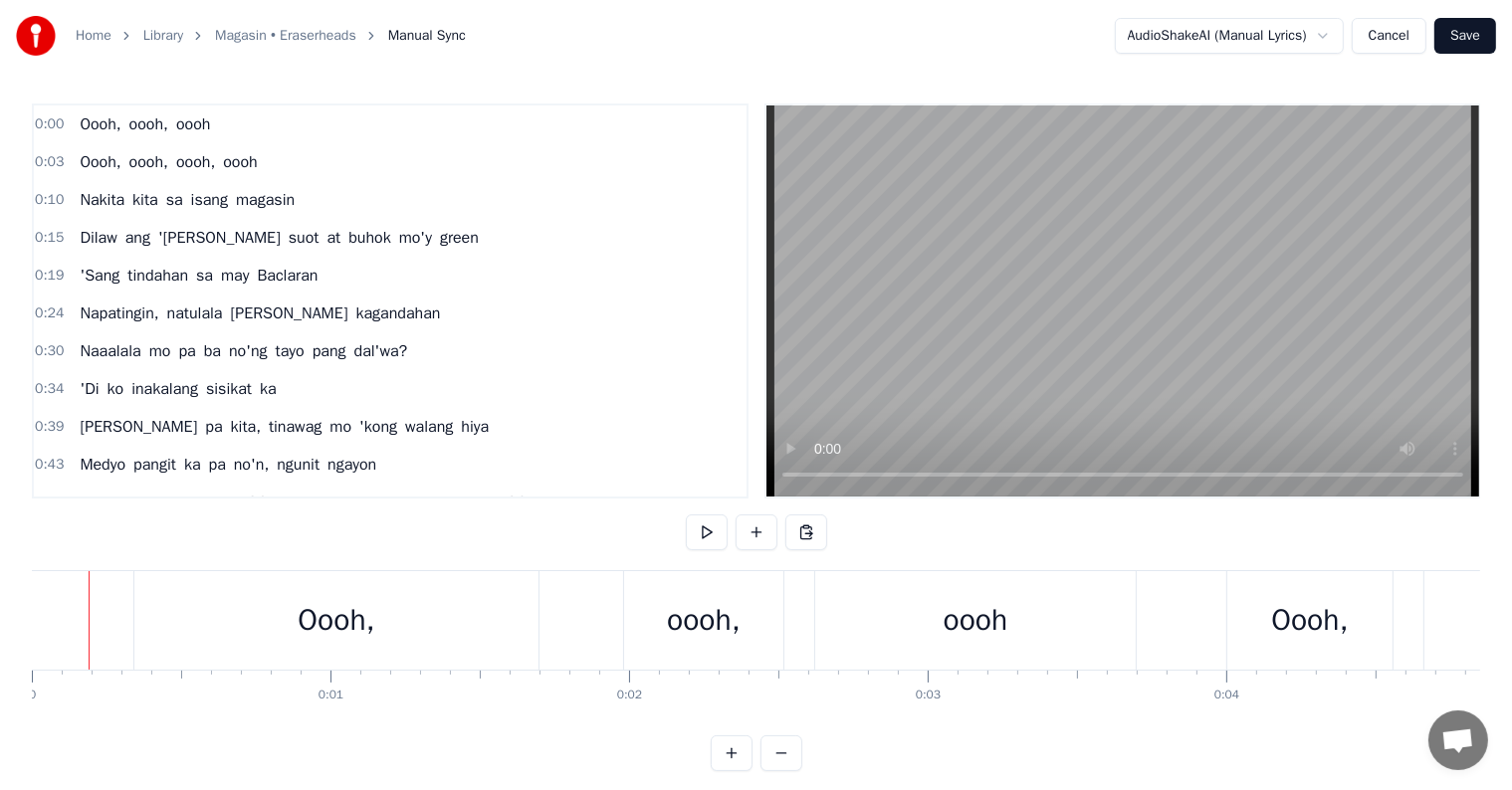 click at bounding box center [37195, 620] 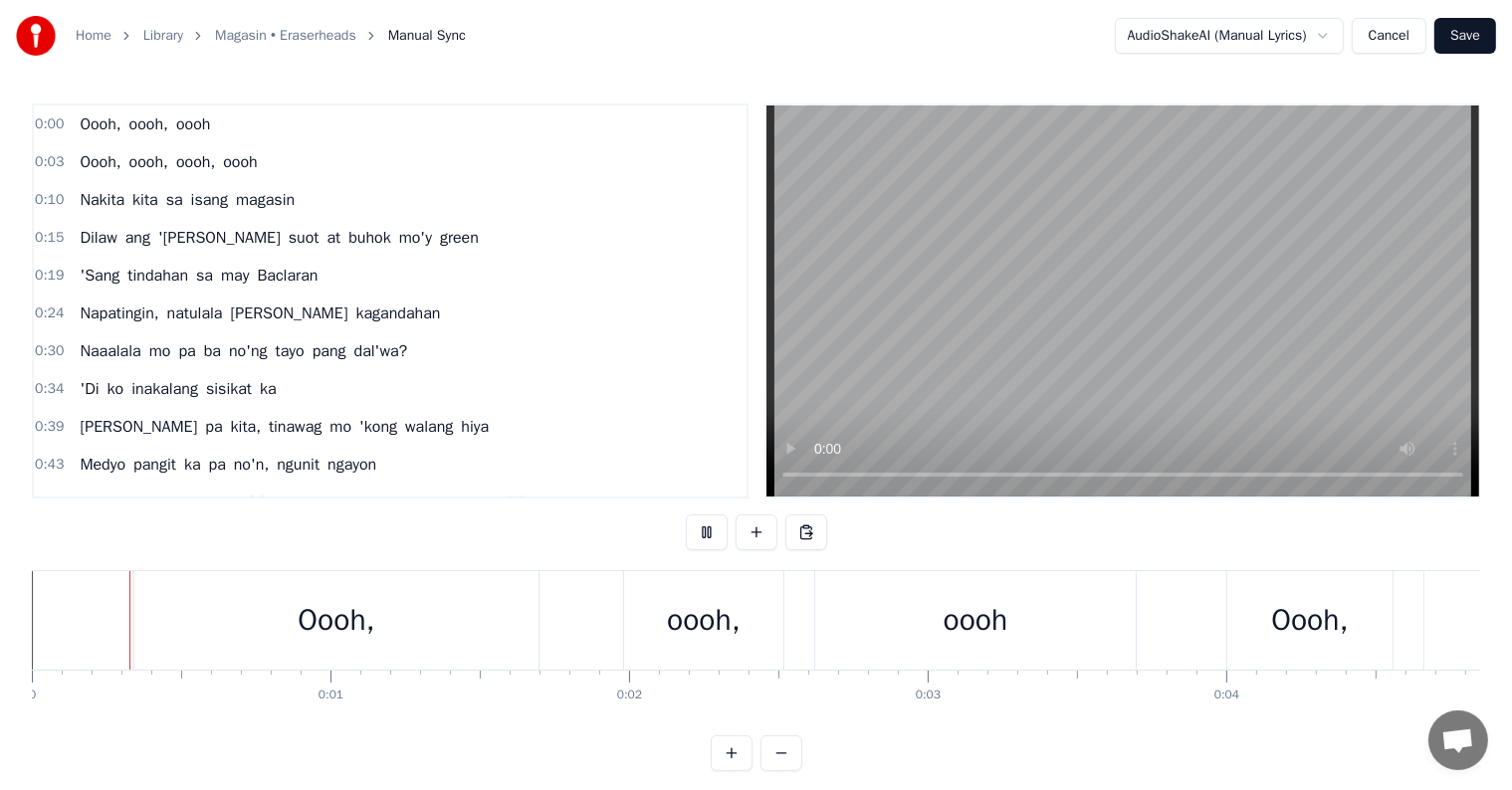 scroll, scrollTop: 30, scrollLeft: 0, axis: vertical 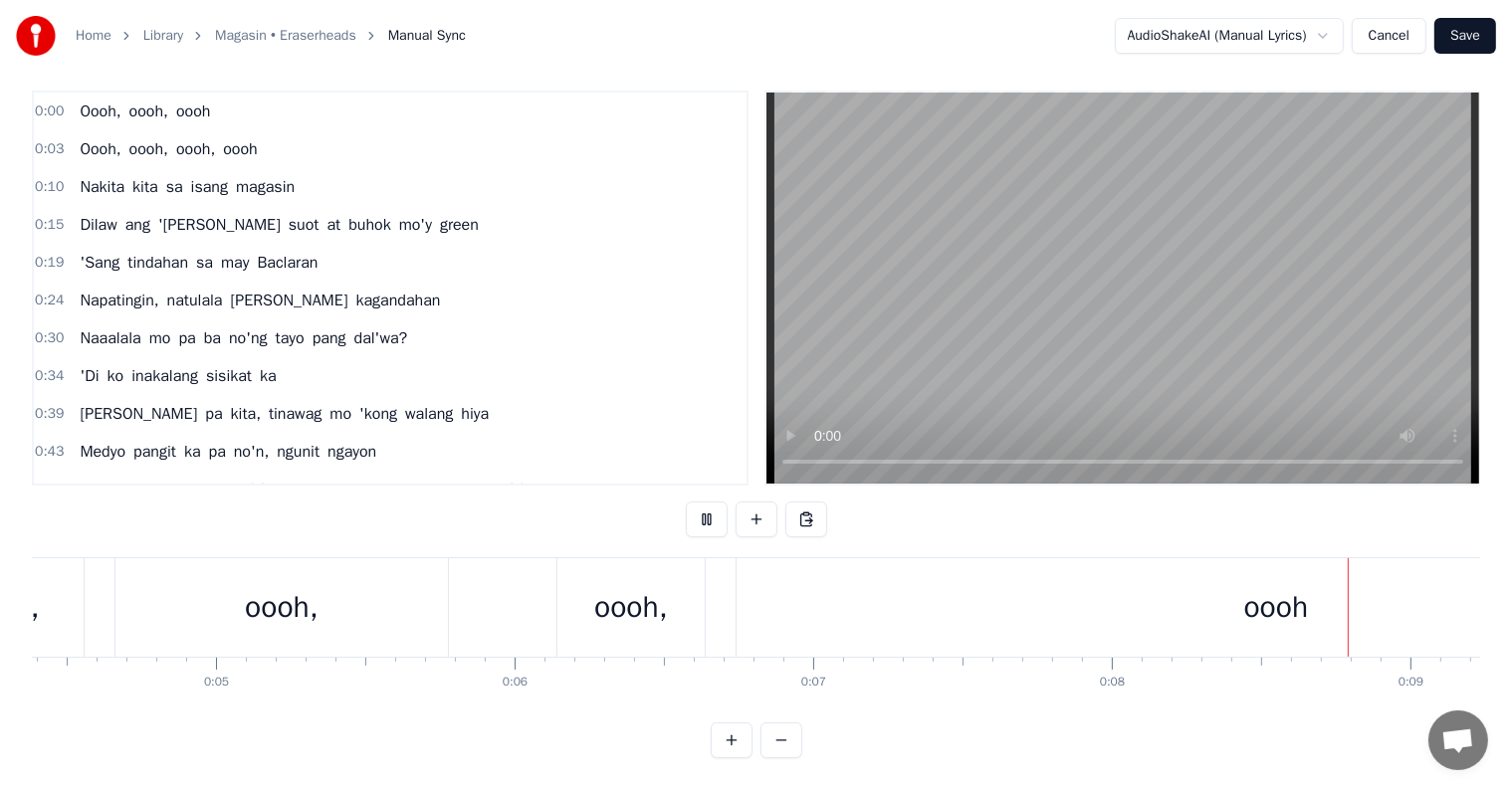 click on "Cancel" at bounding box center (1389, 36) 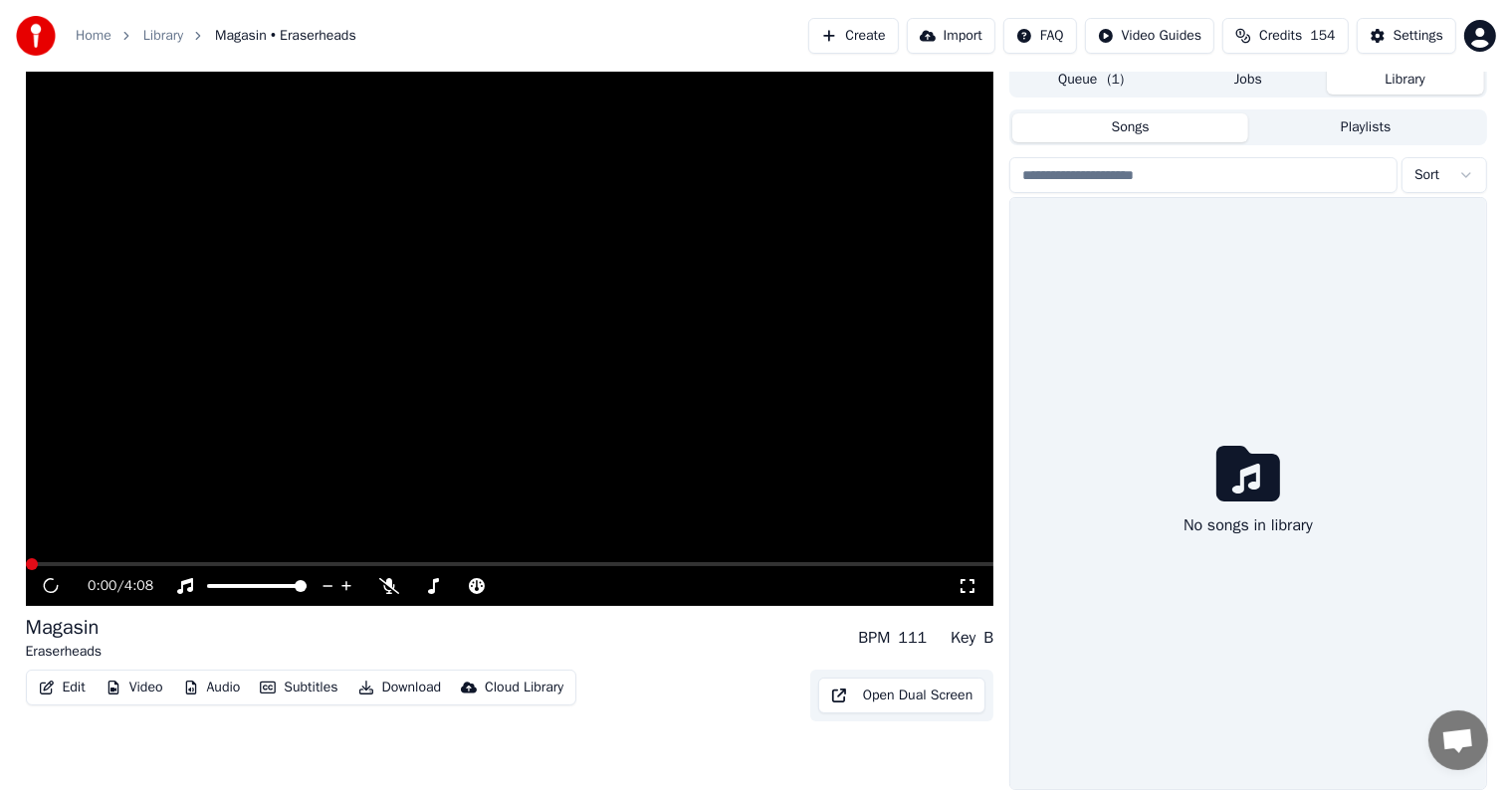 scroll, scrollTop: 0, scrollLeft: 0, axis: both 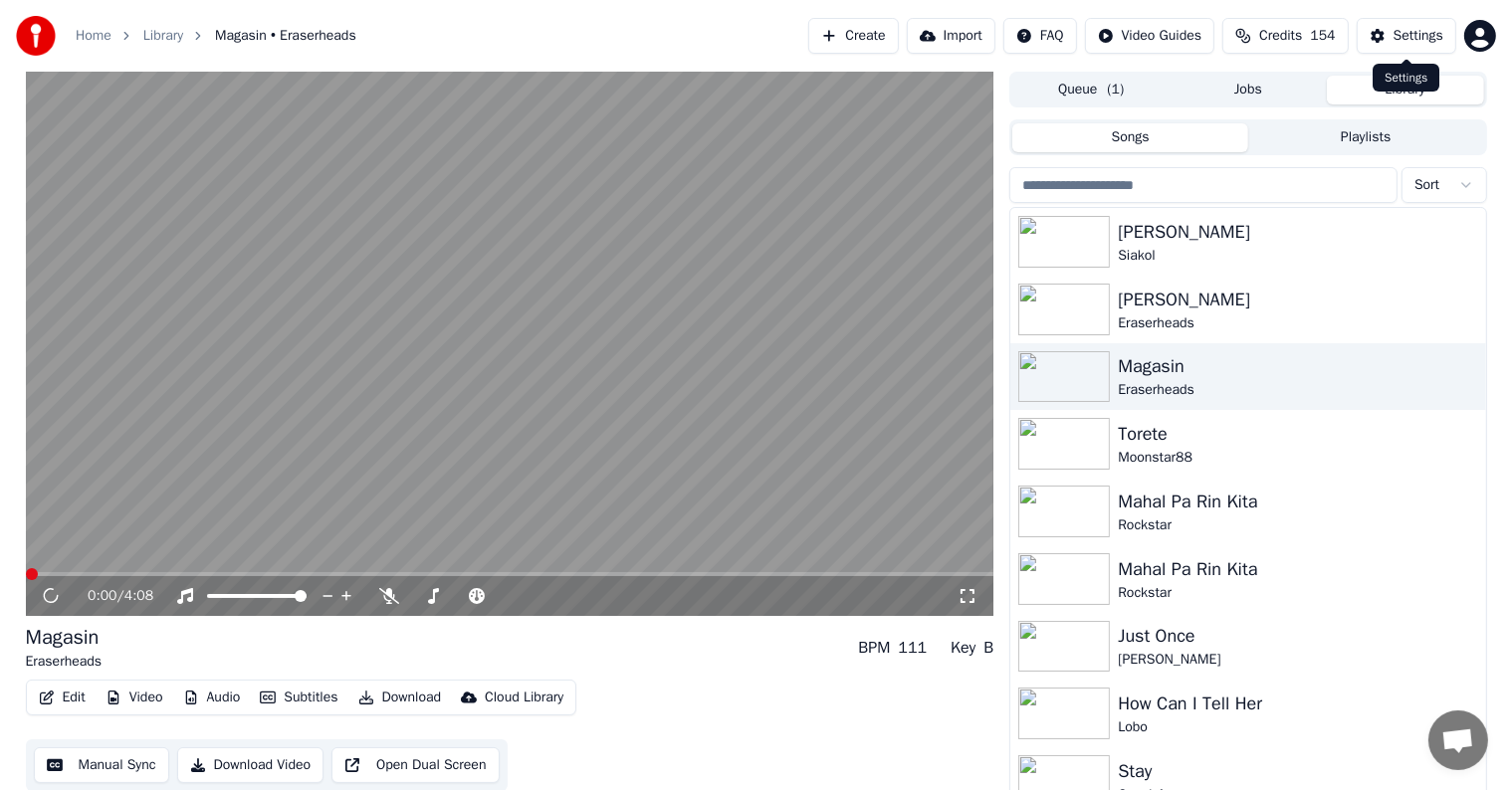 click on "Settings" at bounding box center [1418, 36] 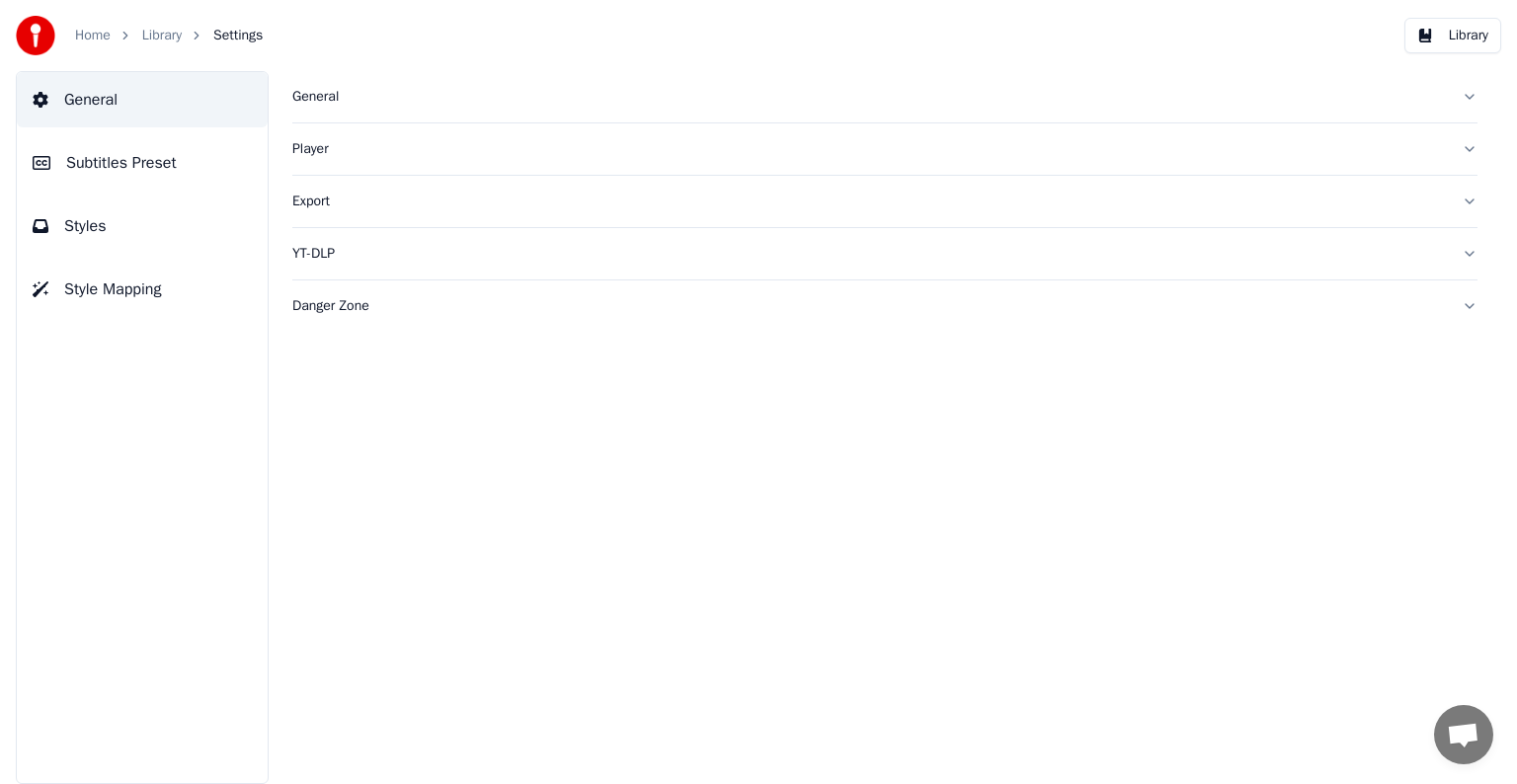 click on "Subtitles Preset" at bounding box center (121, 163) 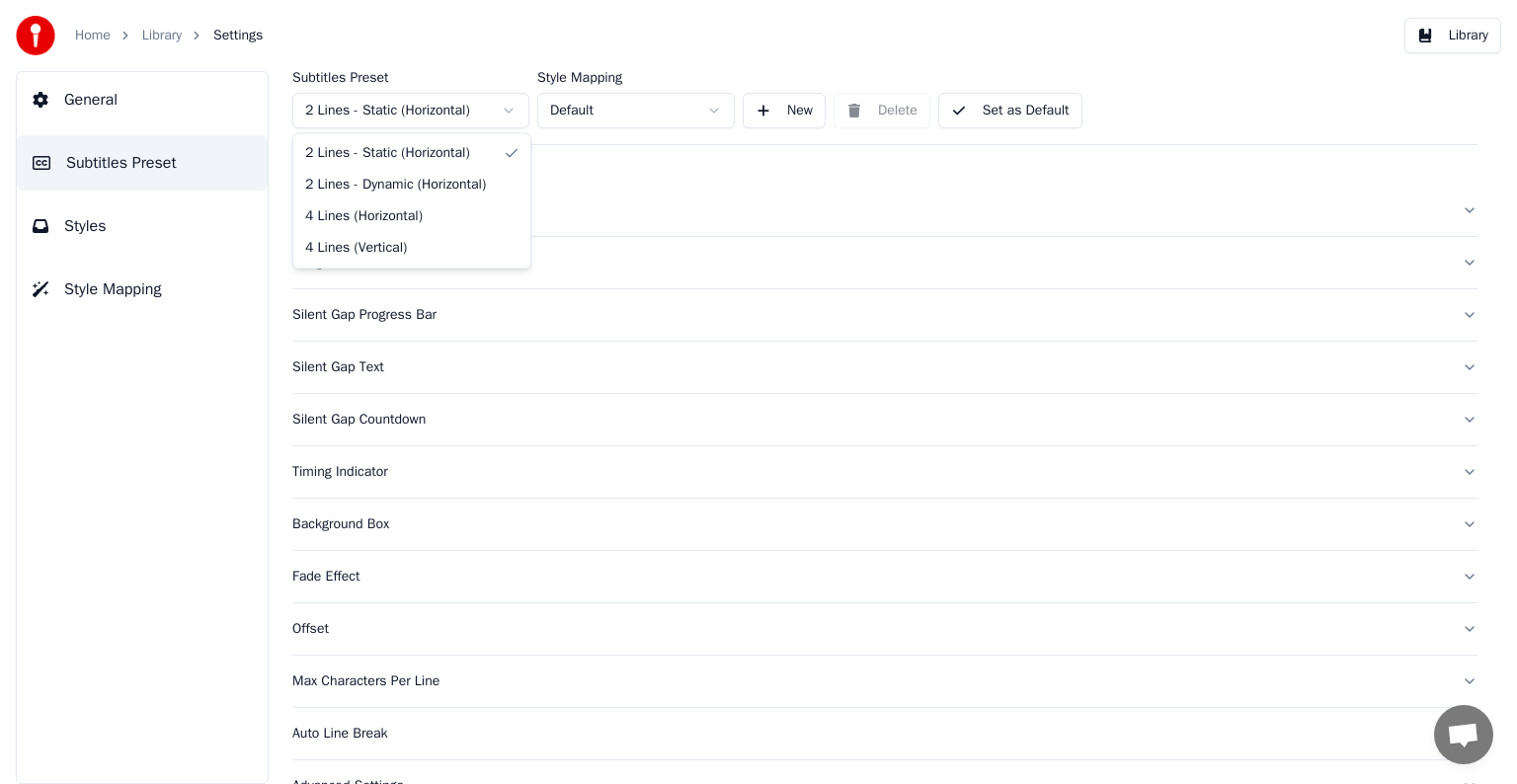 click on "Home Library Settings Library General Subtitles Preset Styles Style Mapping Subtitles Preset 2 Lines - Static (Horizontal) Style Mapping Default New Delete Set as Default General Song Title Silent Gap Progress Bar Silent Gap Text Silent Gap Countdown Timing Indicator Background Box Fade Effect Offset Max Characters Per Line Auto Line Break Advanced Settings Chat [PERSON_NAME] from Youka Desktop More channels Continue on Email Network offline. Reconnecting... No messages can be received or sent for now. Youka Desktop Hello! How can I help you?  [DATE] Hi! I'ts me again. The lyrics are not appearing. Even editing to add lyrics again, it's not appearing. I already spent 22 credits for this please check [DATE] [DATE] [PERSON_NAME], credits should refunded automatically in case of failure, please let me check [DATE] yeah but credits are used again in adding the lyrics in the song that supposed to be good in the first place [DATE] Read [PERSON_NAME] added 22 more credits to your account. [DATE] Send a file" at bounding box center [758, 392] 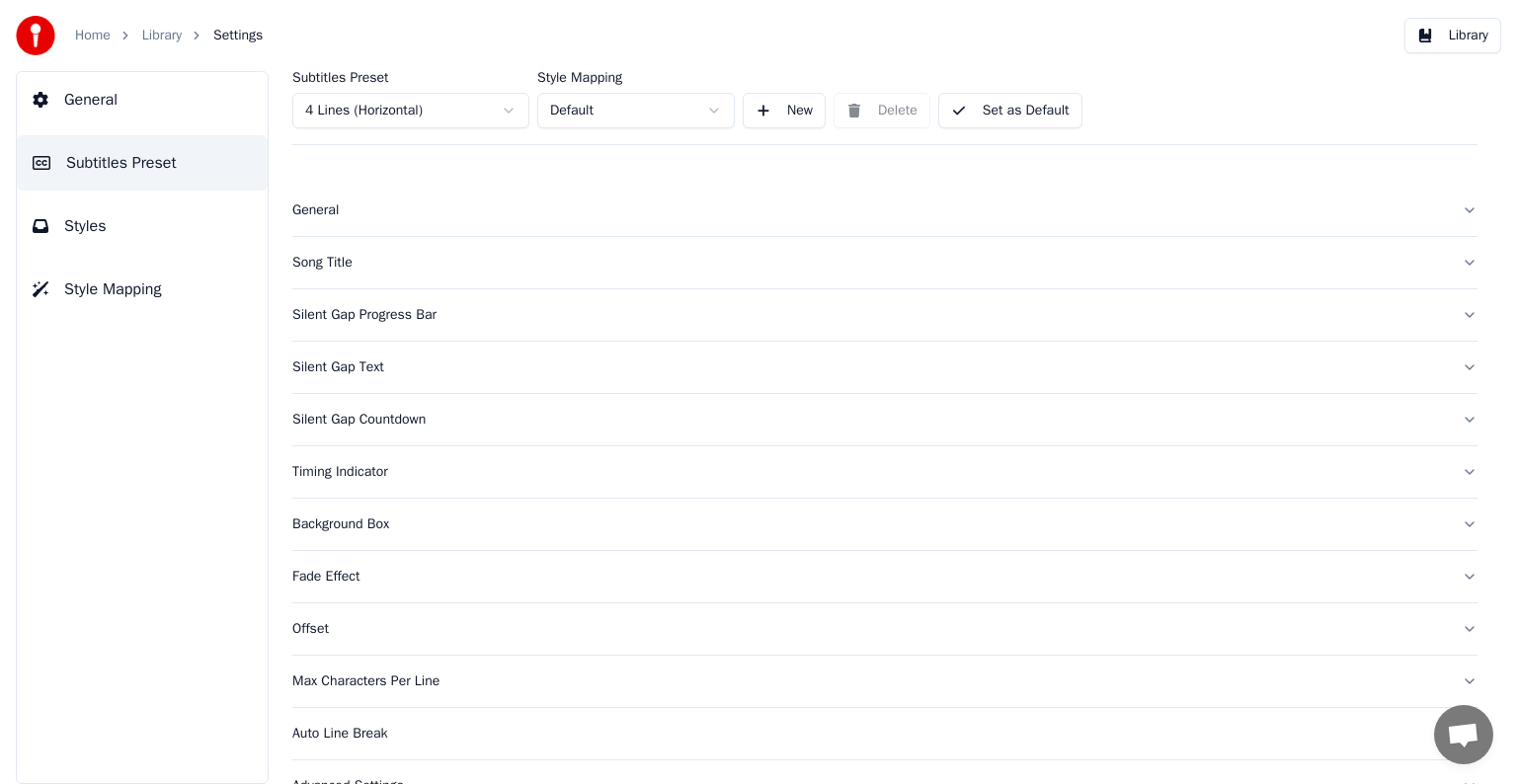 click on "Set as Default" at bounding box center (1010, 111) 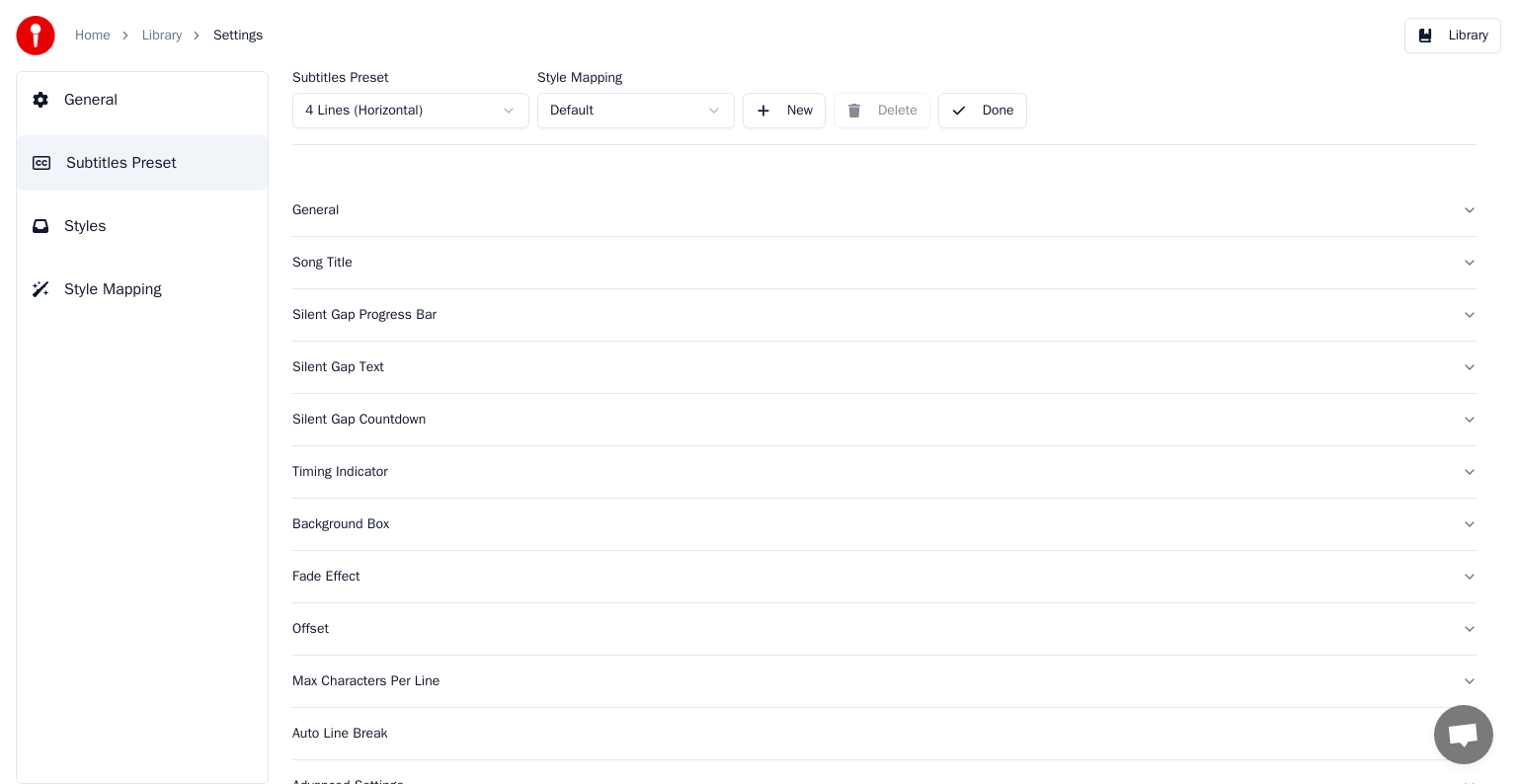 click on "Styles" at bounding box center (142, 226) 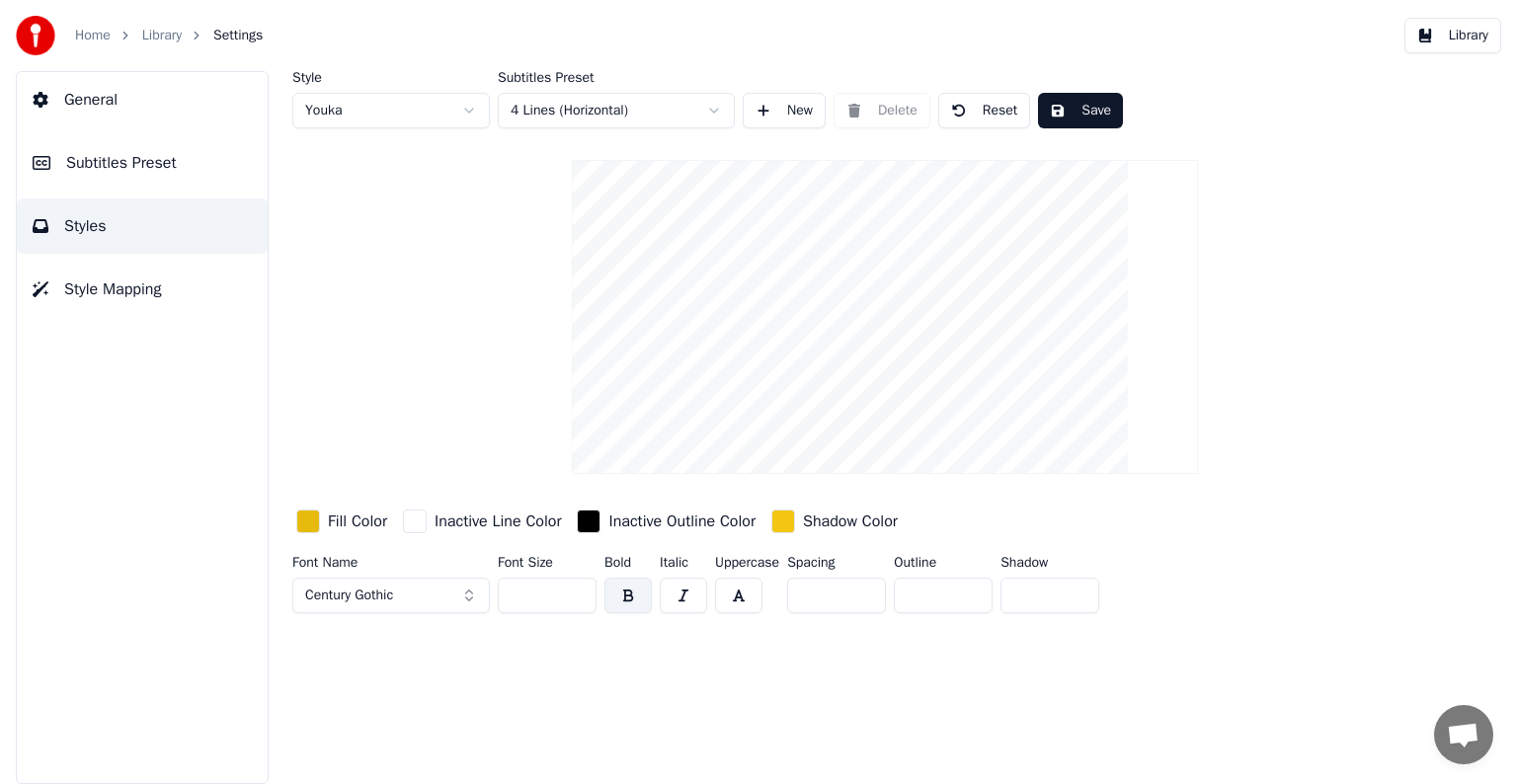 drag, startPoint x: 519, startPoint y: 592, endPoint x: 537, endPoint y: 592, distance: 18 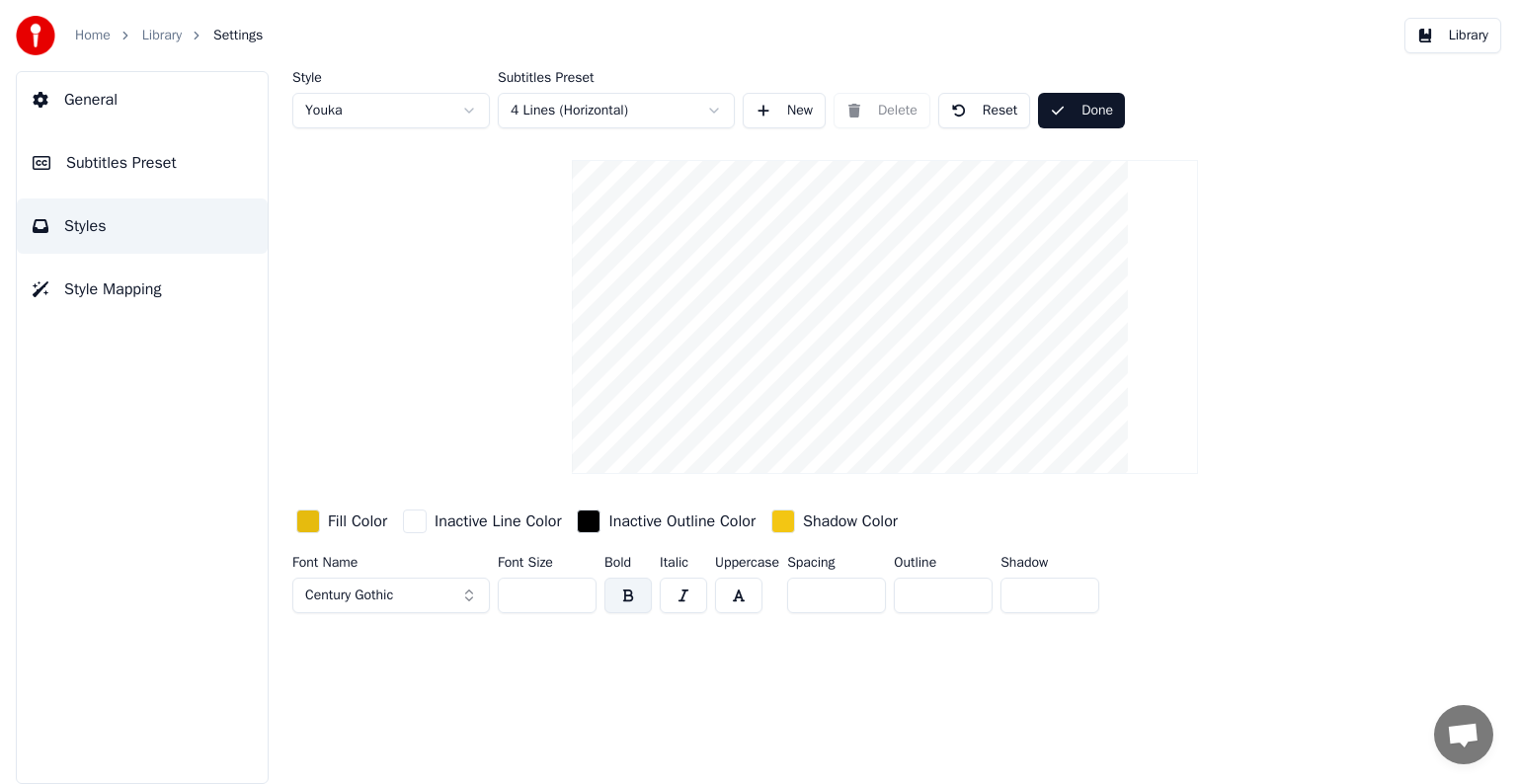 click on "Library" at bounding box center [162, 36] 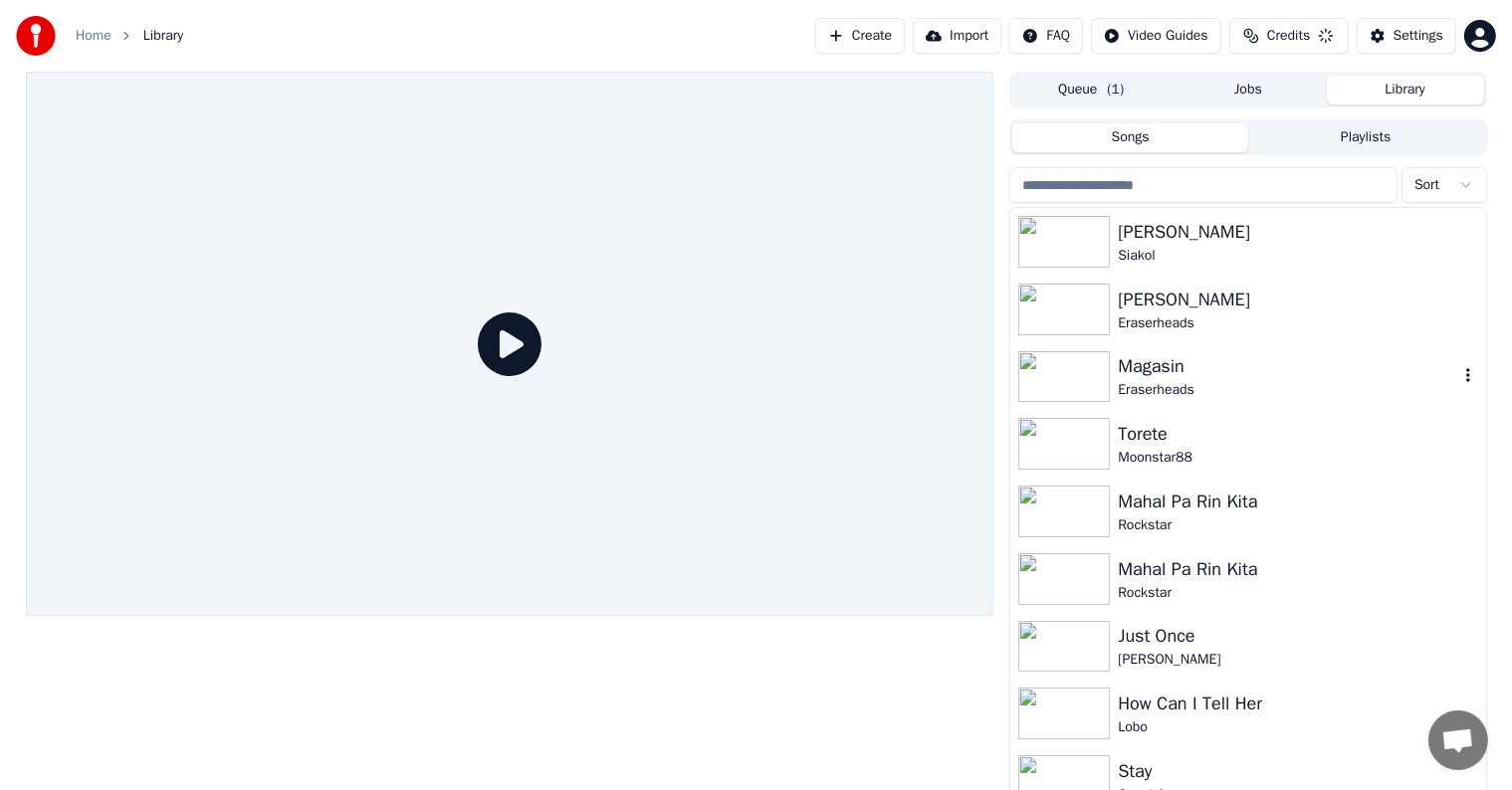 click on "Magasin" at bounding box center [1287, 366] 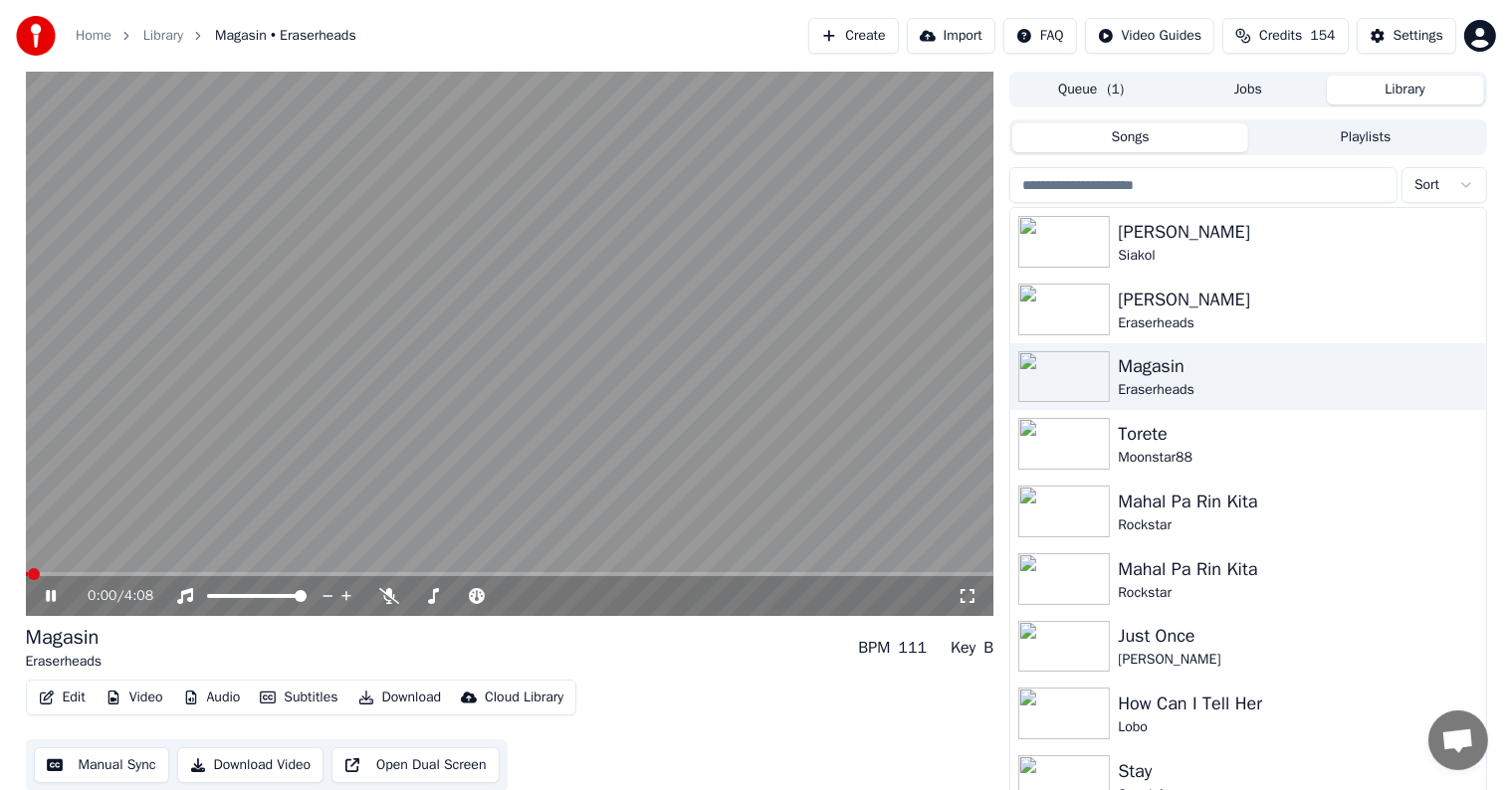 click on "Manual Sync" at bounding box center [102, 765] 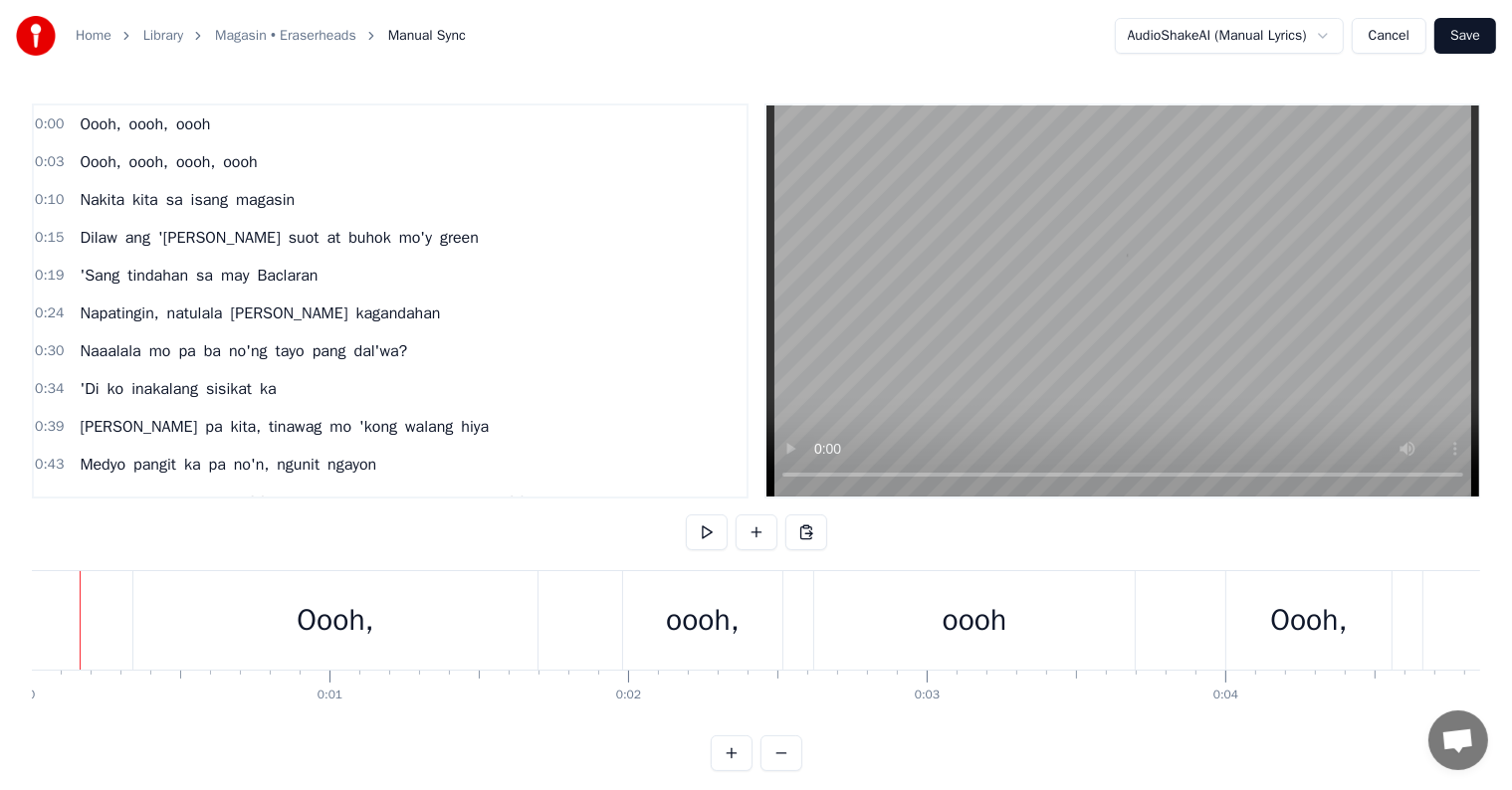 scroll, scrollTop: 0, scrollLeft: 0, axis: both 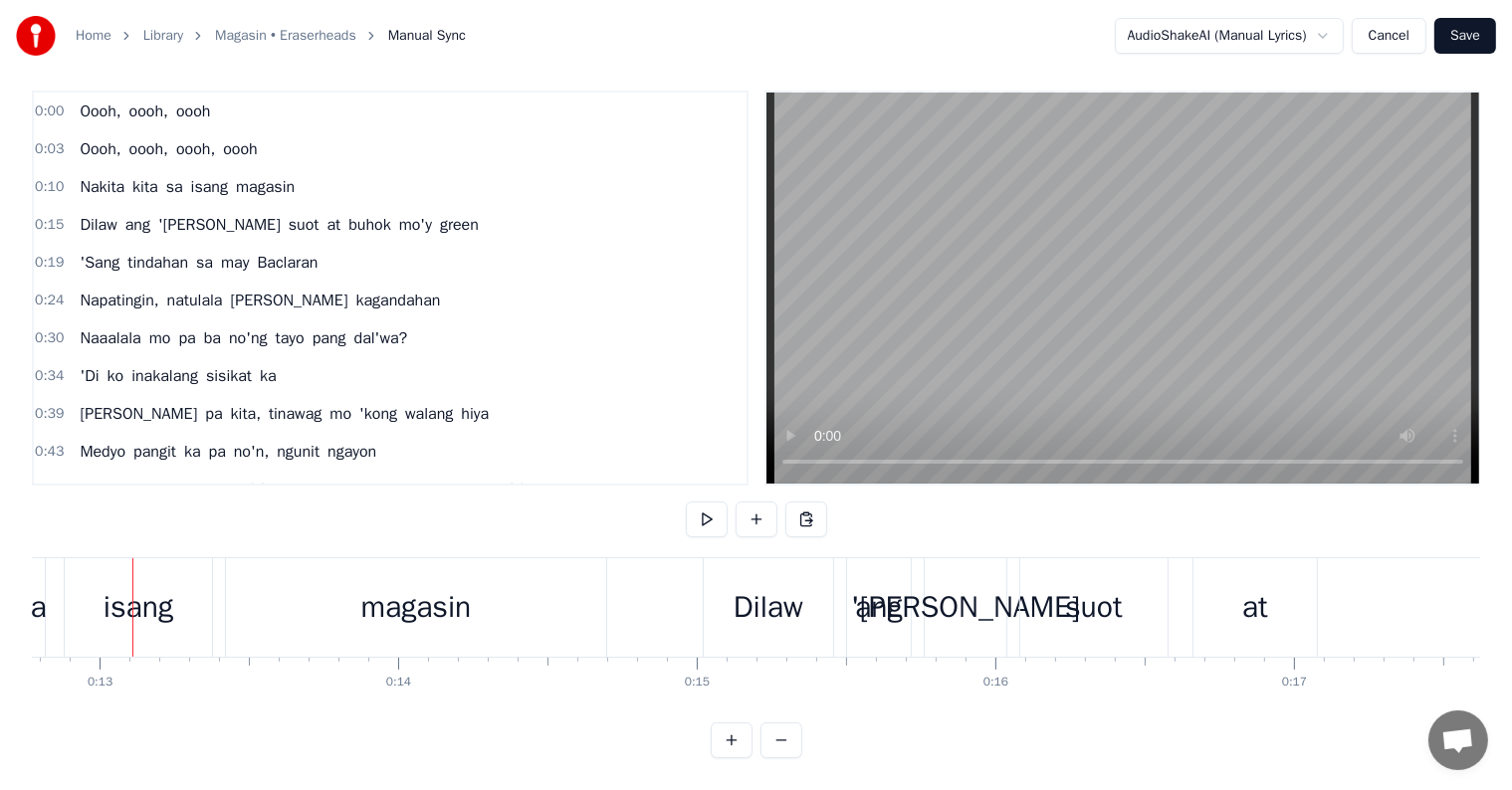 click on "isang" at bounding box center (138, 607) 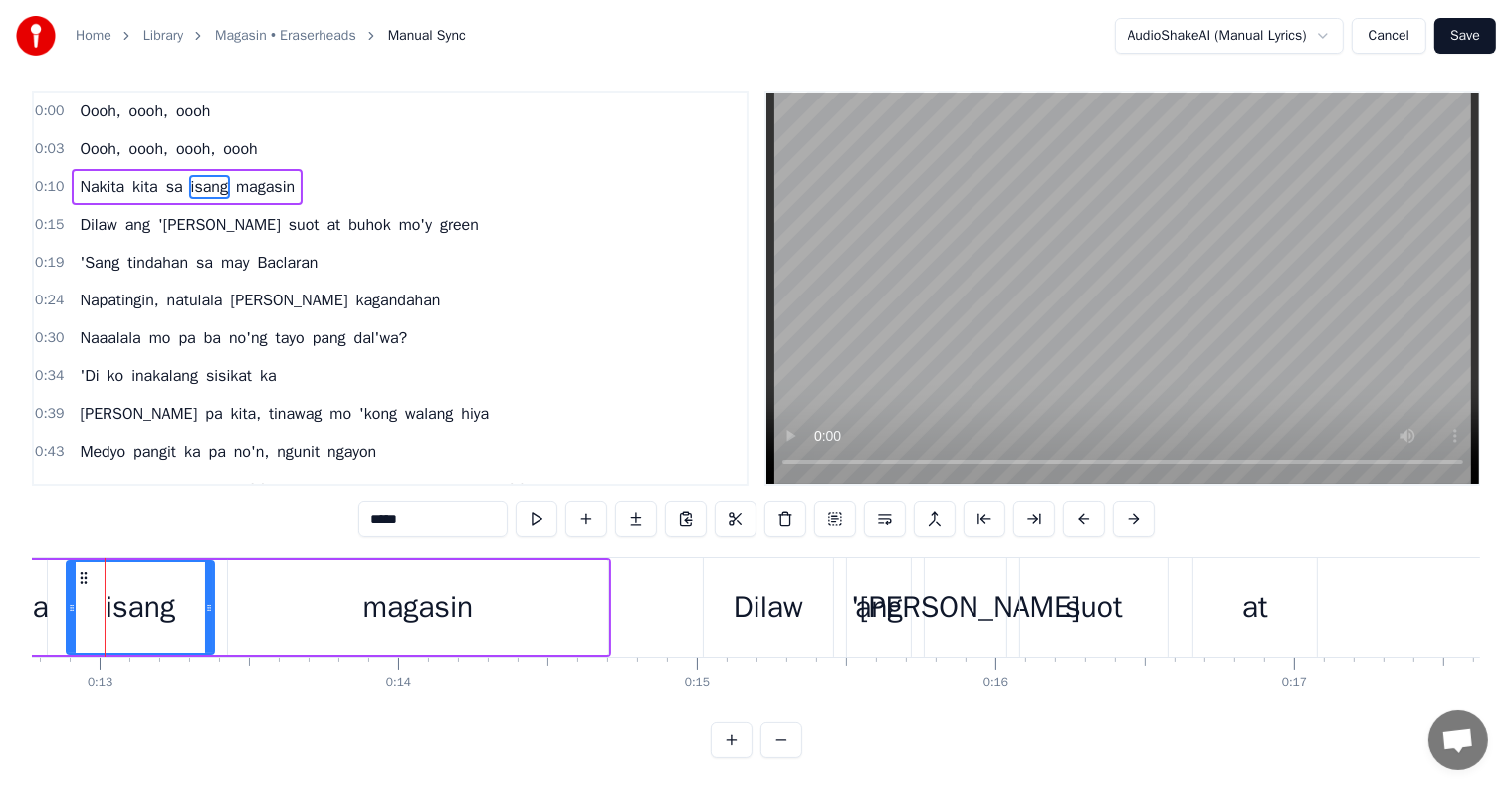 scroll, scrollTop: 15, scrollLeft: 0, axis: vertical 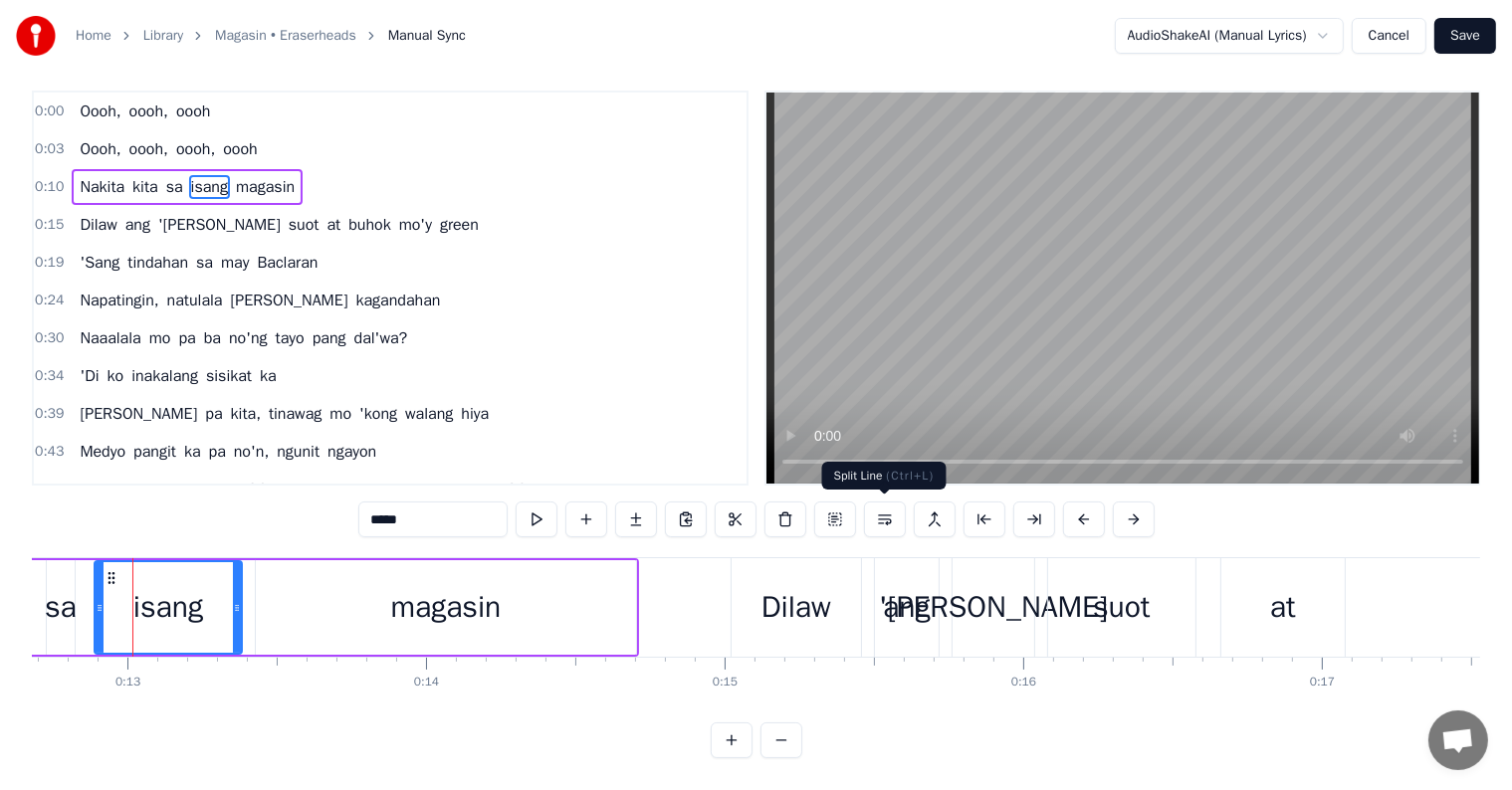 click at bounding box center [885, 519] 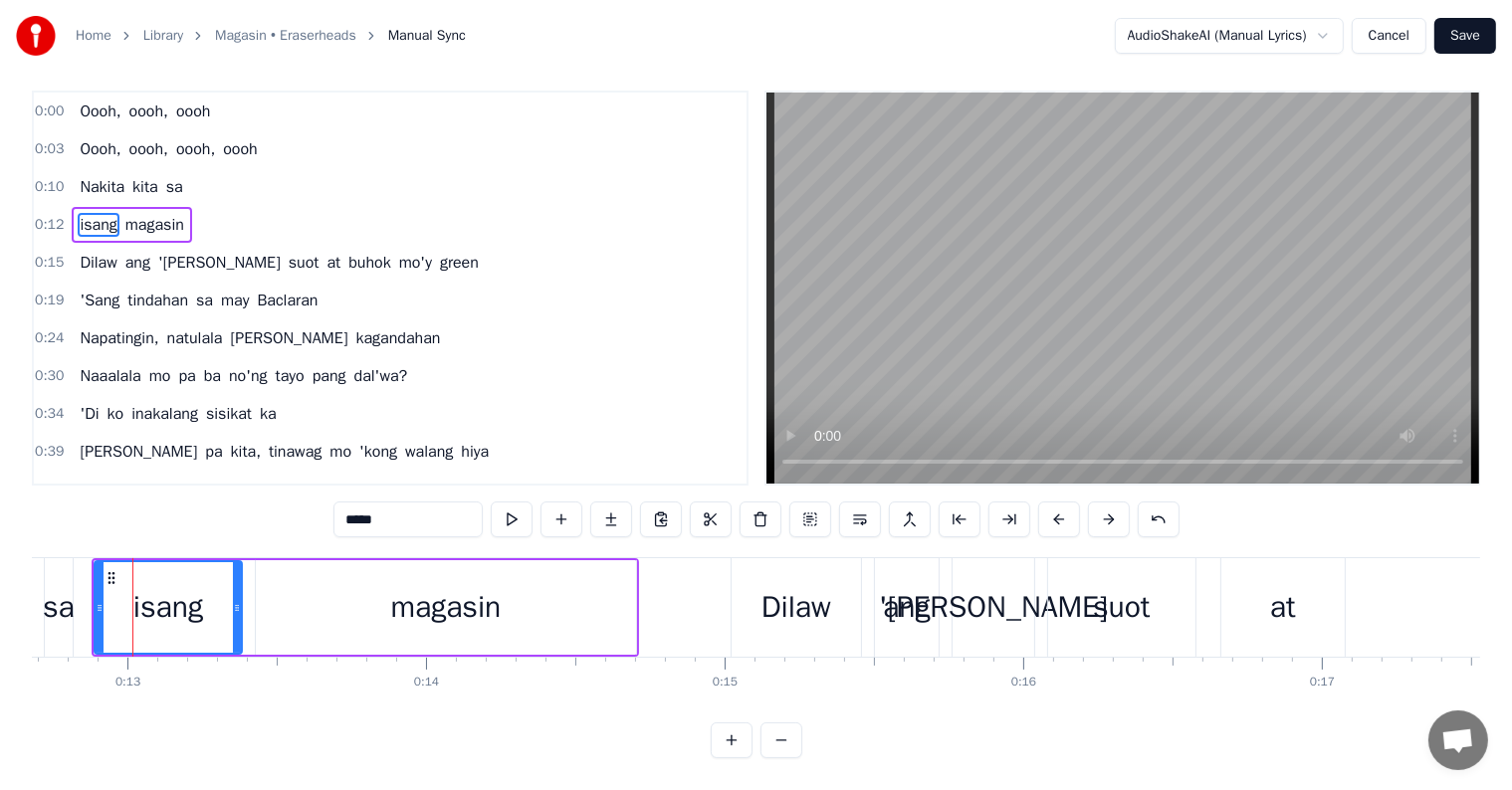 scroll, scrollTop: 0, scrollLeft: 0, axis: both 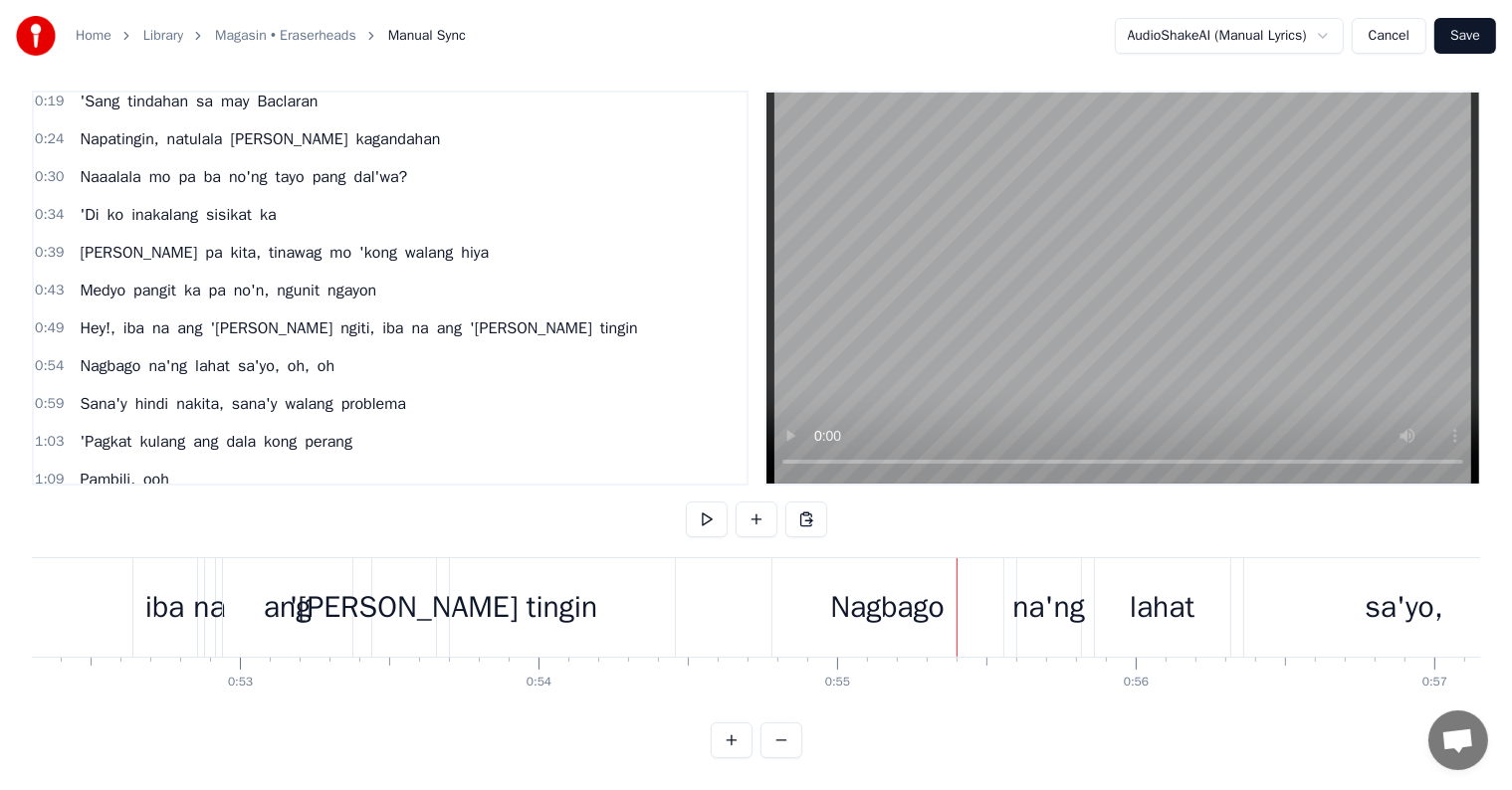 click on "iba" at bounding box center [392, 328] 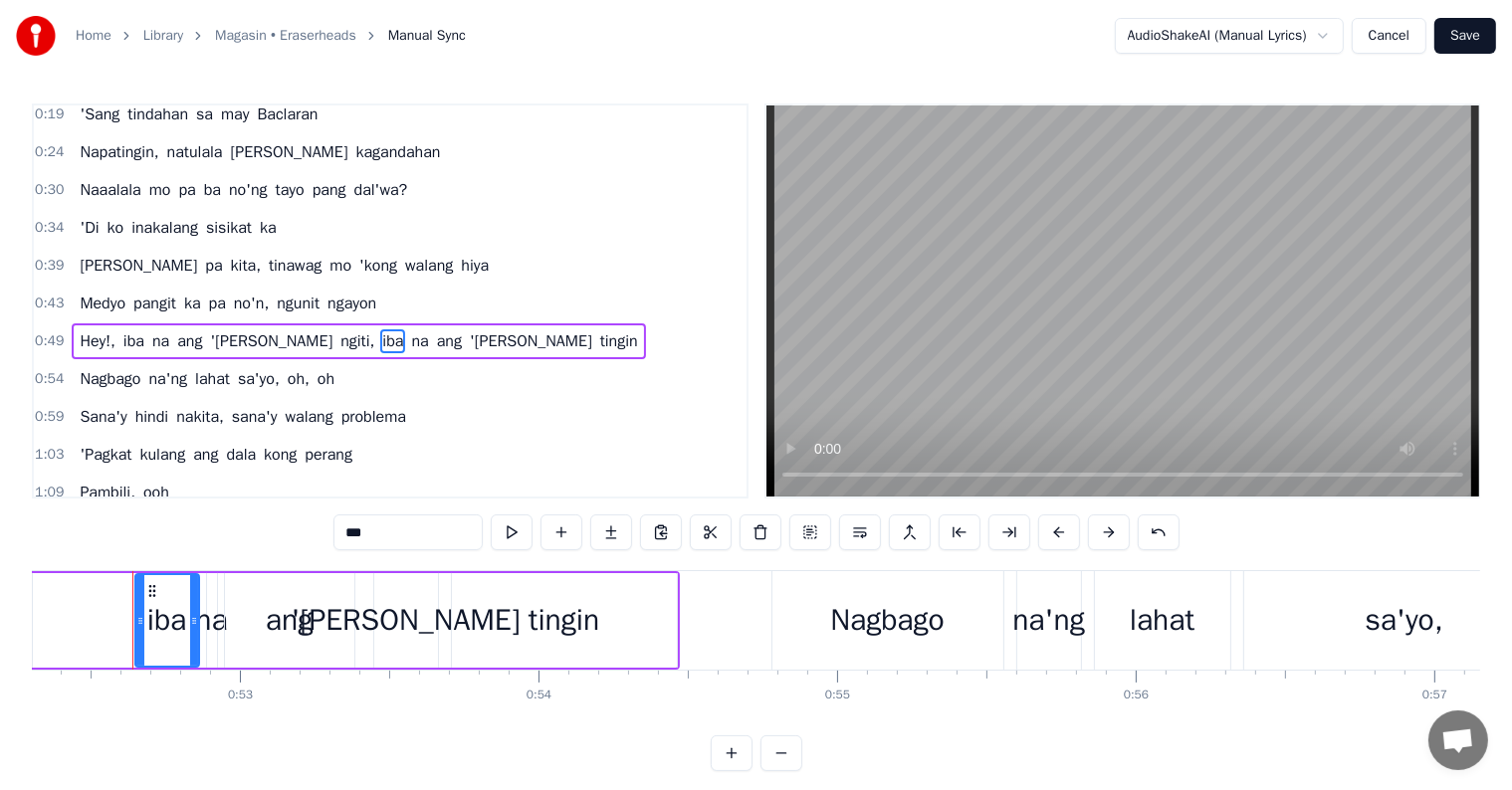 scroll, scrollTop: 225, scrollLeft: 0, axis: vertical 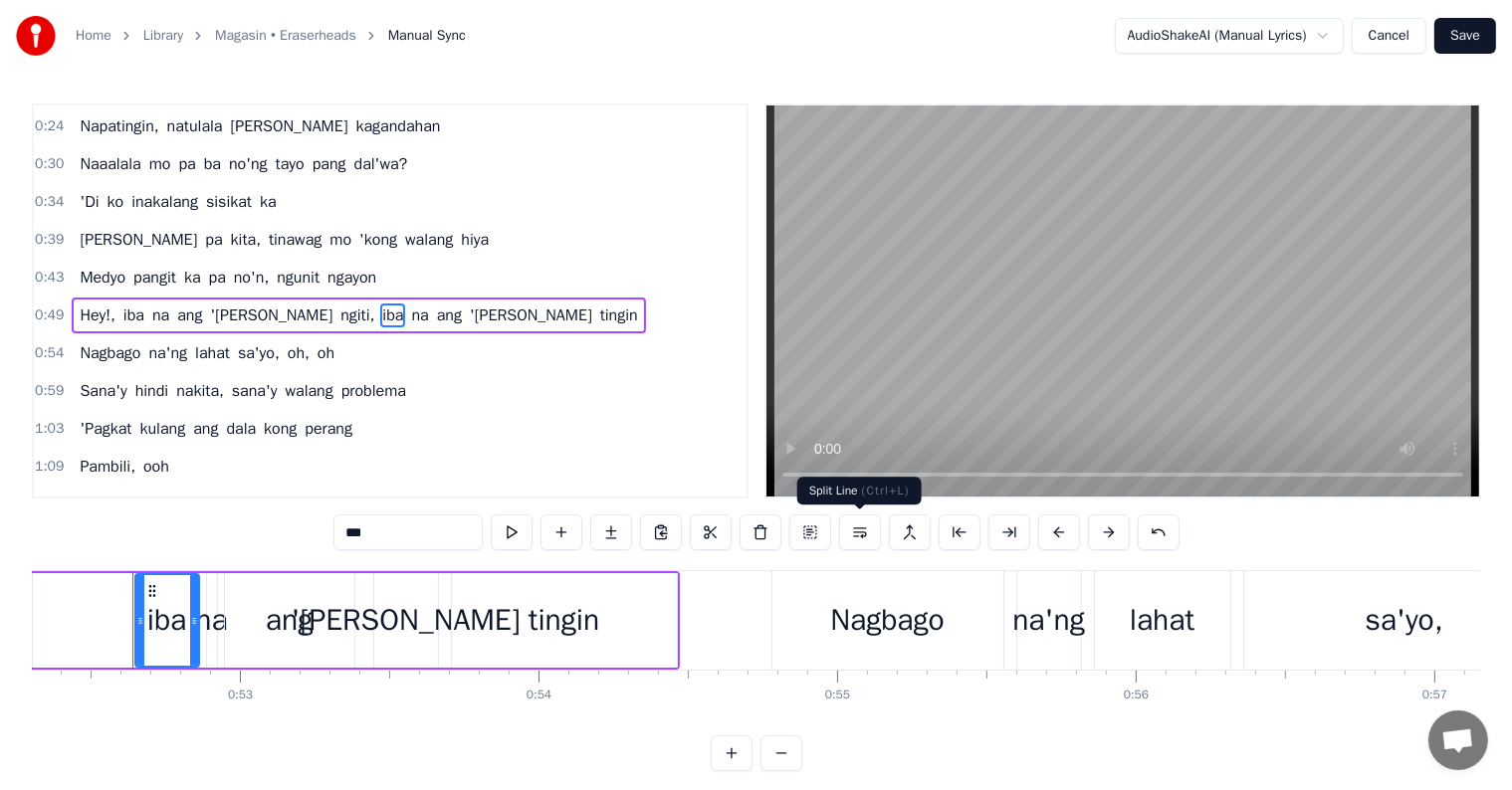 click at bounding box center (860, 532) 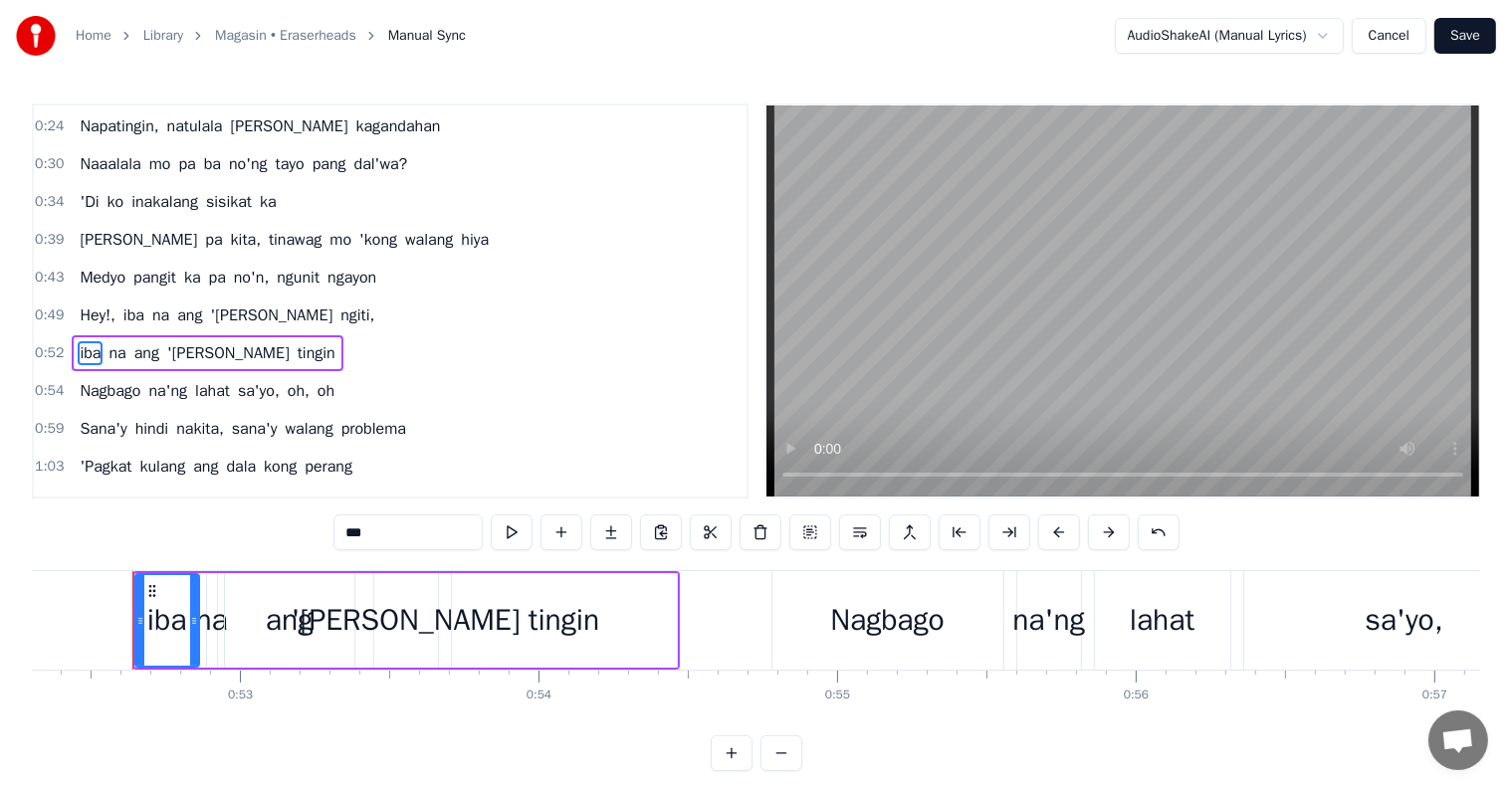 scroll, scrollTop: 262, scrollLeft: 0, axis: vertical 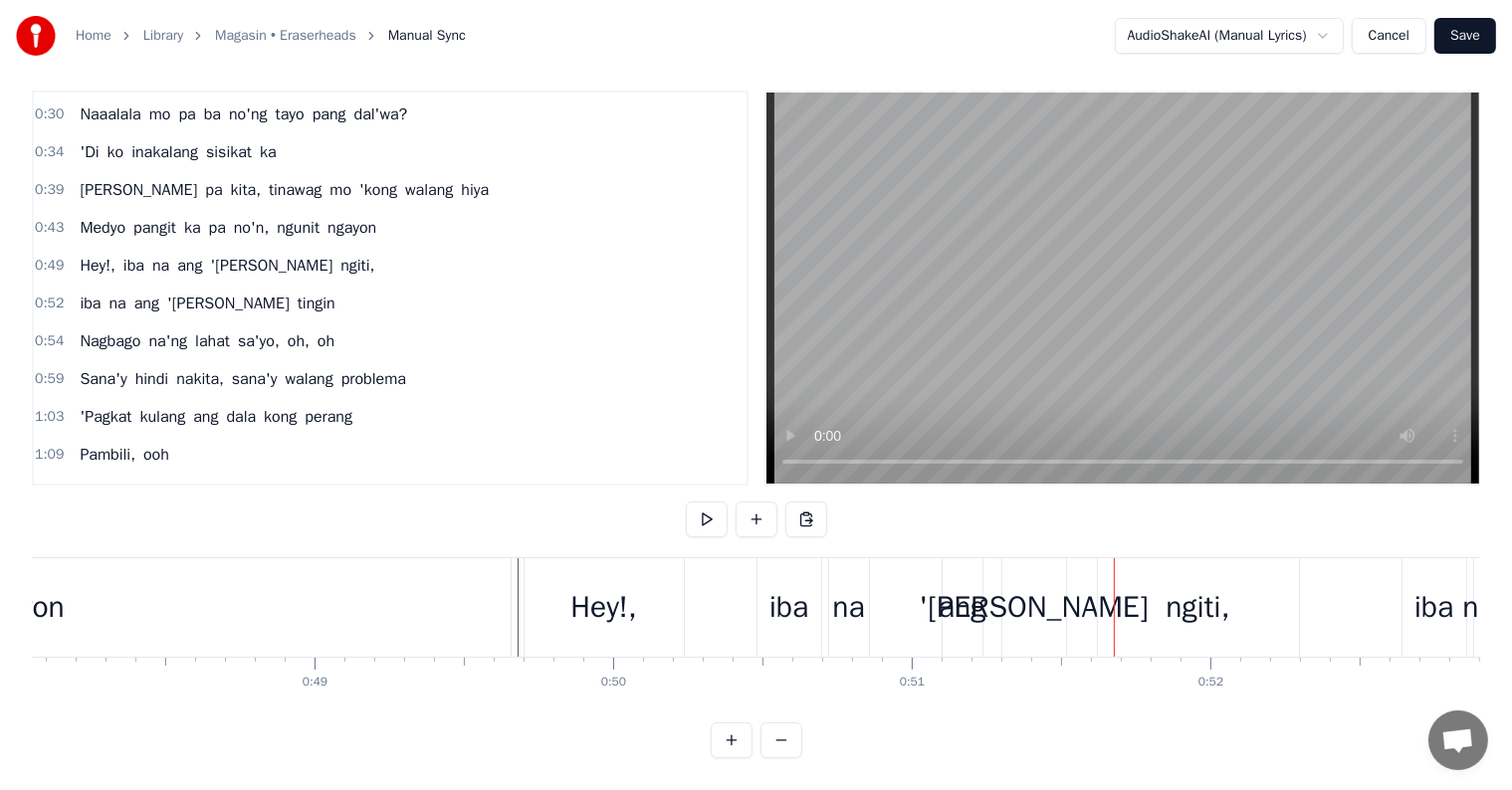 click on "no'n," at bounding box center [251, 228] 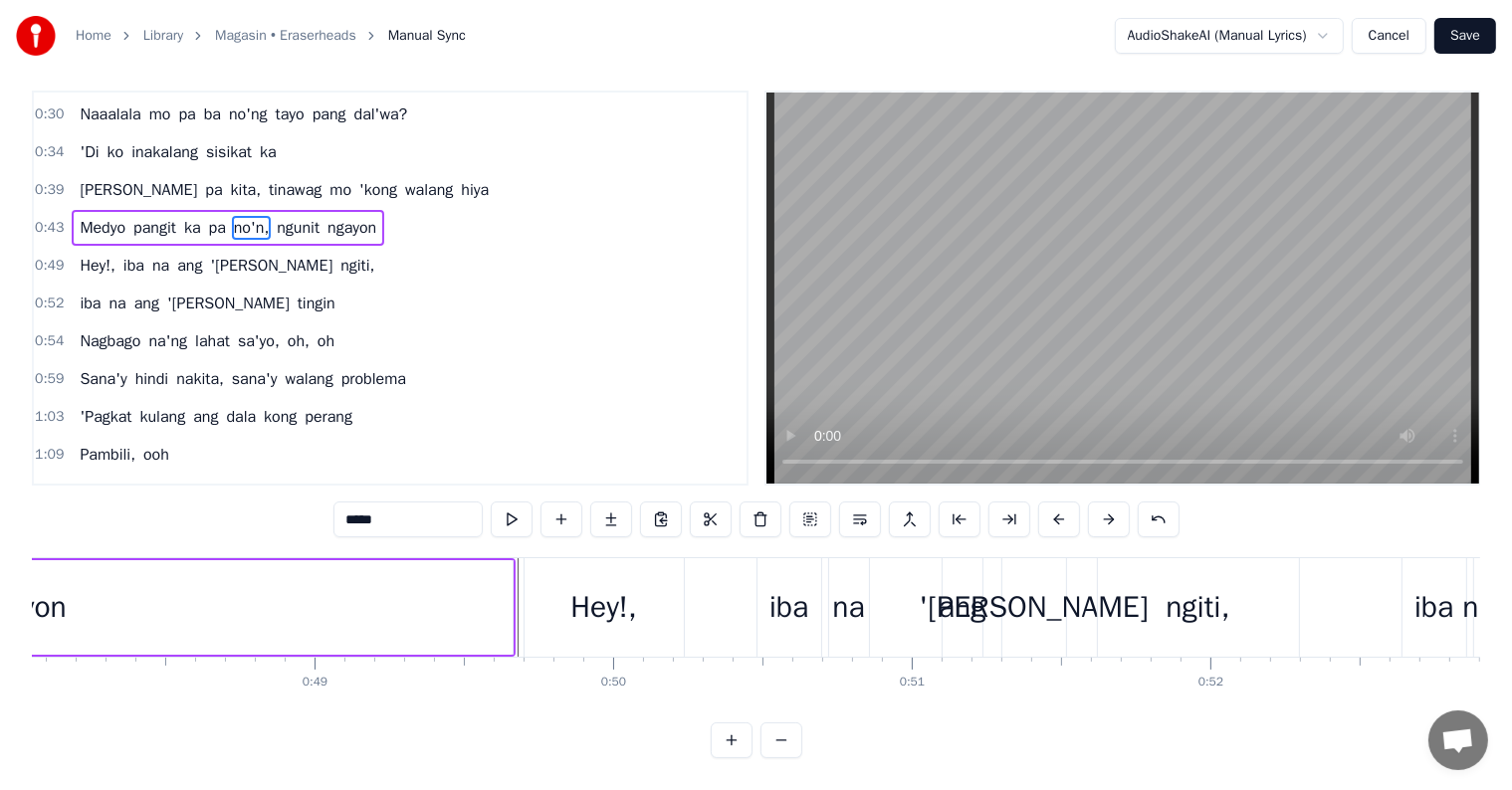scroll, scrollTop: 0, scrollLeft: 0, axis: both 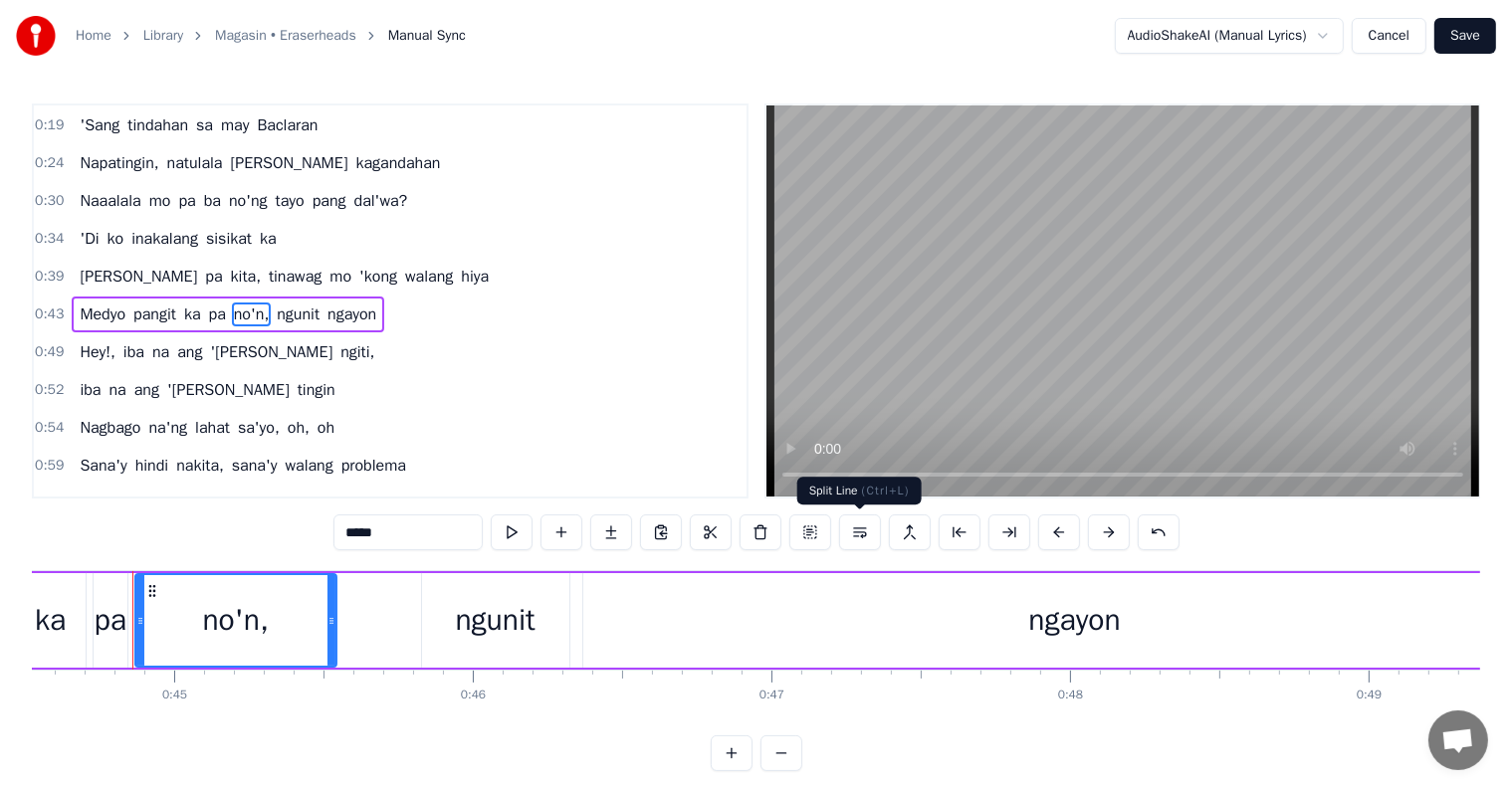 click at bounding box center [860, 532] 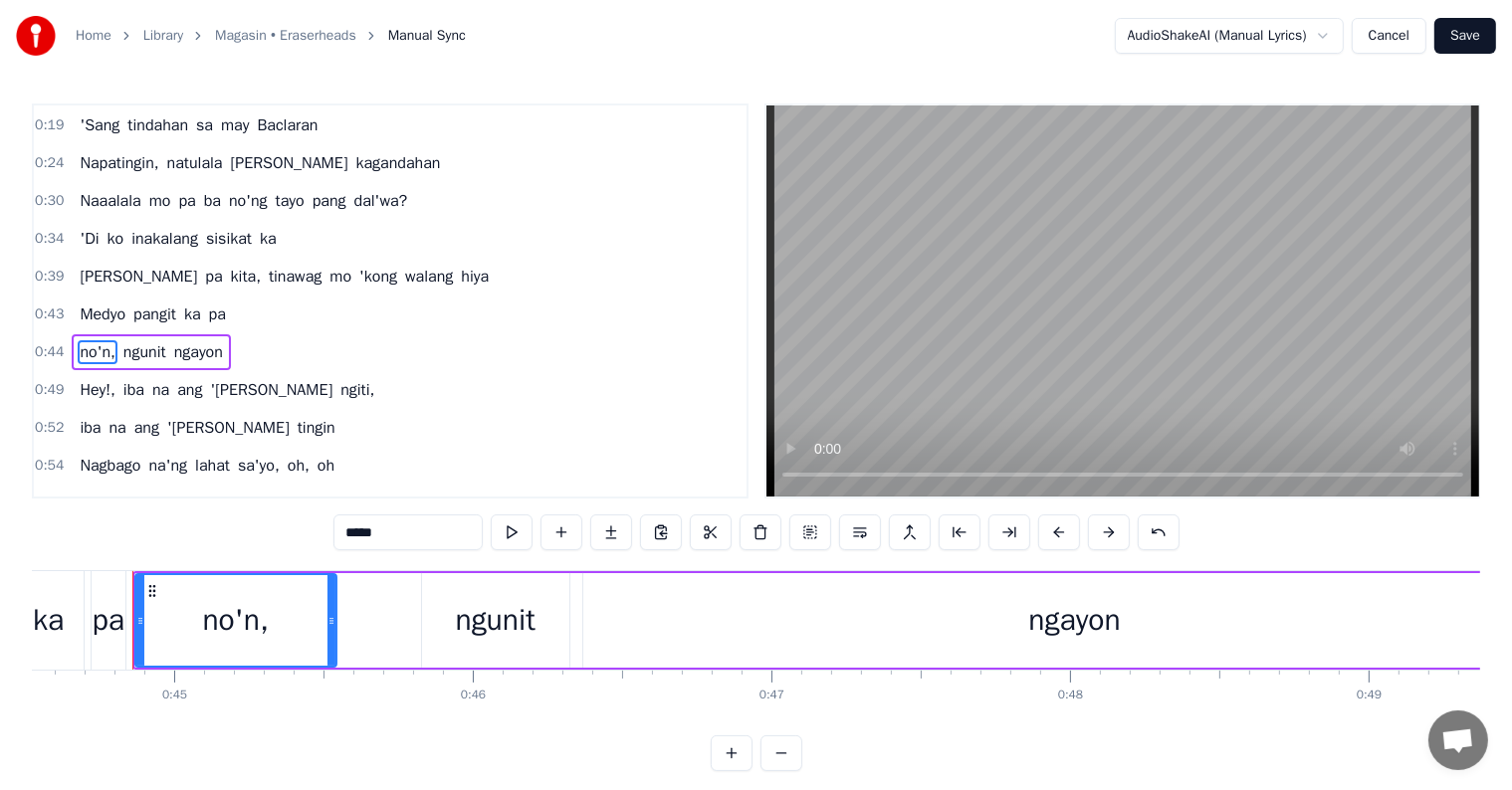 scroll, scrollTop: 225, scrollLeft: 0, axis: vertical 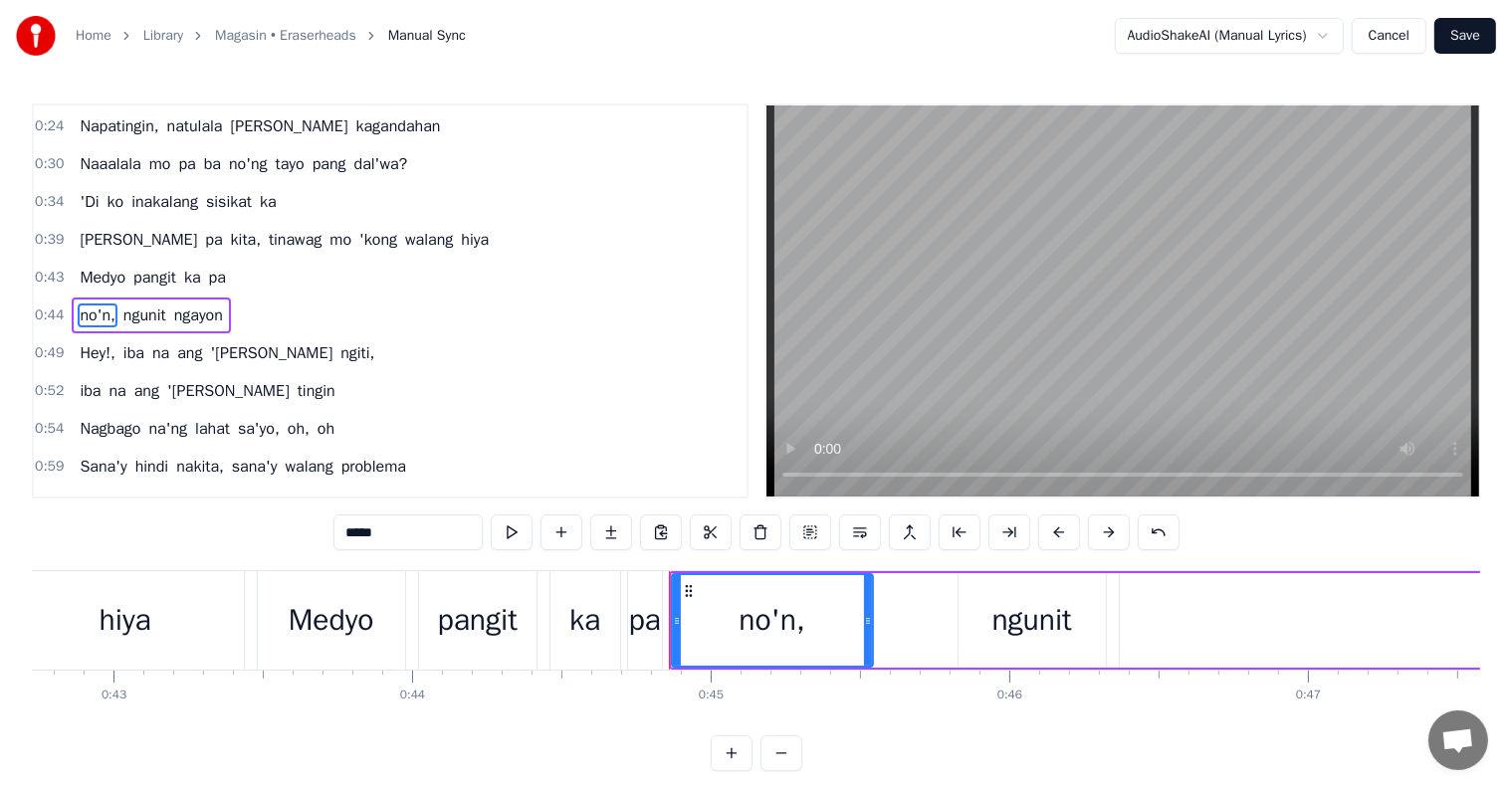 click at bounding box center [24436, 620] 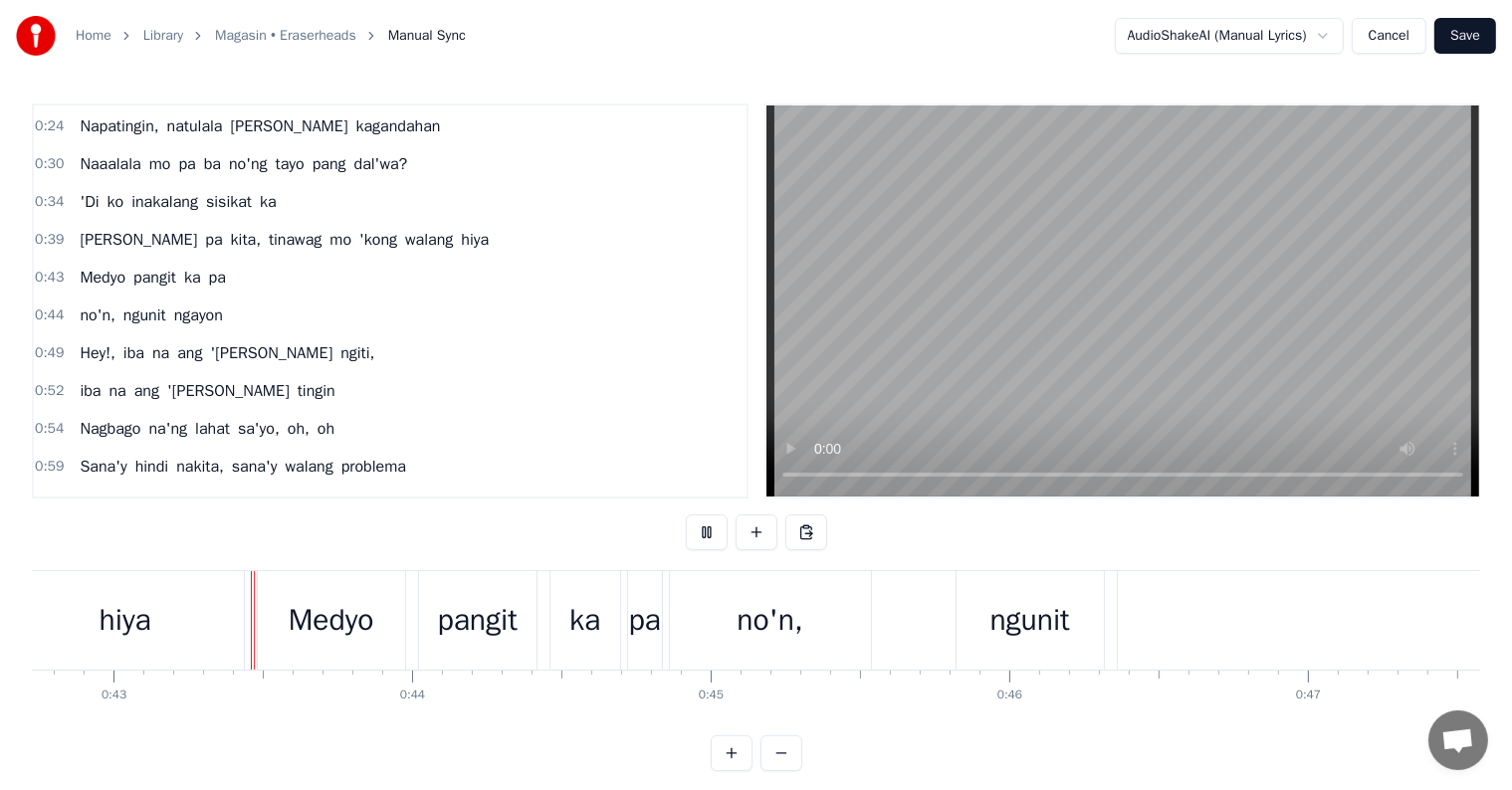 scroll, scrollTop: 30, scrollLeft: 0, axis: vertical 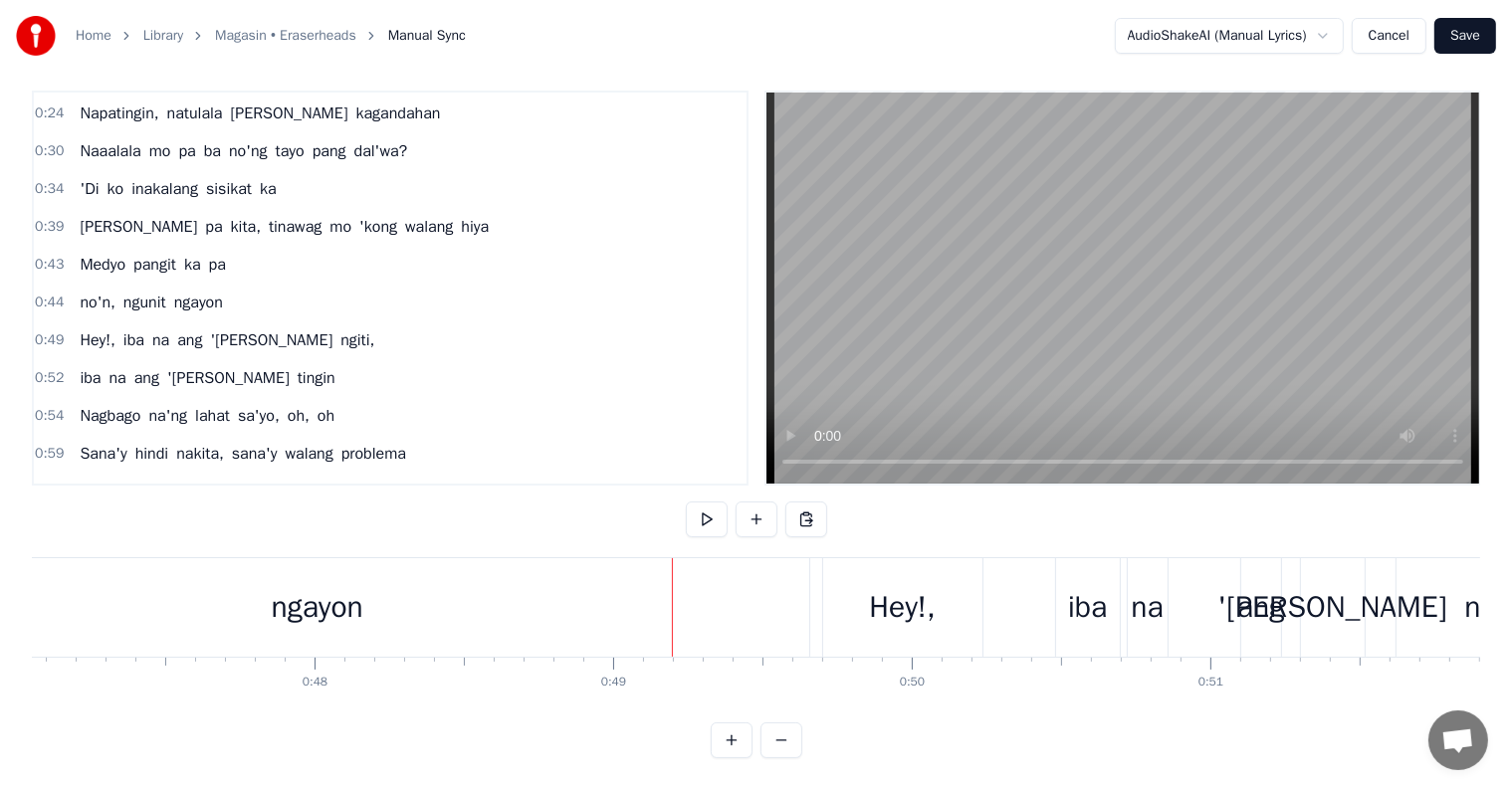 click on "Save" at bounding box center [1465, 36] 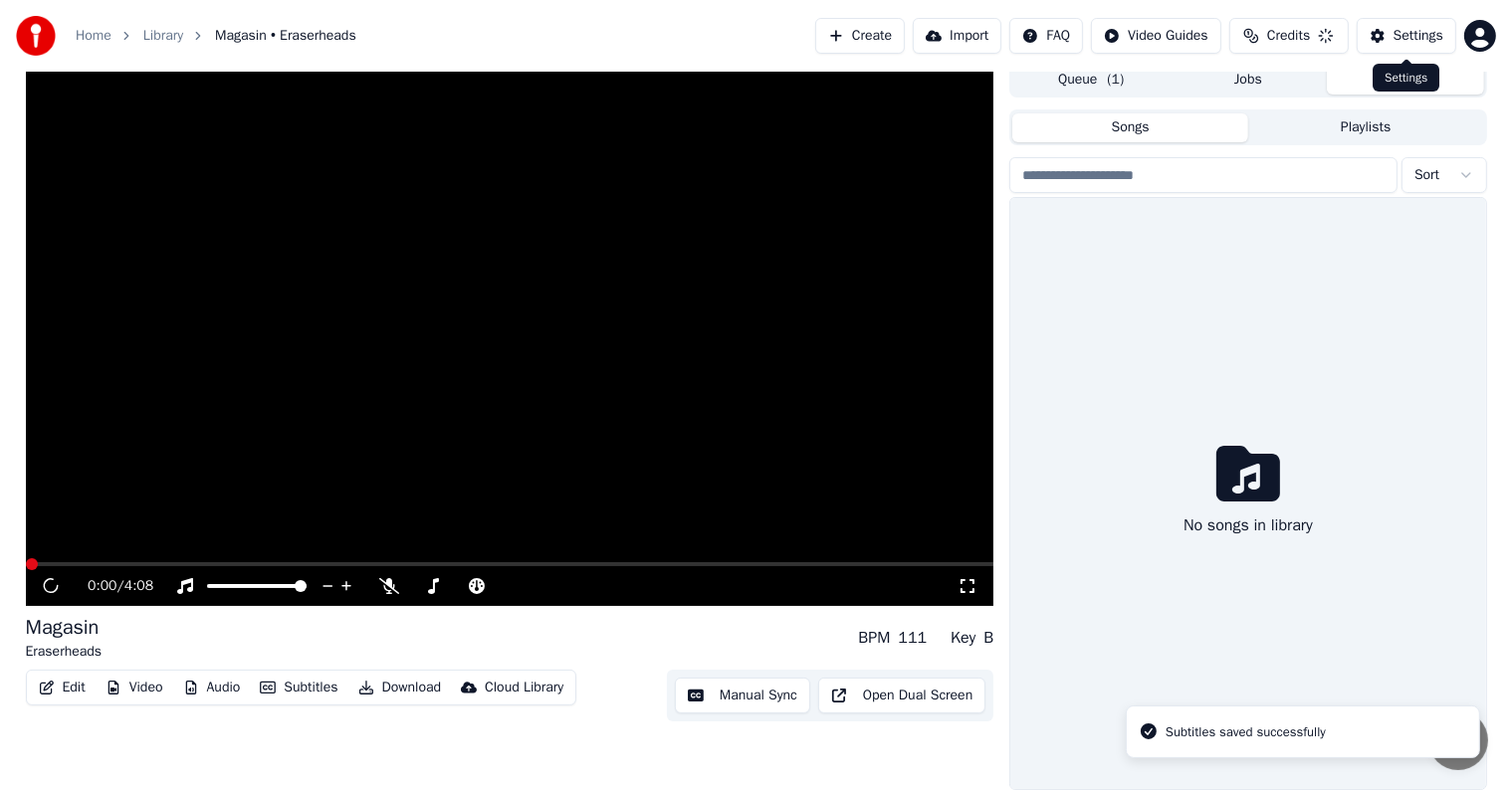 scroll, scrollTop: 9, scrollLeft: 0, axis: vertical 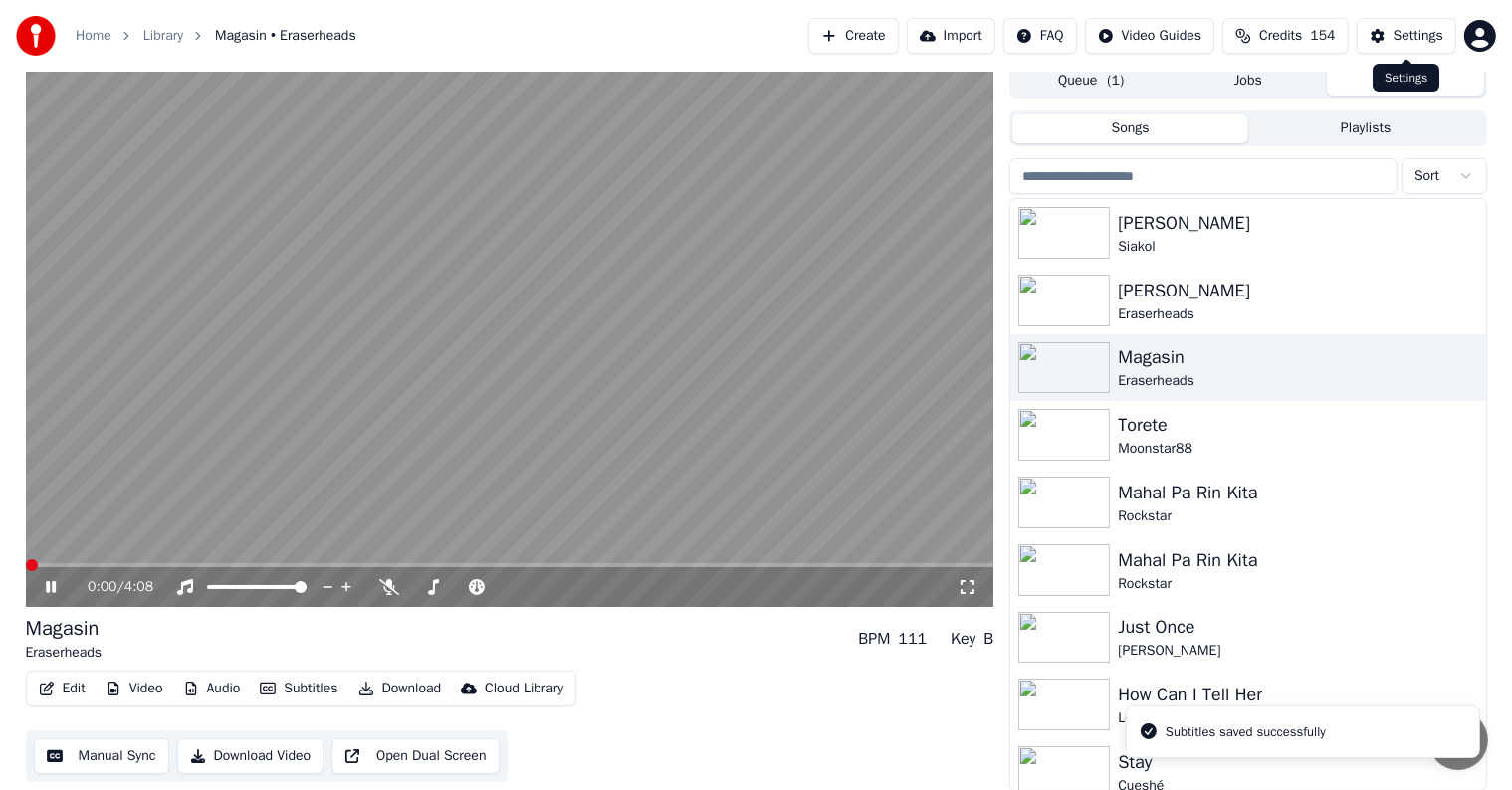 click on "Settings" at bounding box center (1418, 36) 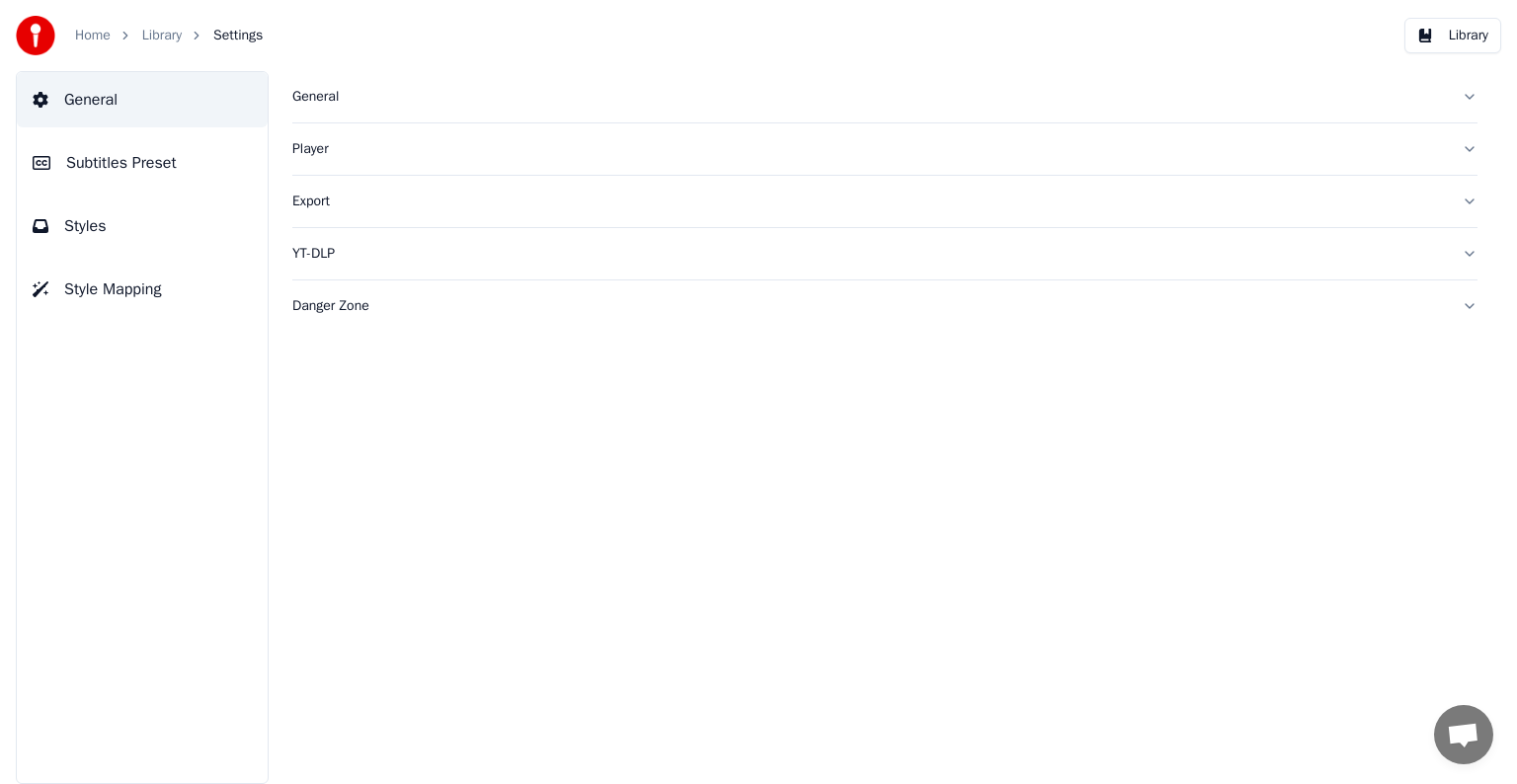 click on "Styles" at bounding box center (85, 226) 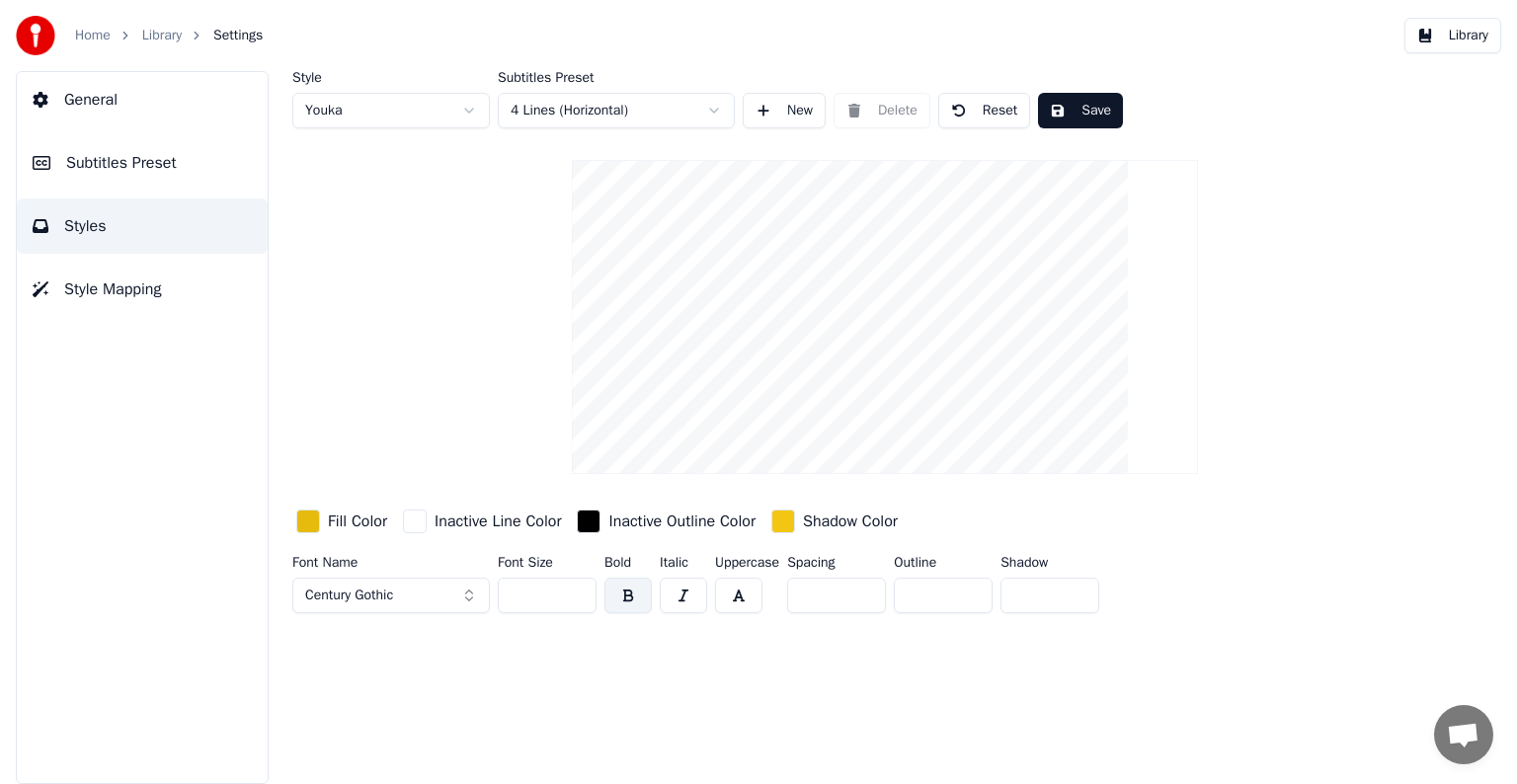 drag, startPoint x: 527, startPoint y: 591, endPoint x: 540, endPoint y: 593, distance: 13.152946 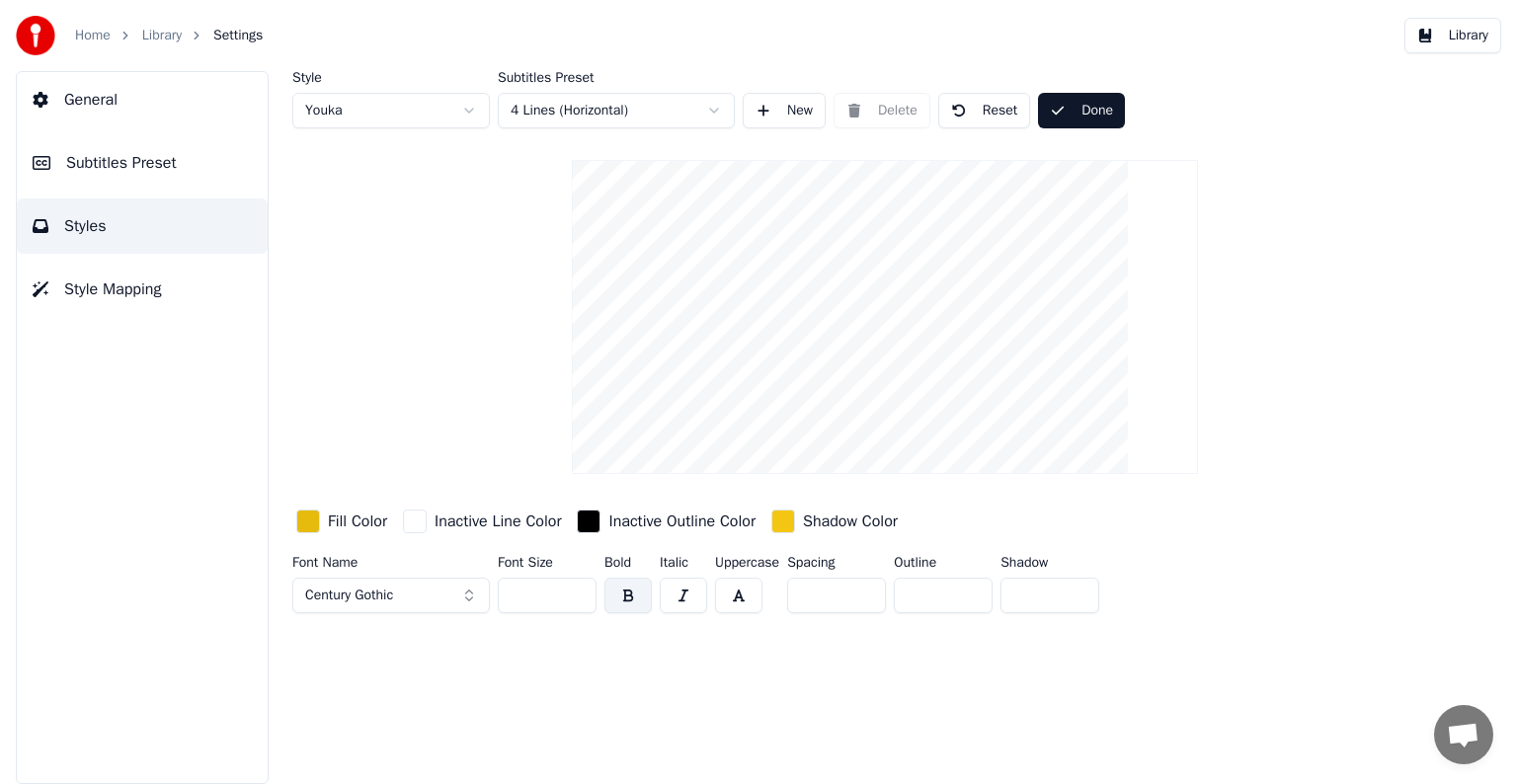 click on "Library" at bounding box center (162, 36) 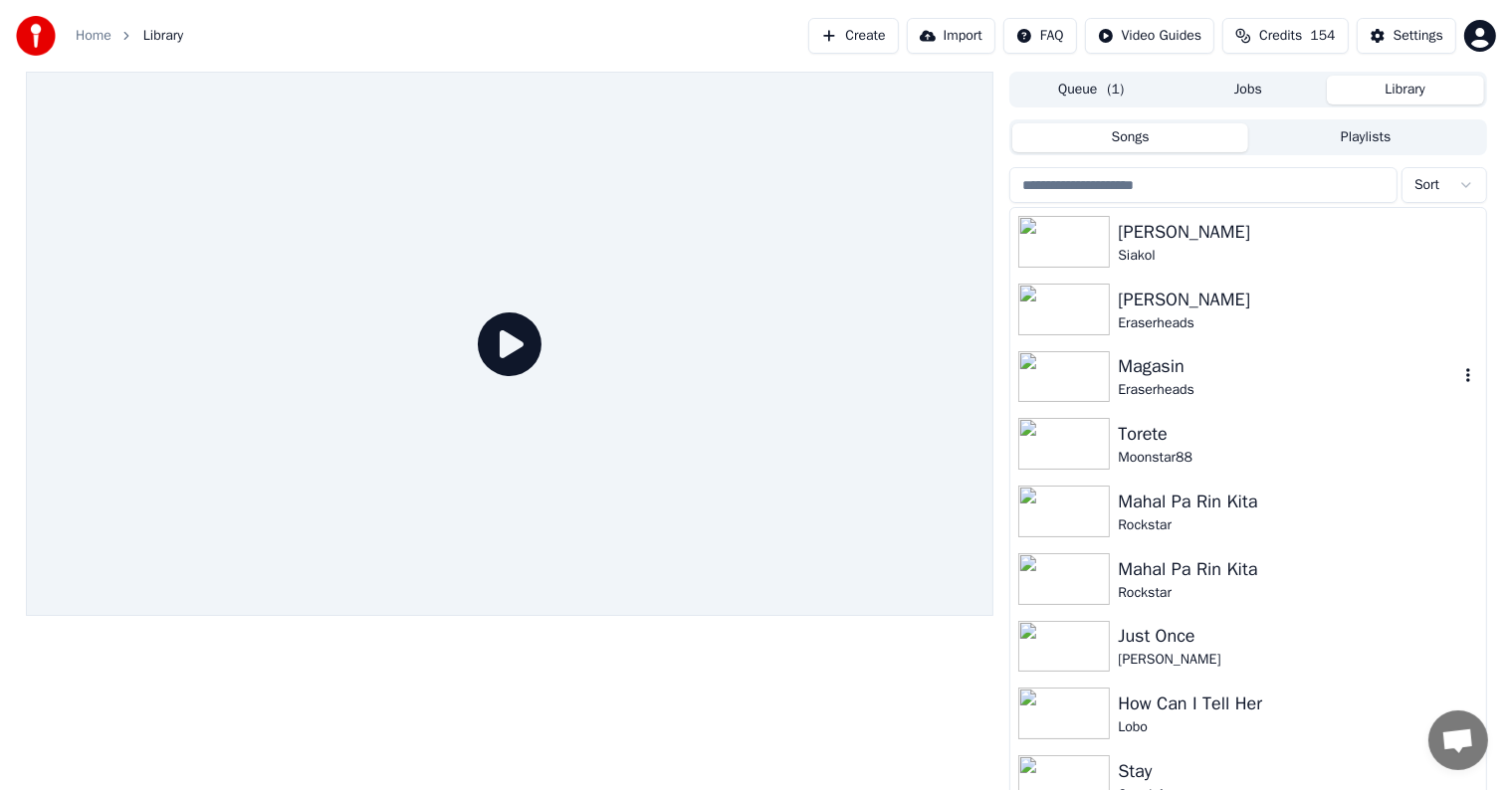 click on "Eraserheads" at bounding box center [1287, 390] 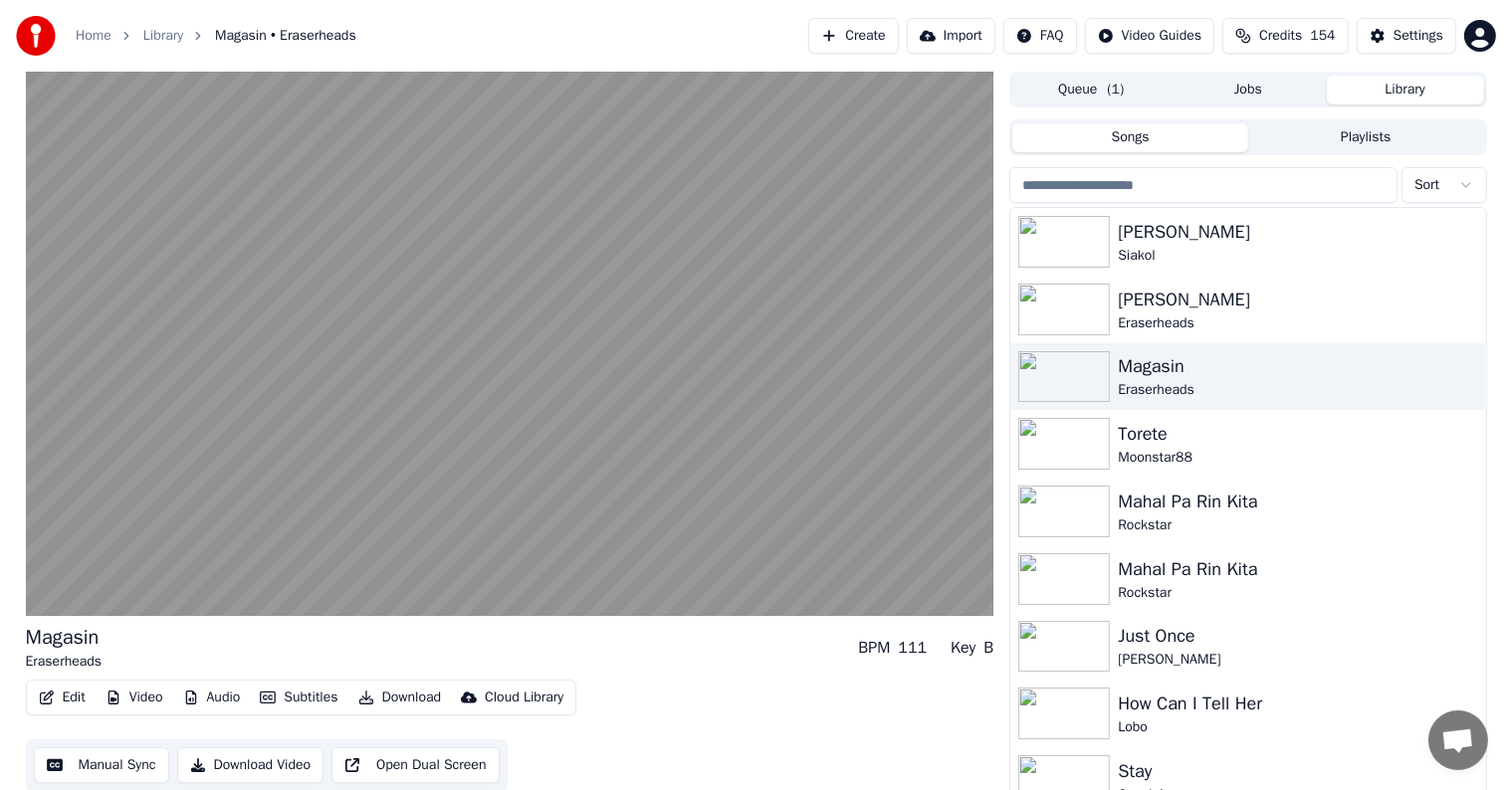 click on "Manual Sync" at bounding box center [102, 765] 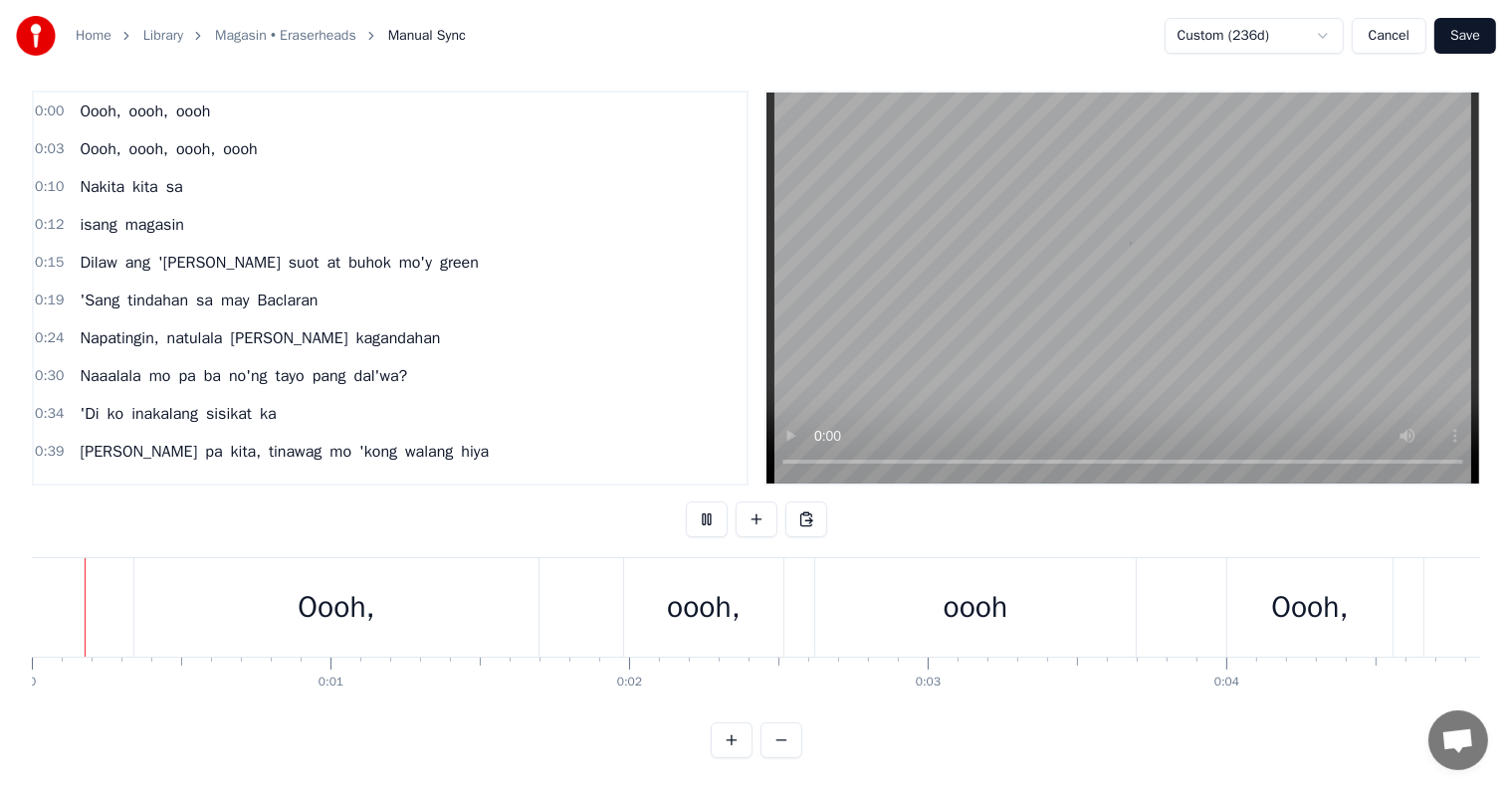 scroll, scrollTop: 30, scrollLeft: 0, axis: vertical 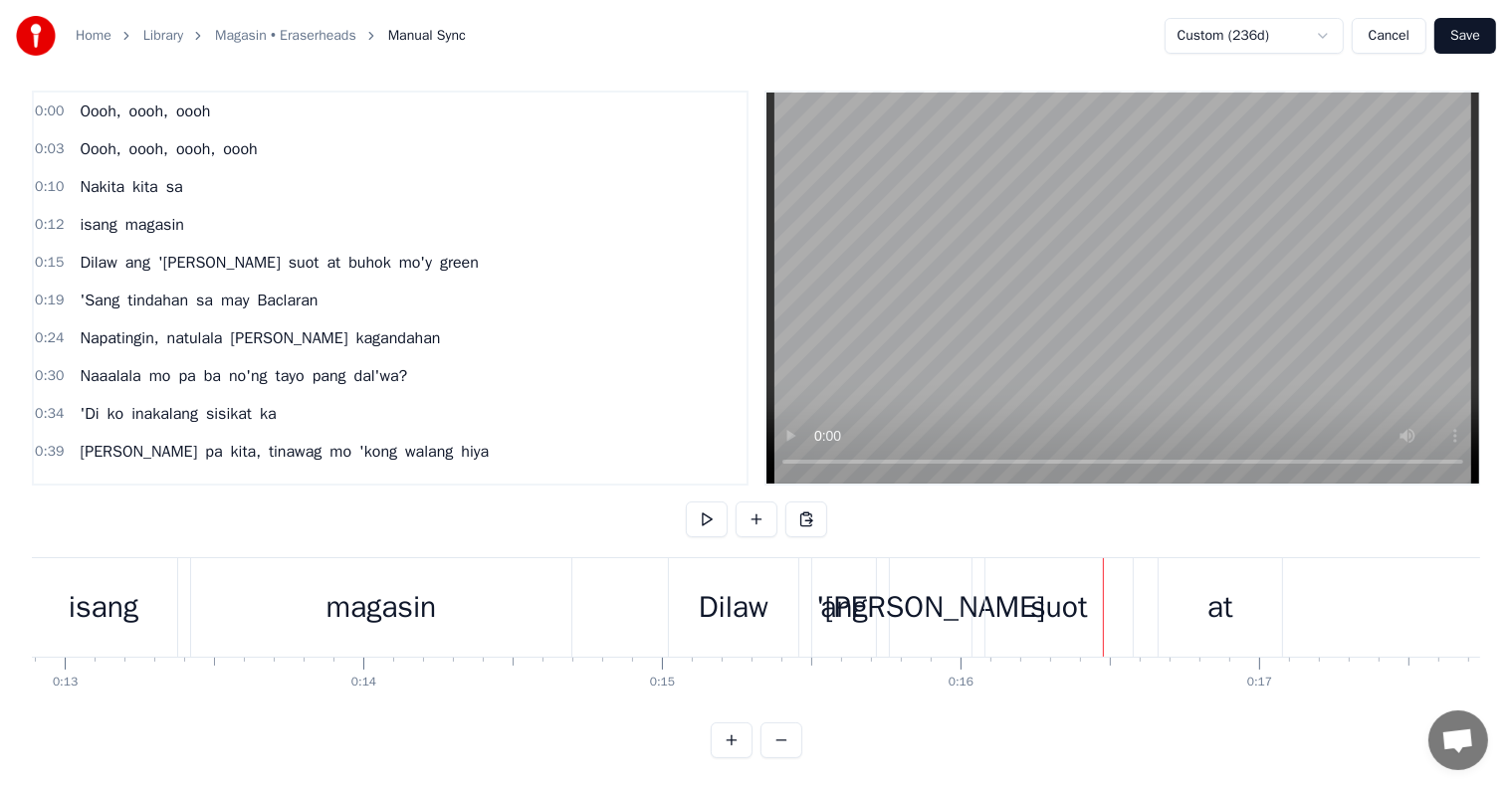 click on "at" at bounding box center [333, 263] 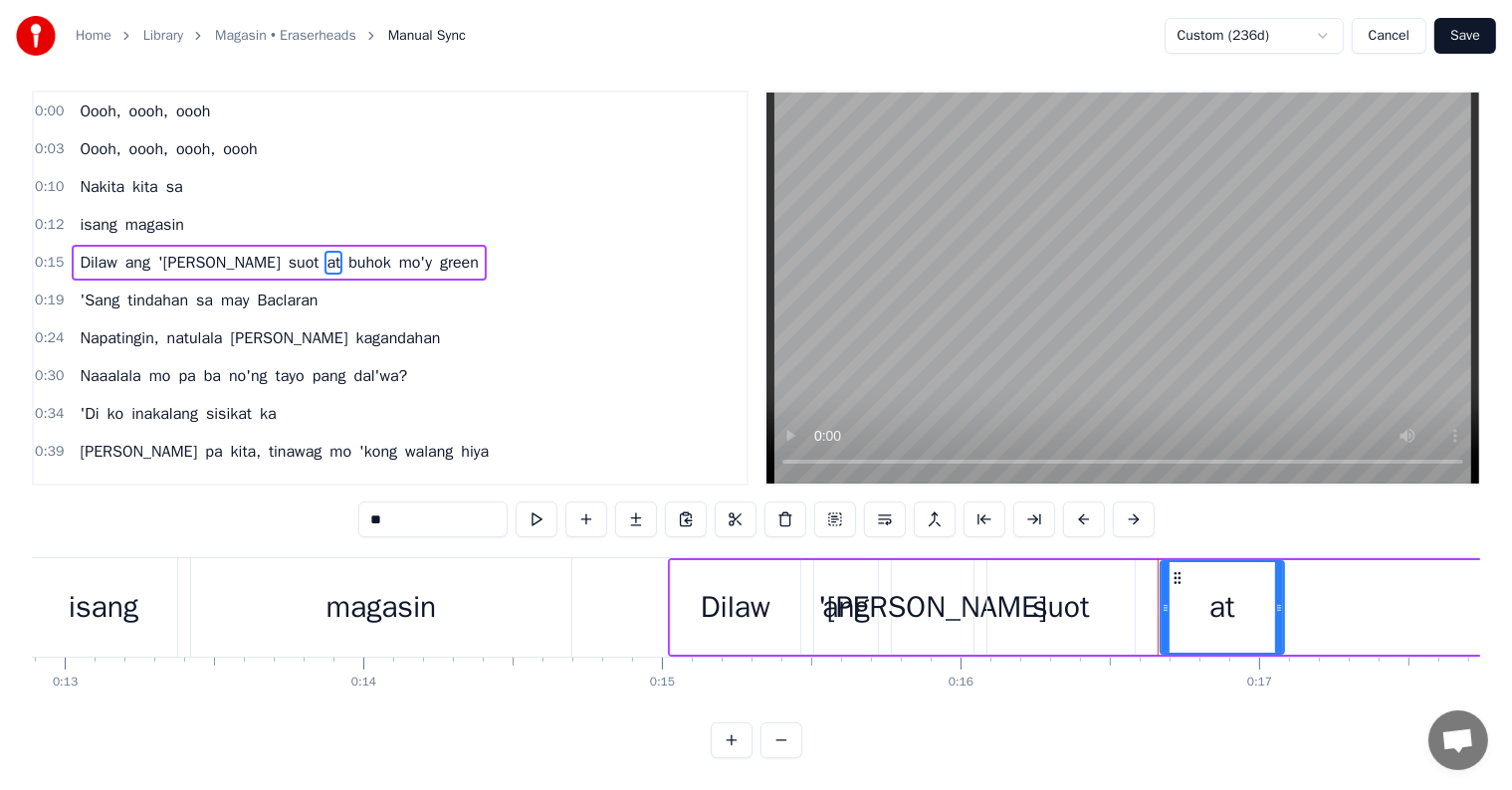 scroll, scrollTop: 0, scrollLeft: 0, axis: both 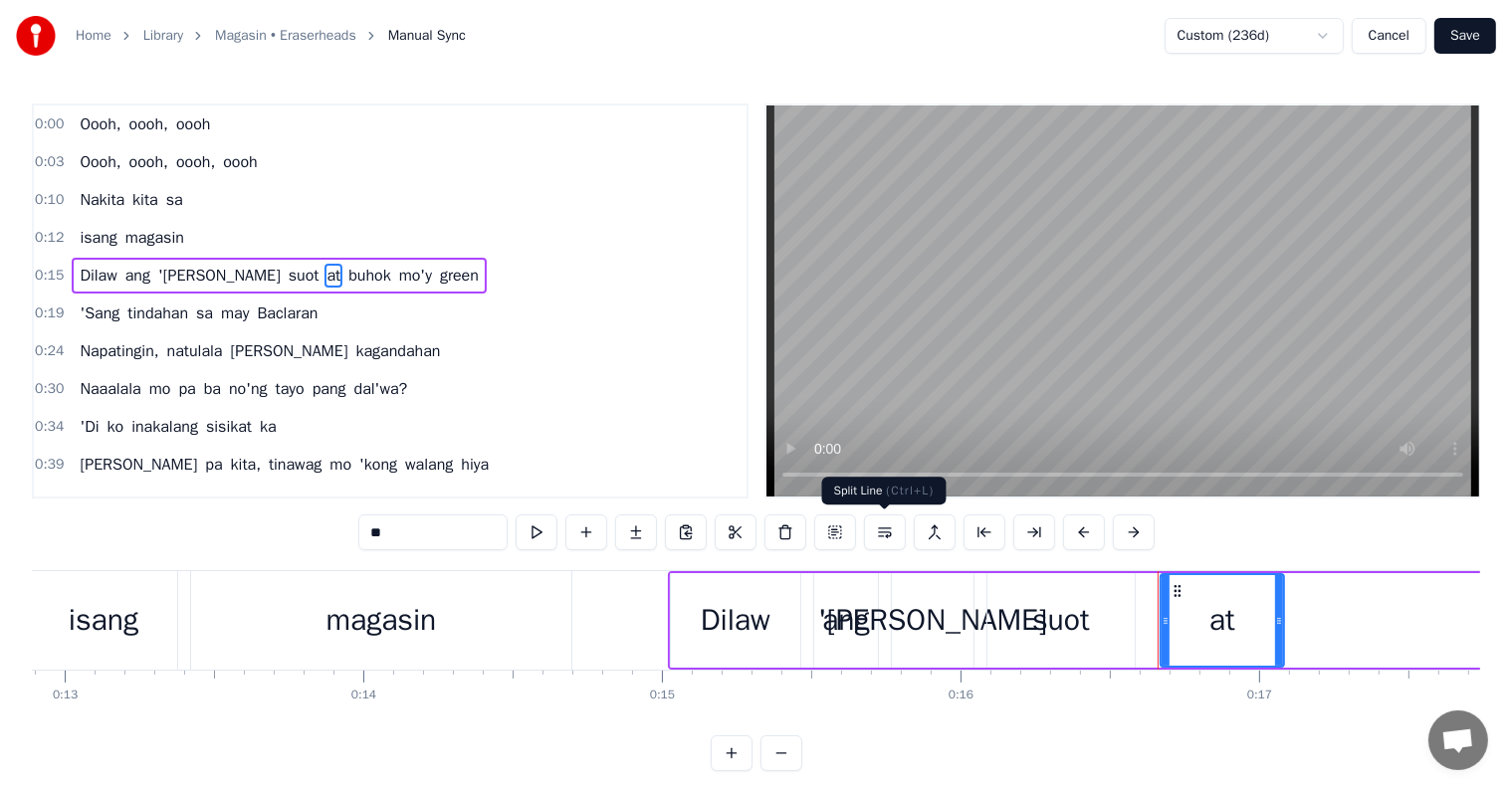 click at bounding box center [885, 532] 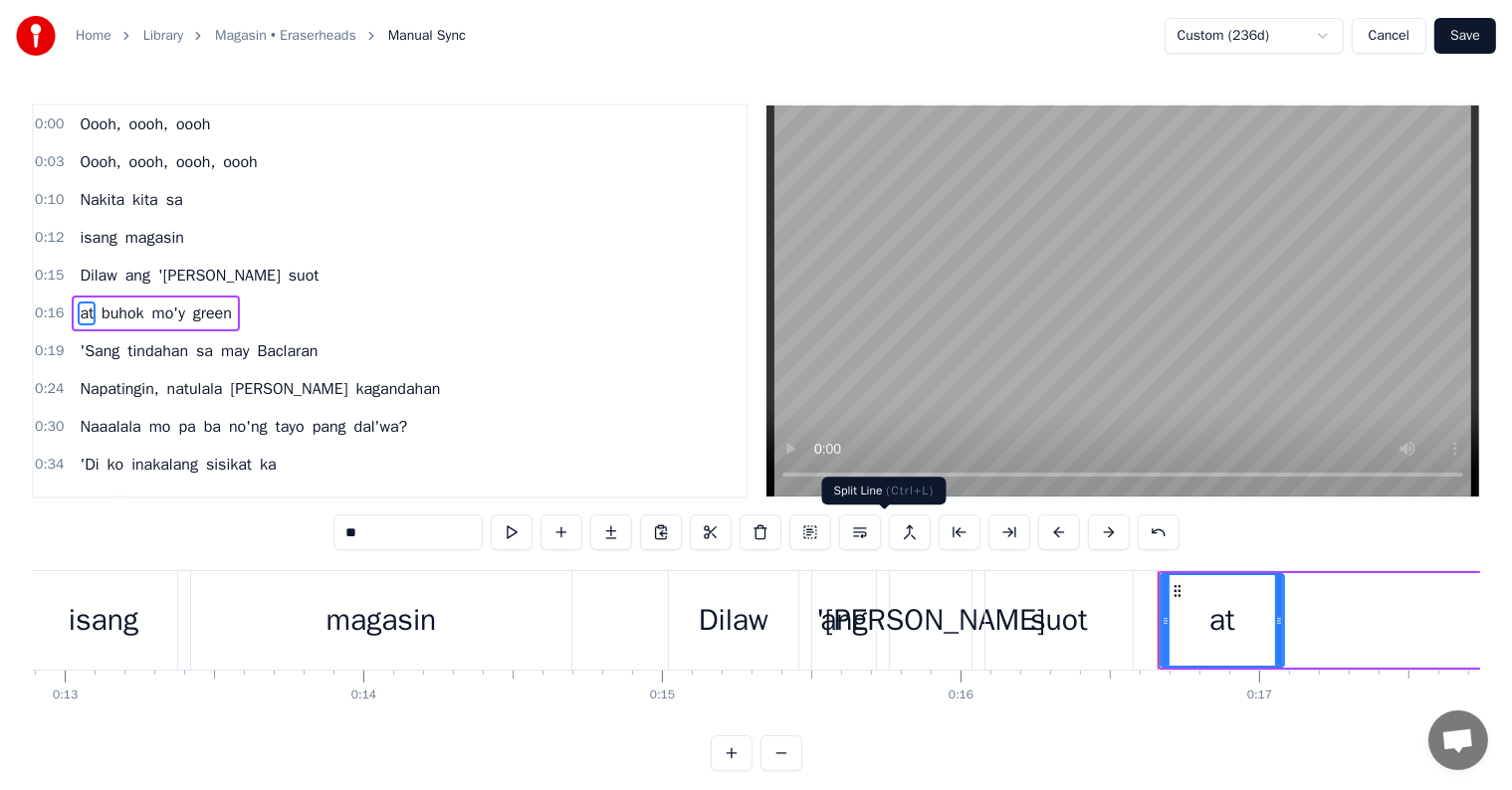 scroll, scrollTop: 5, scrollLeft: 0, axis: vertical 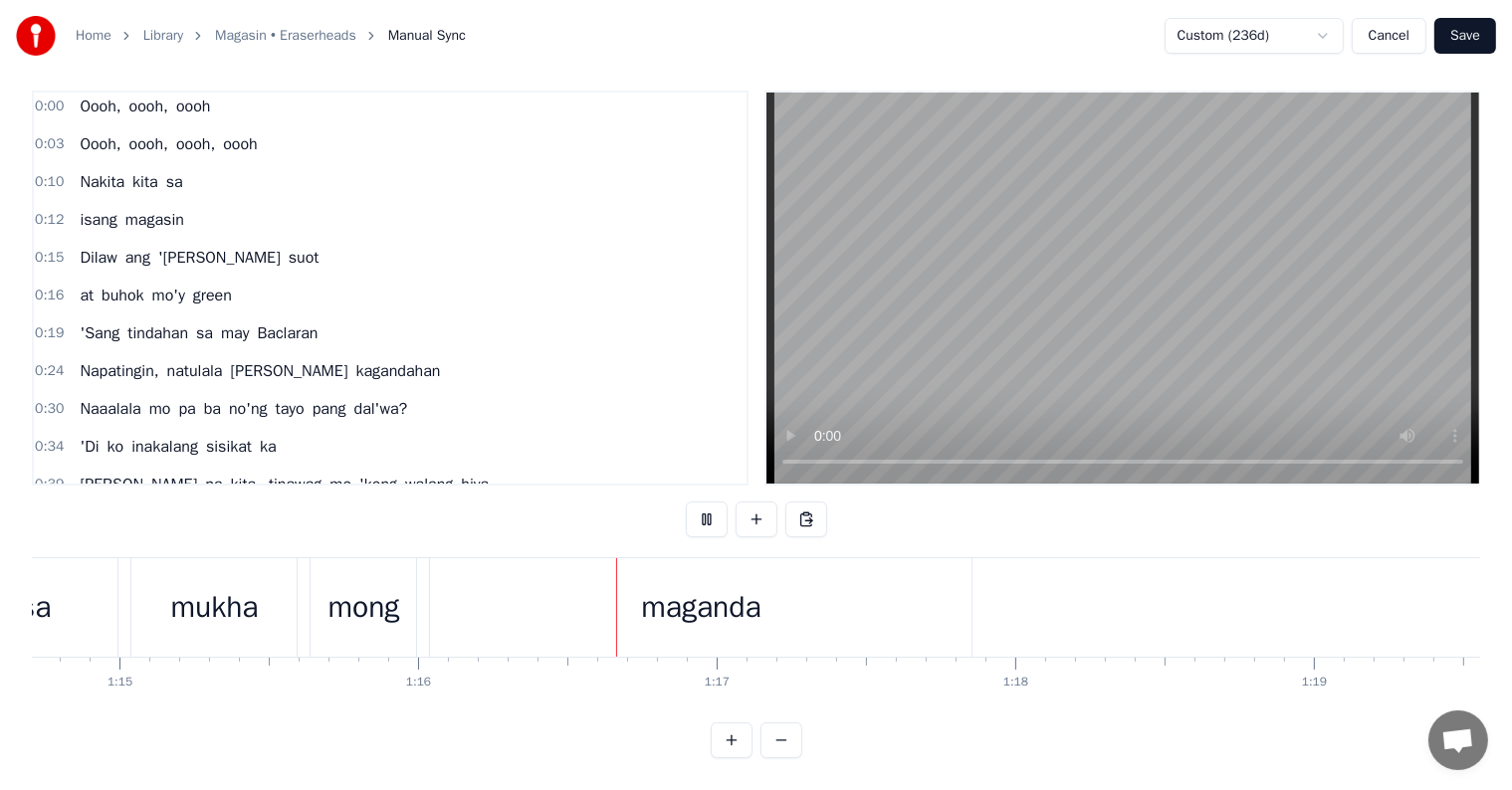 click on "mong" at bounding box center (363, 607) 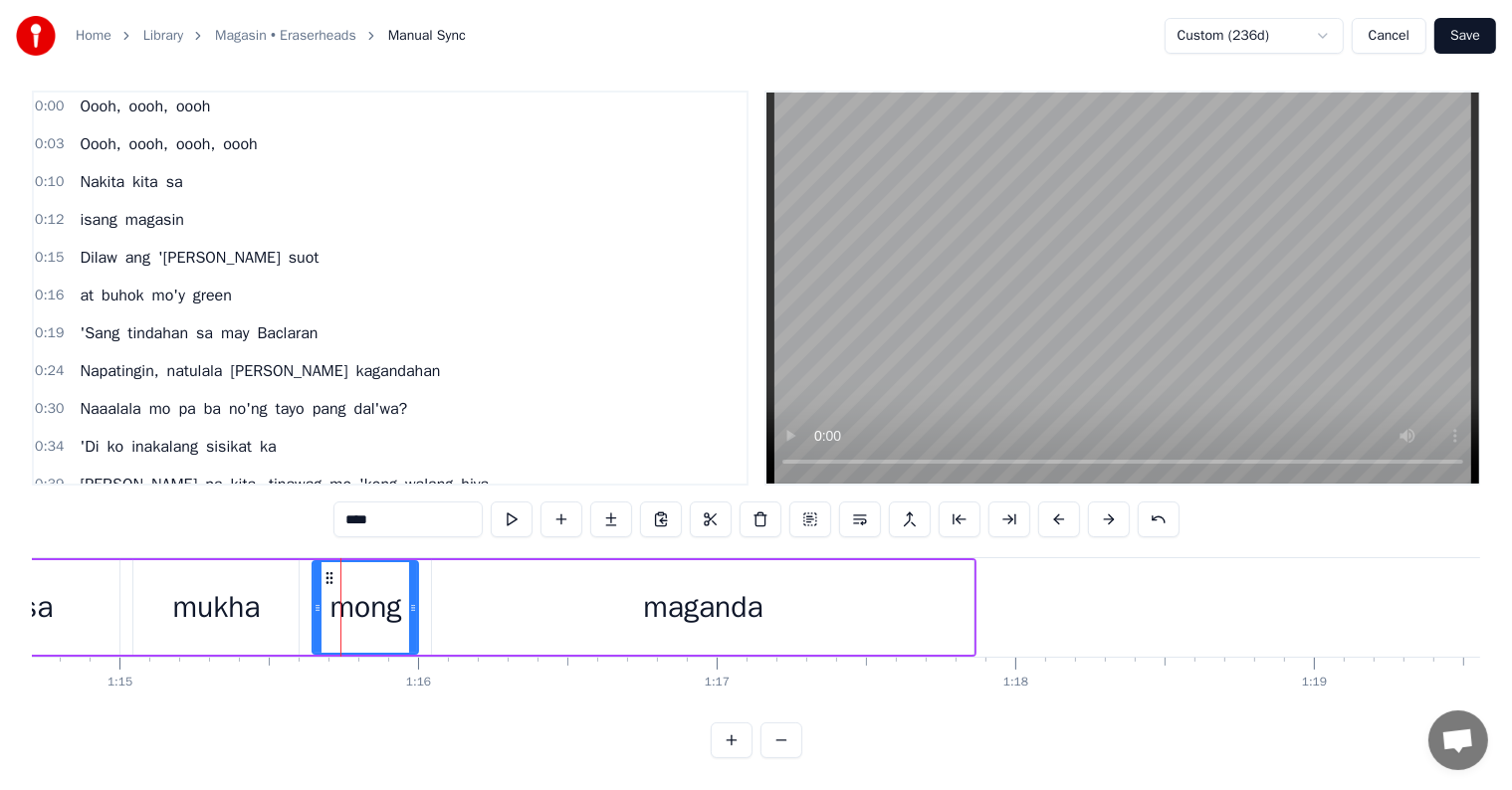 scroll, scrollTop: 0, scrollLeft: 0, axis: both 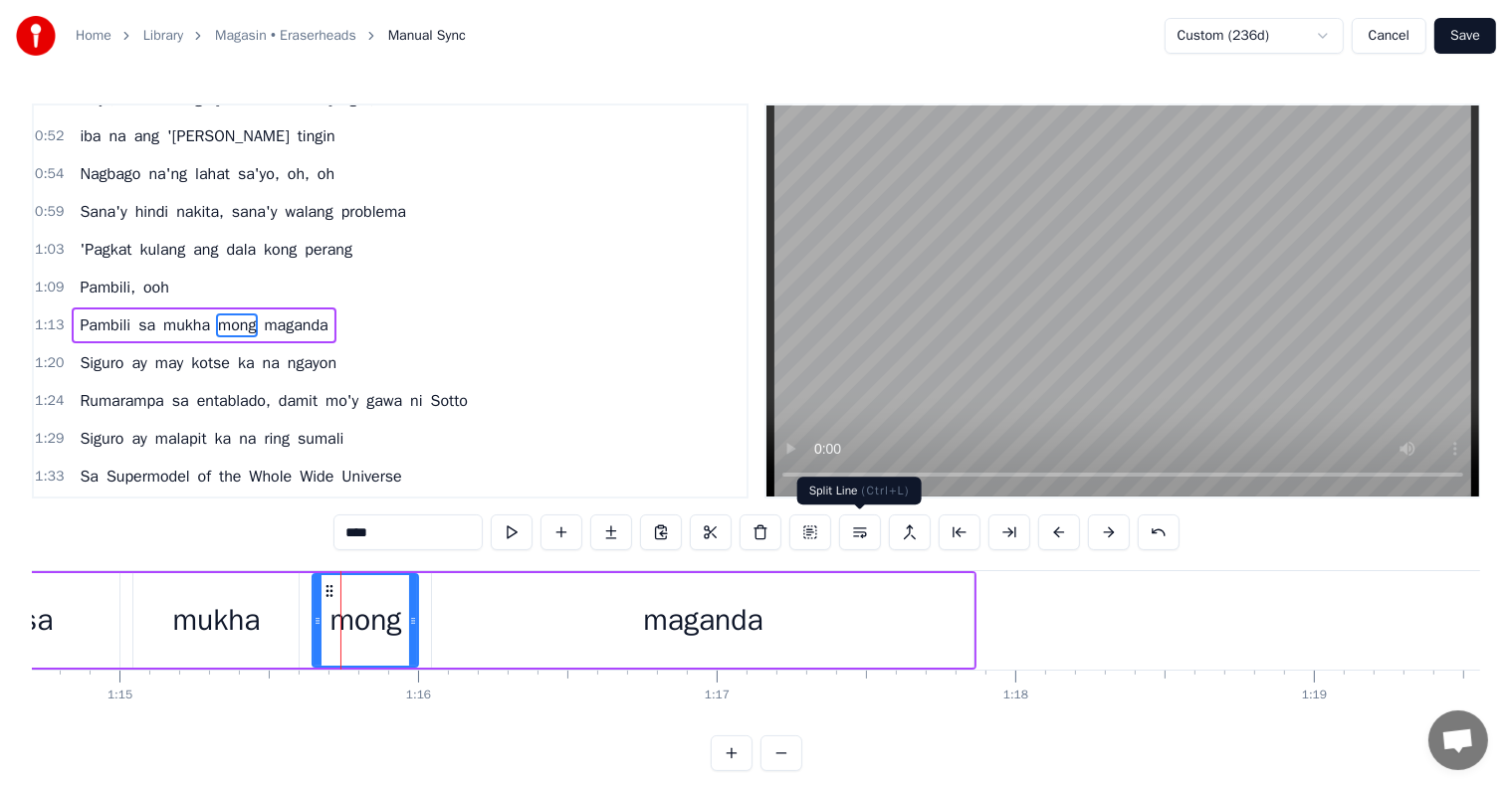 click at bounding box center (860, 532) 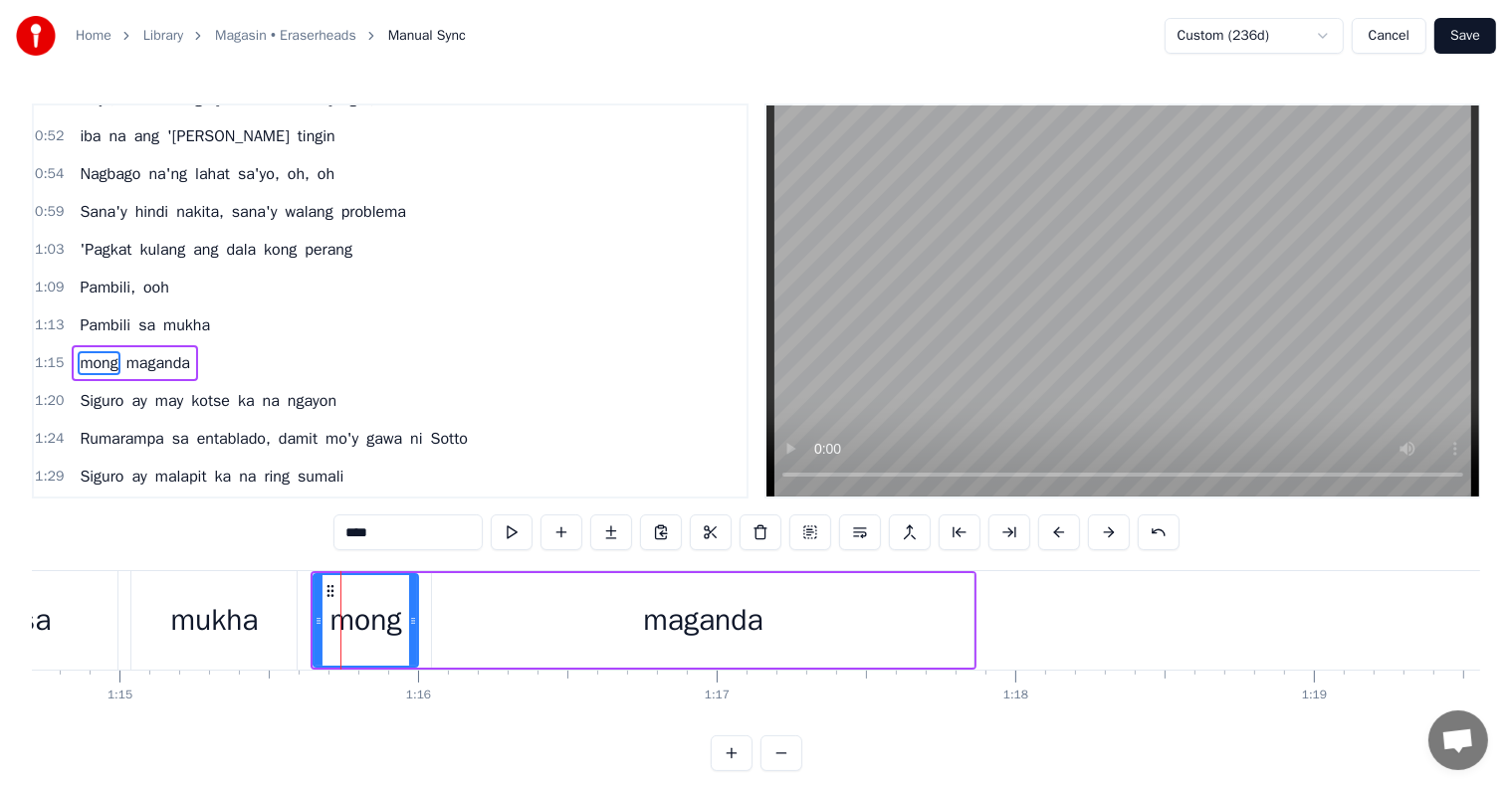 scroll, scrollTop: 554, scrollLeft: 0, axis: vertical 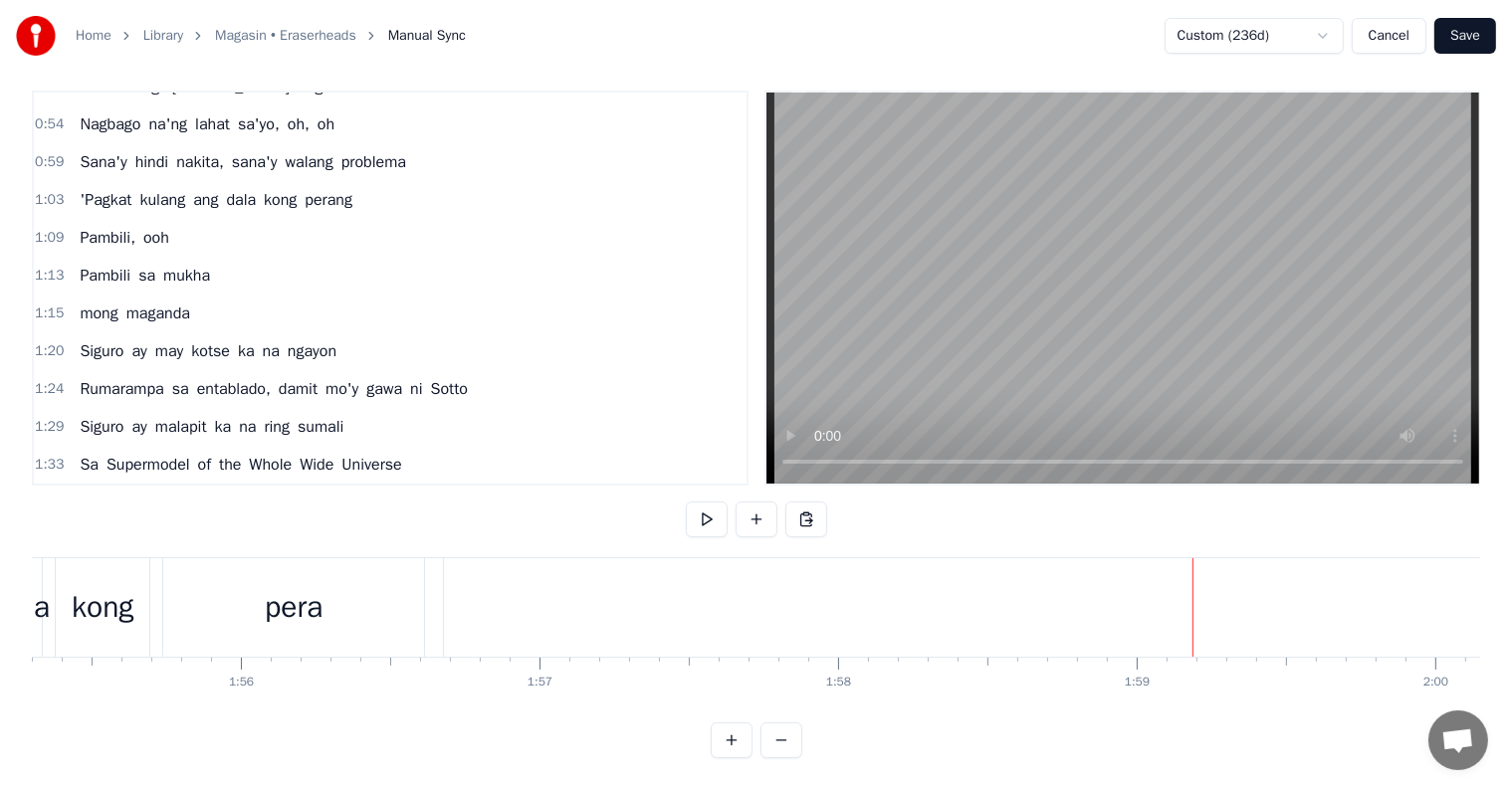 drag, startPoint x: 345, startPoint y: 594, endPoint x: 362, endPoint y: 589, distance: 17.720045 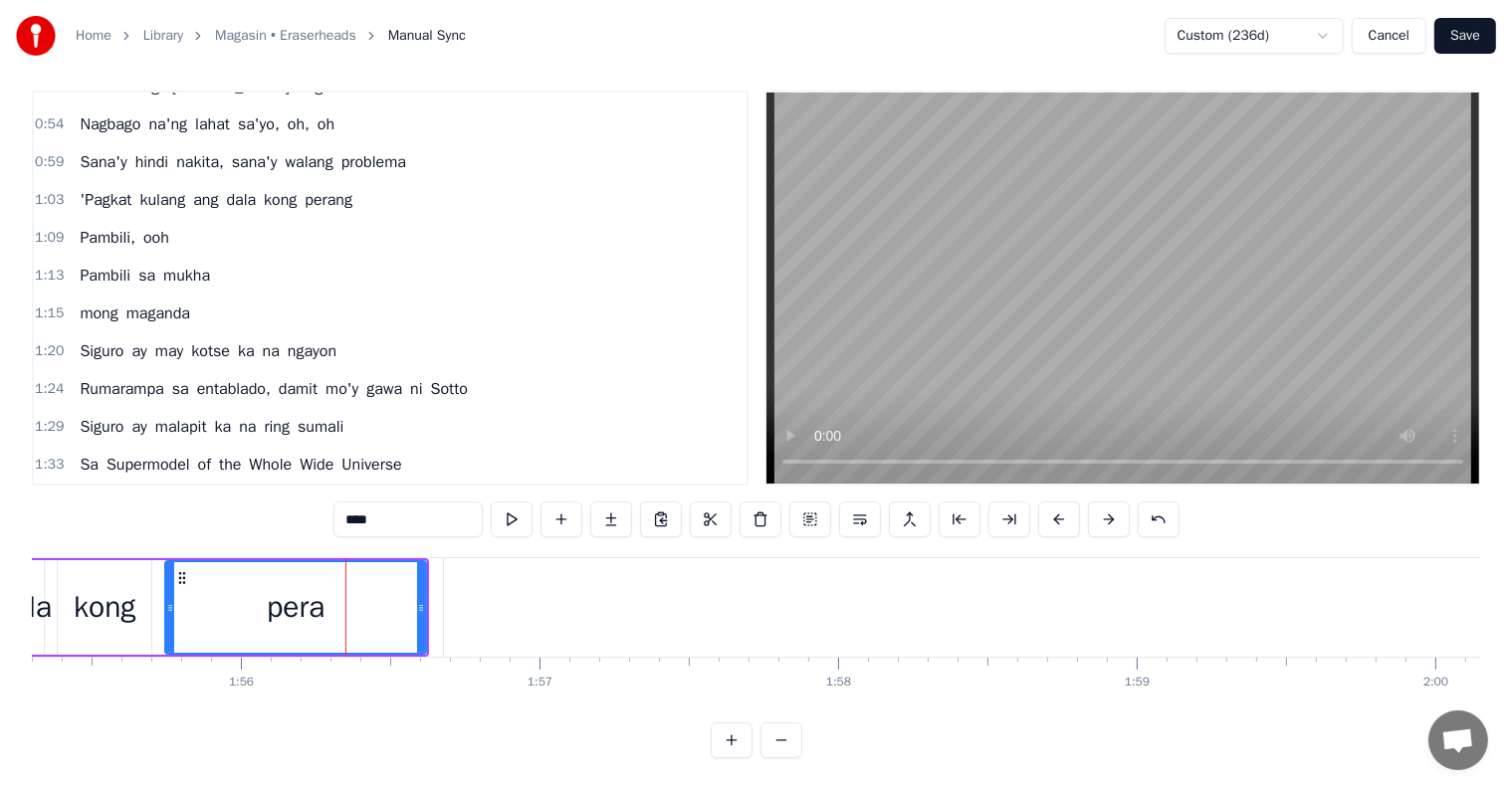 scroll, scrollTop: 0, scrollLeft: 0, axis: both 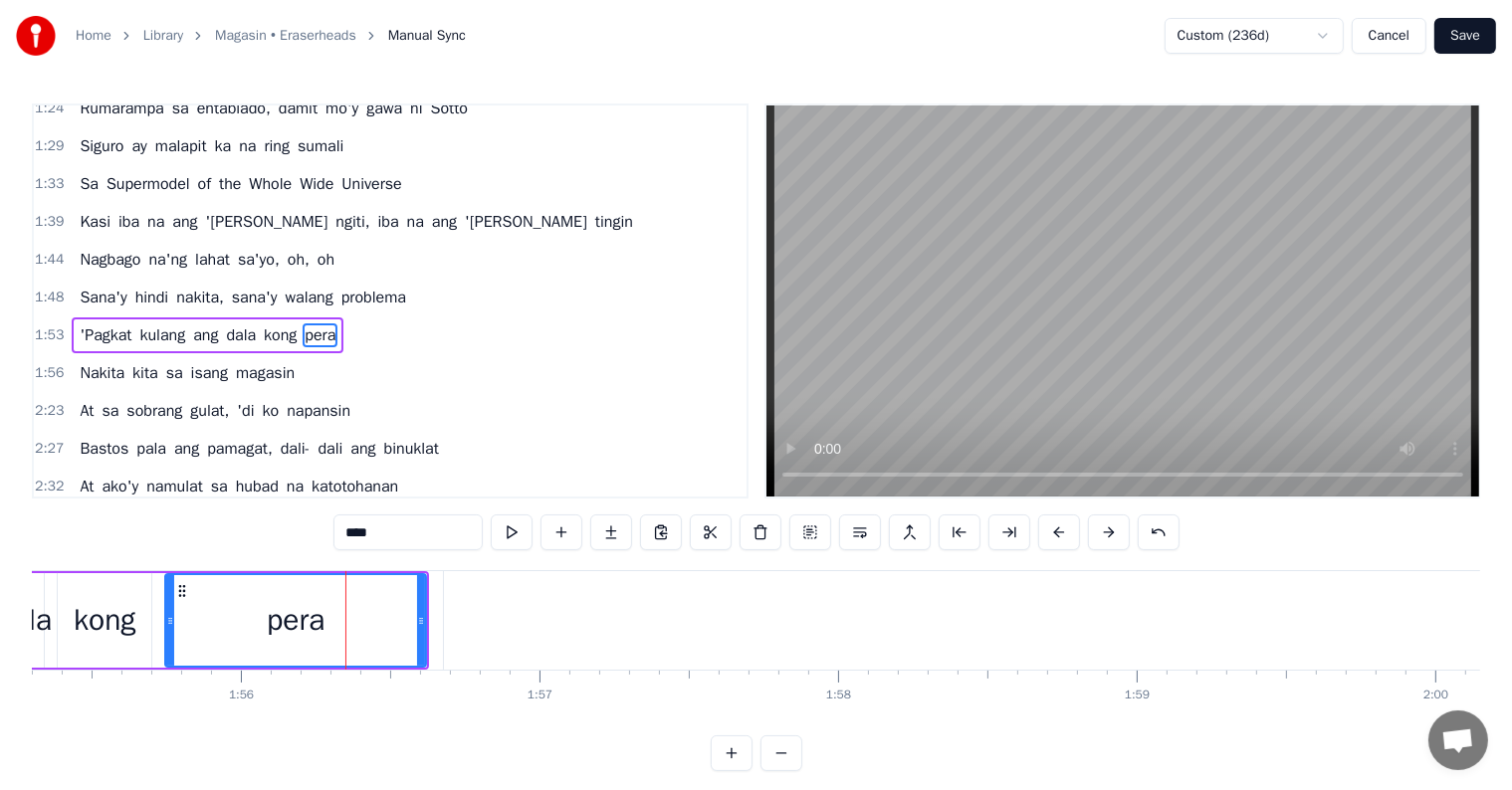 click on "Nakita" at bounding box center [3814, 620] 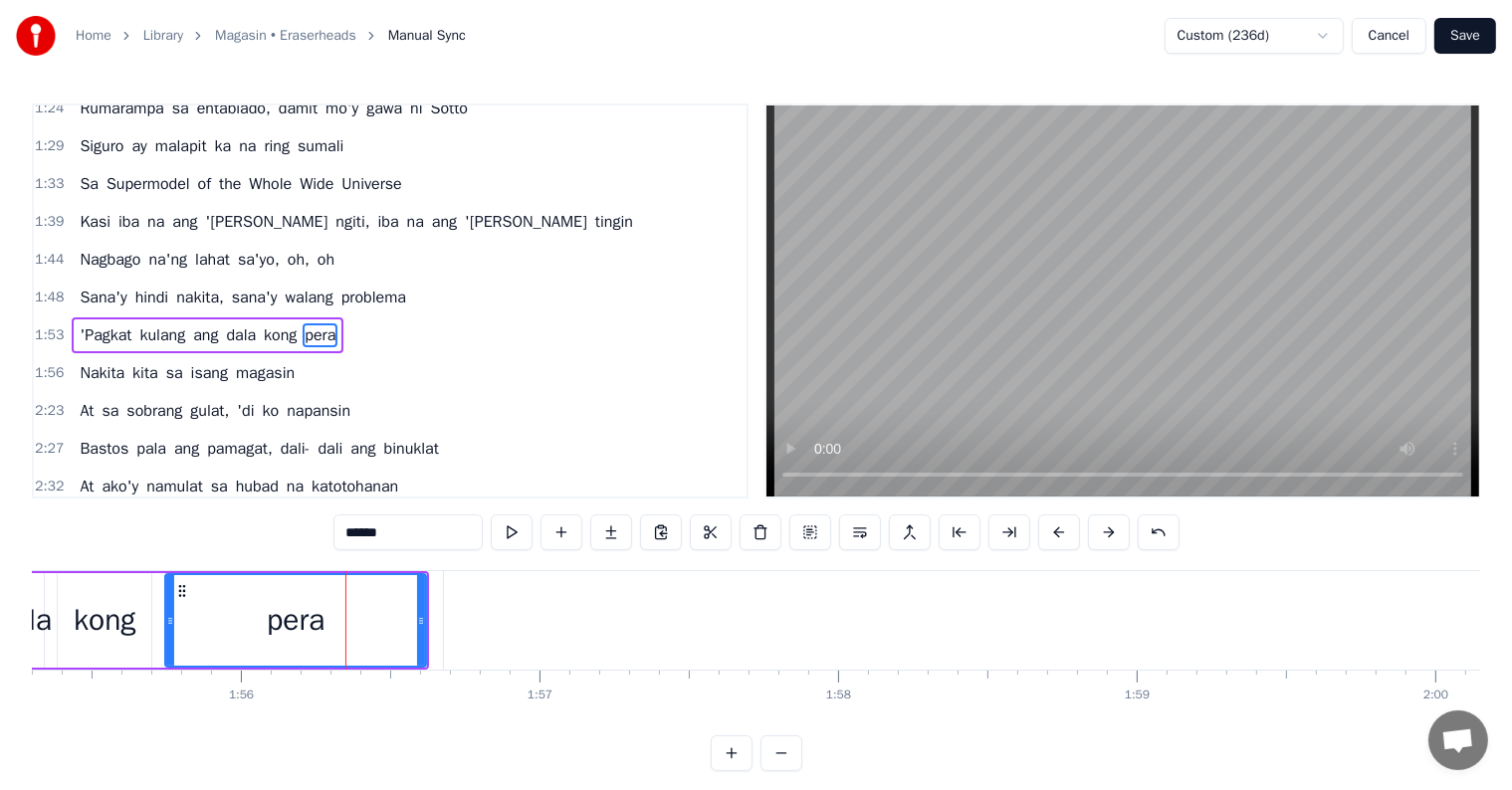 scroll, scrollTop: 884, scrollLeft: 0, axis: vertical 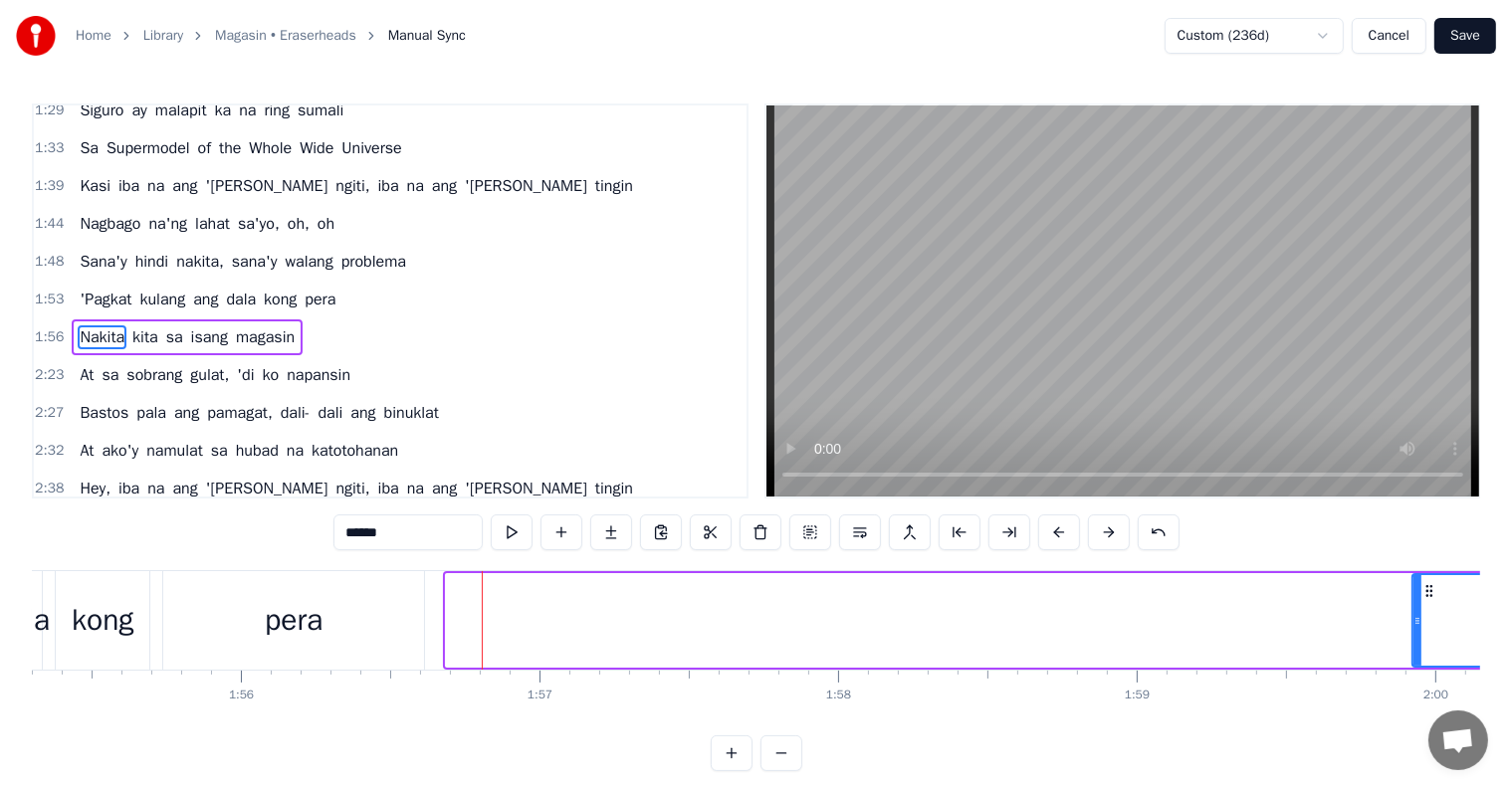 drag, startPoint x: 450, startPoint y: 614, endPoint x: 1417, endPoint y: 617, distance: 967.00465 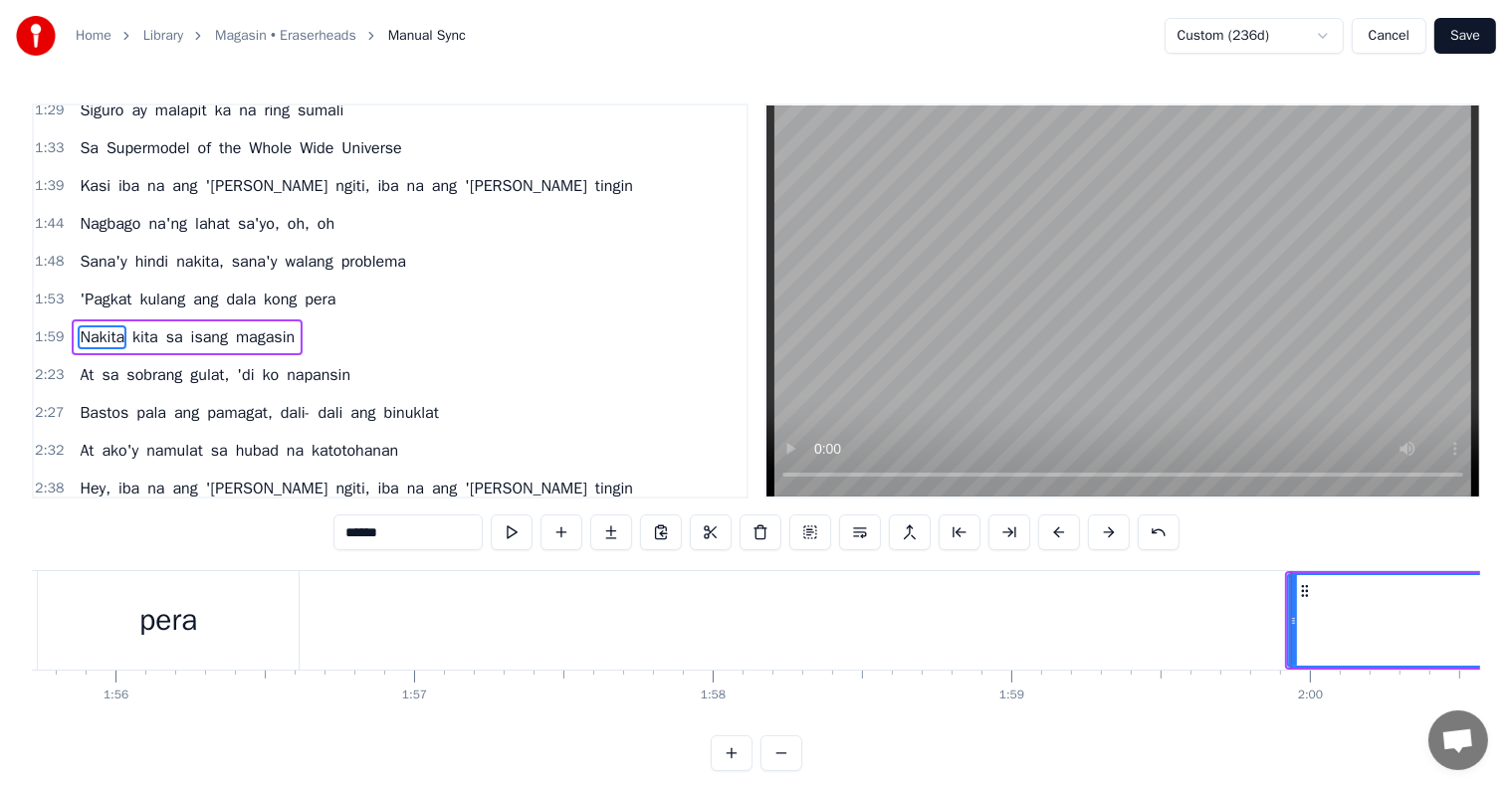 scroll, scrollTop: 0, scrollLeft: 34347, axis: horizontal 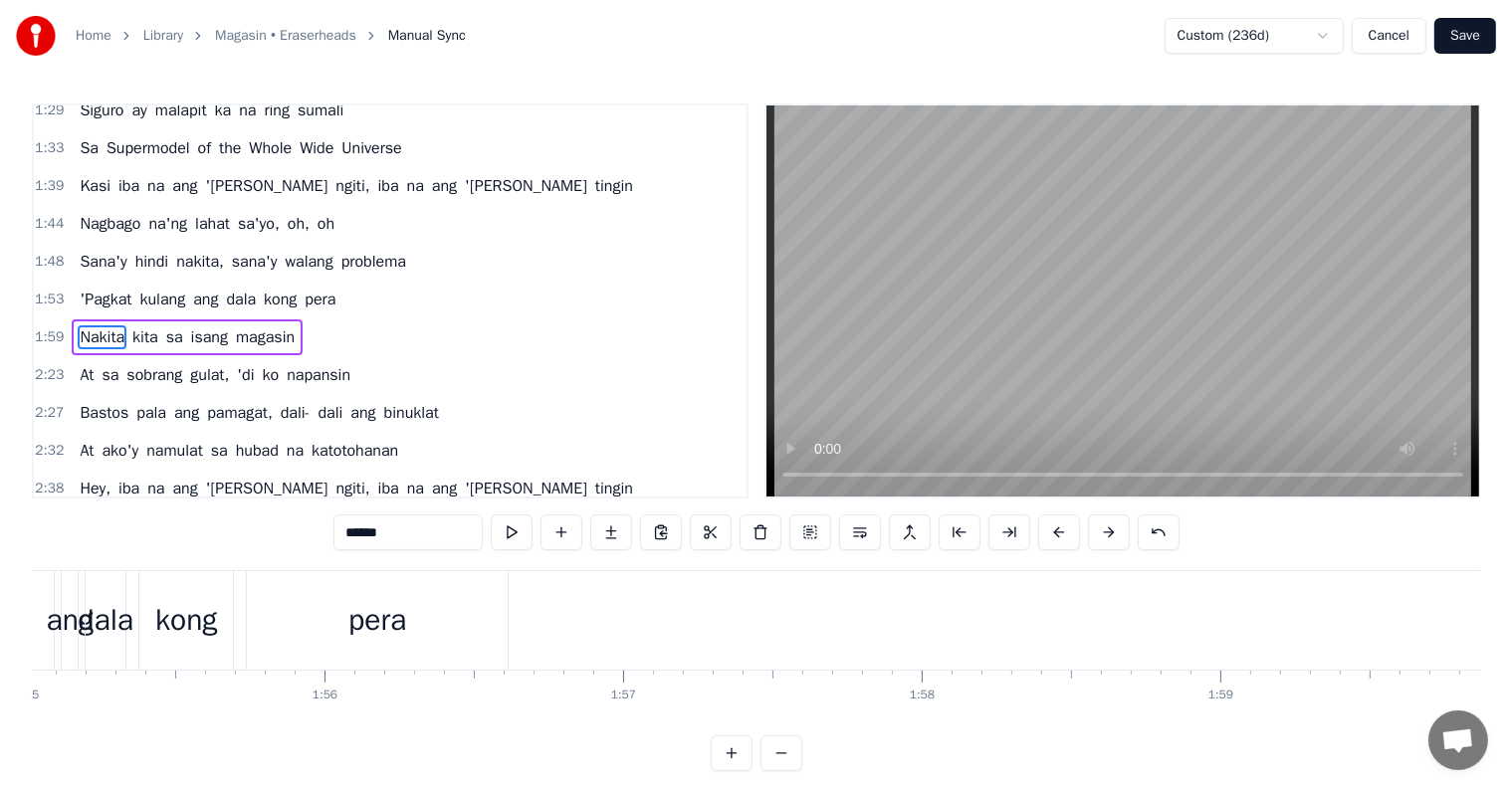 click on "pera" at bounding box center (377, 620) 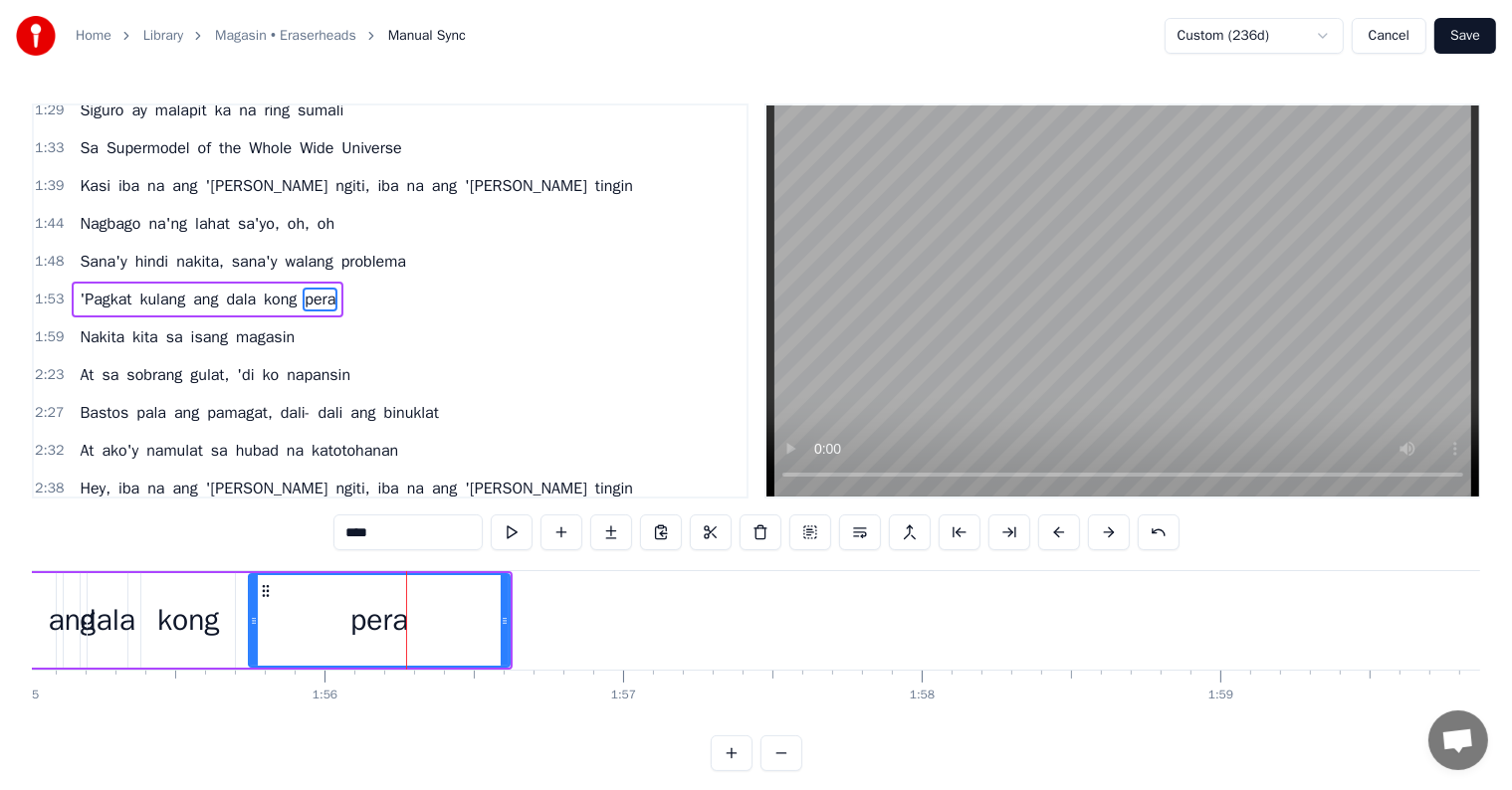 scroll, scrollTop: 848, scrollLeft: 0, axis: vertical 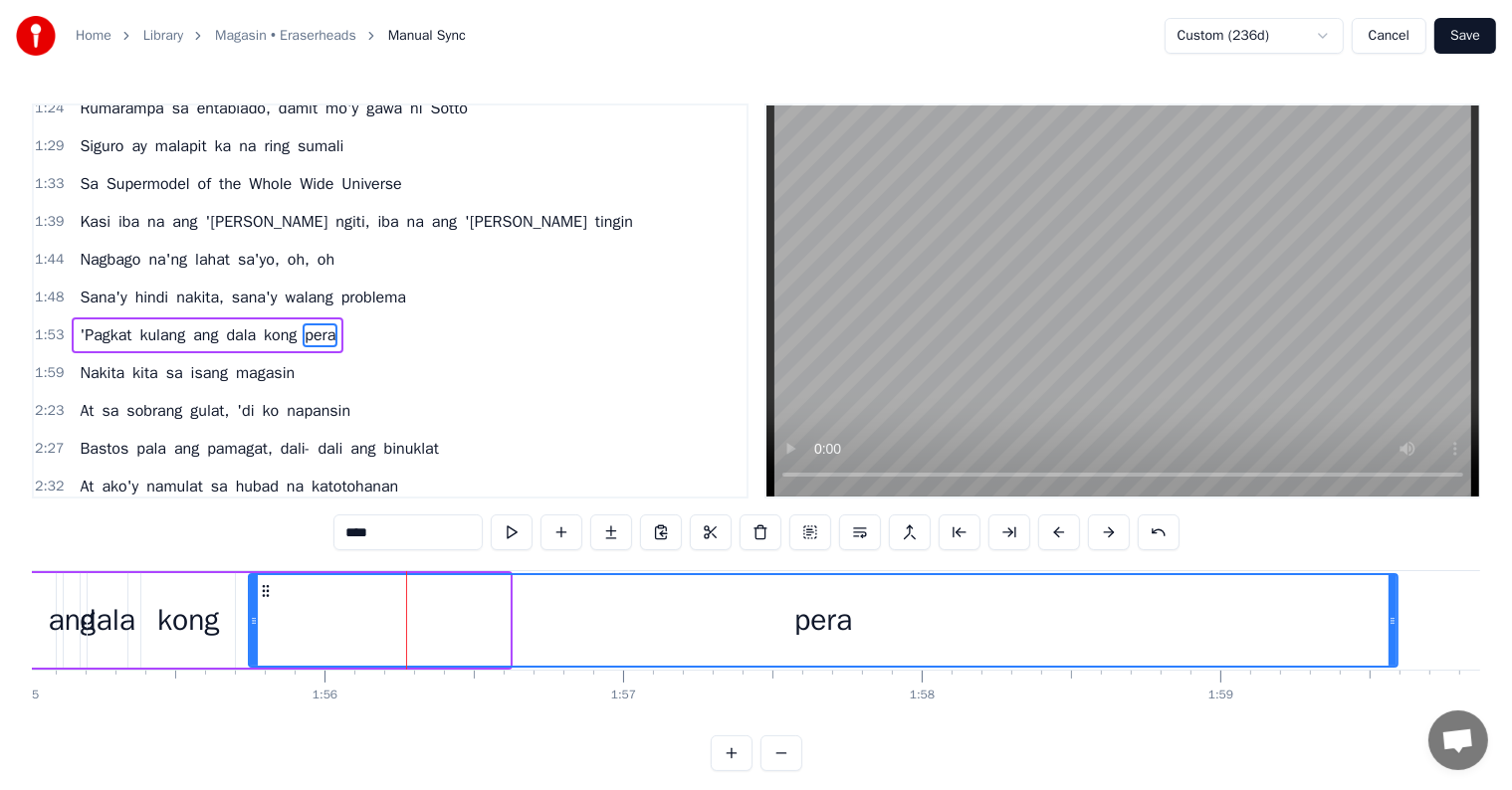 drag, startPoint x: 504, startPoint y: 618, endPoint x: 1392, endPoint y: 621, distance: 888.00507 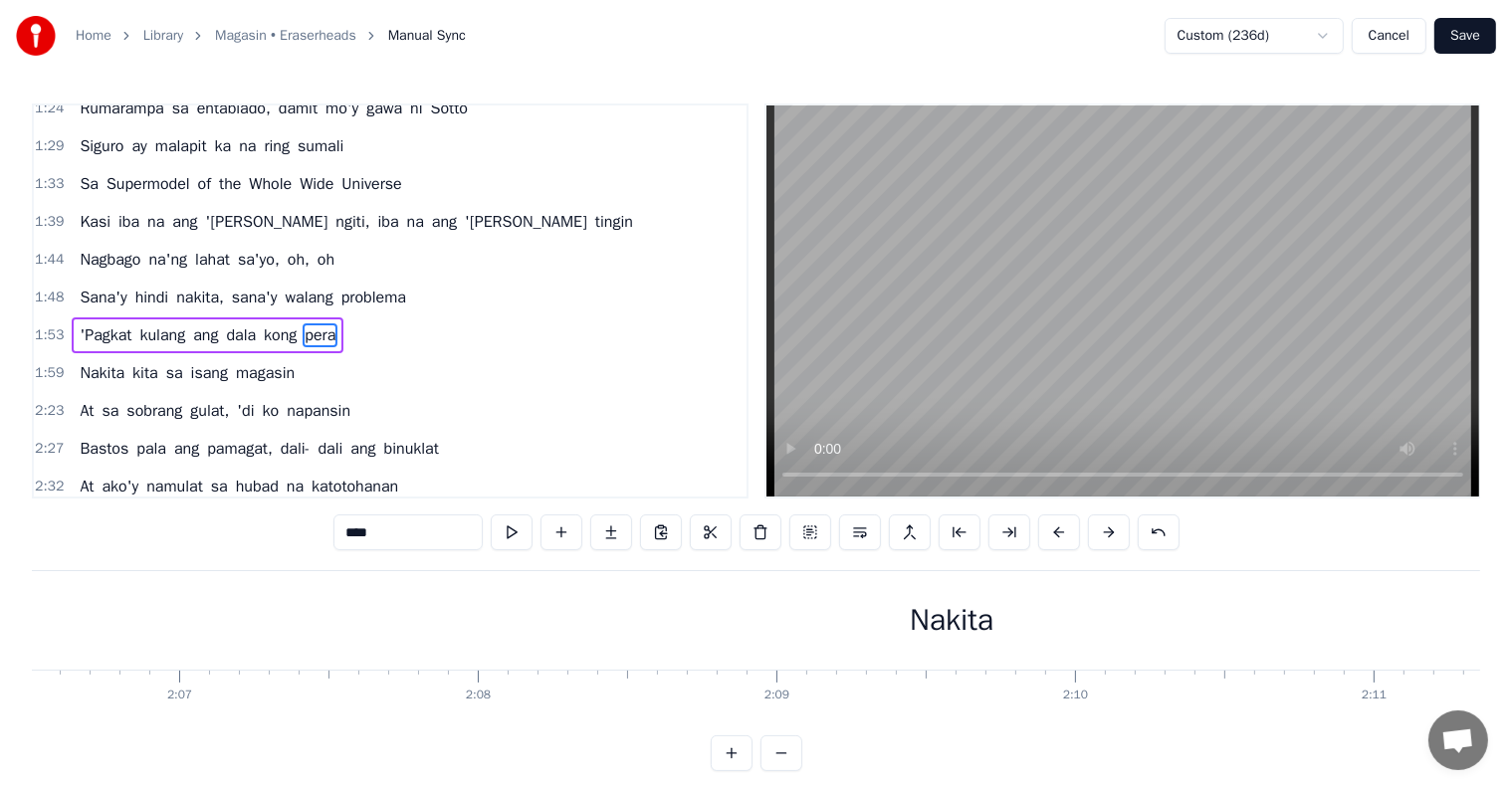 scroll, scrollTop: 0, scrollLeft: 37904, axis: horizontal 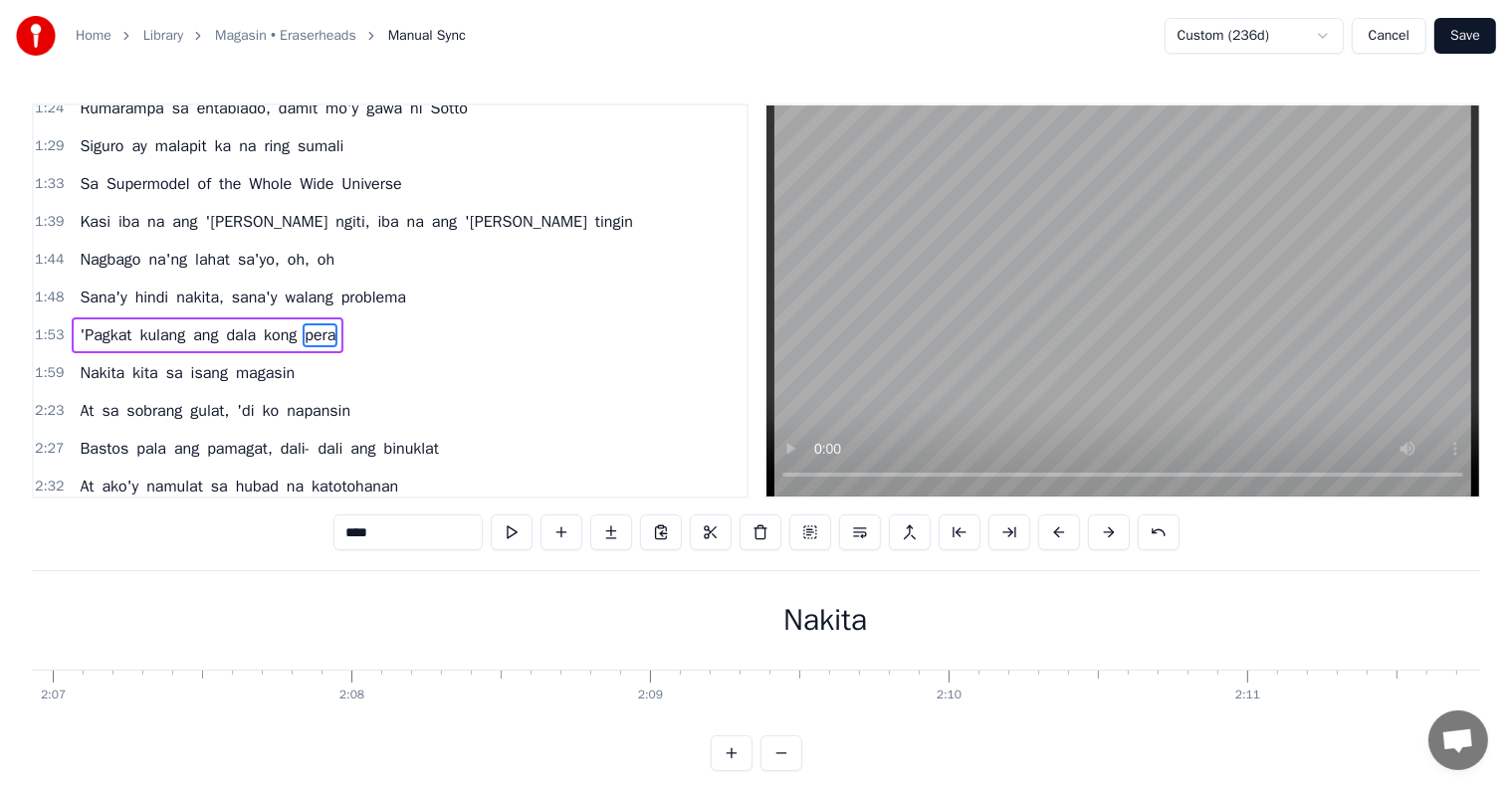 click on "Nakita" at bounding box center [825, 620] 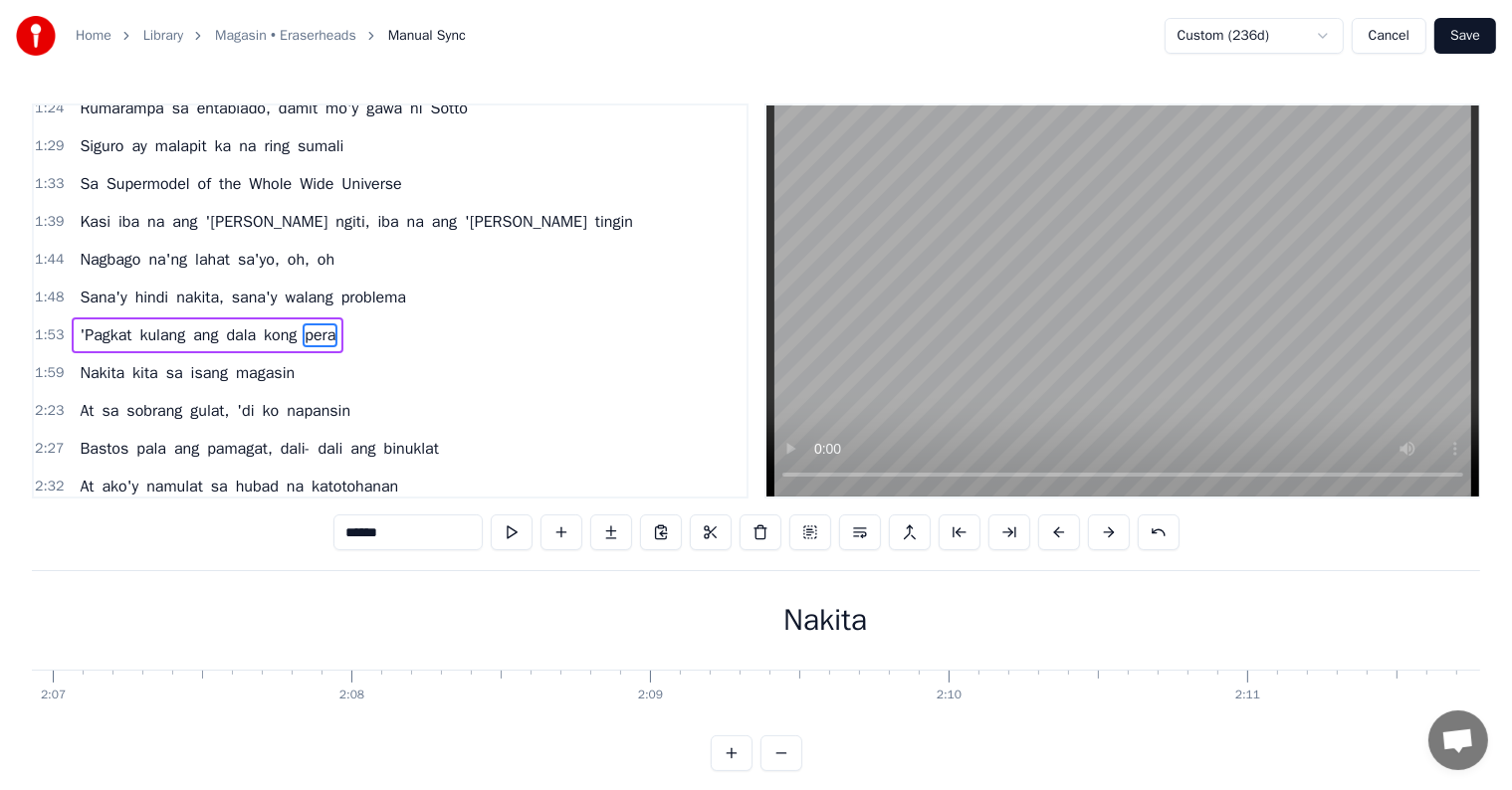 scroll, scrollTop: 884, scrollLeft: 0, axis: vertical 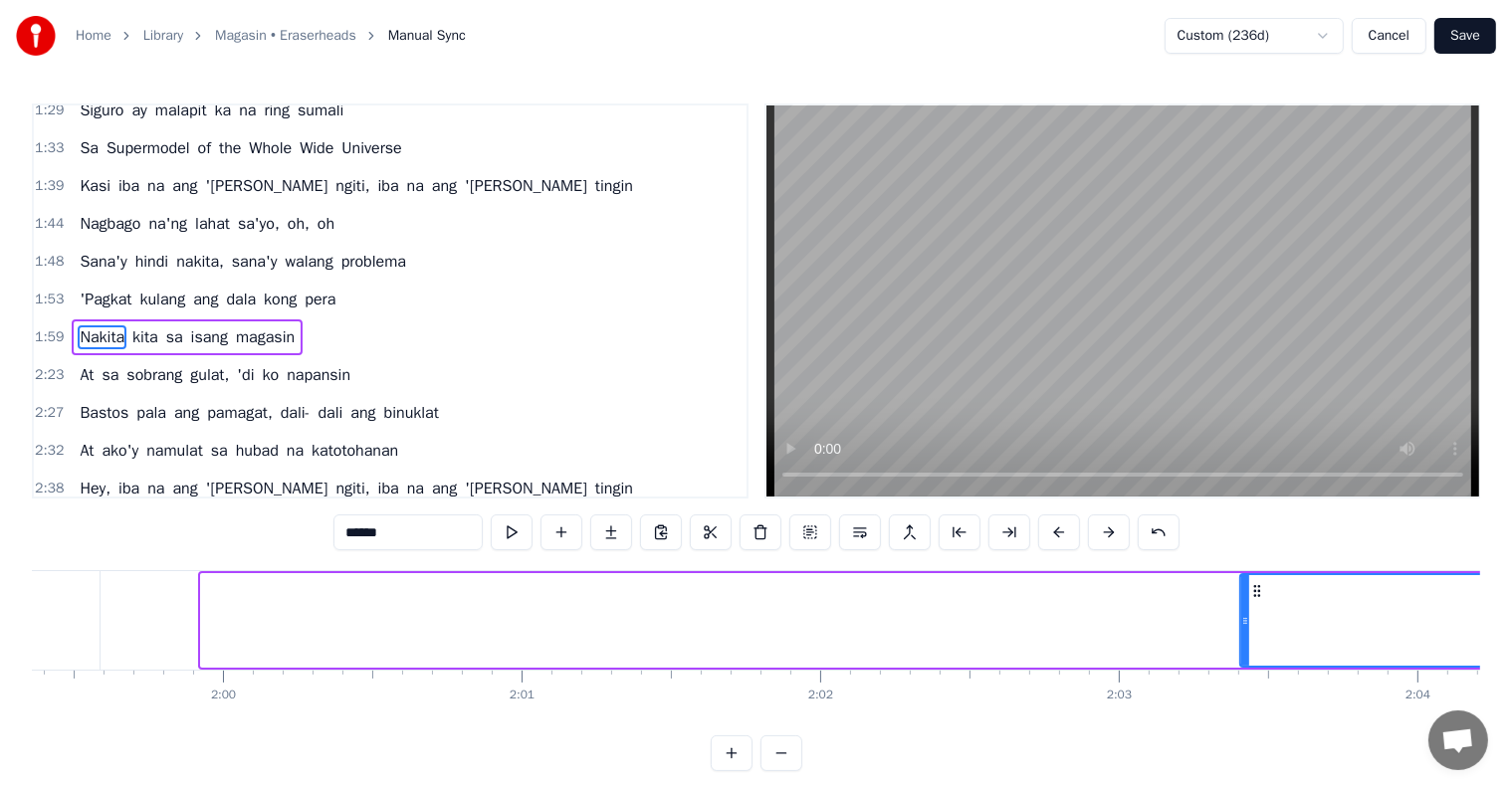 drag, startPoint x: 199, startPoint y: 613, endPoint x: 1238, endPoint y: 602, distance: 1039.058 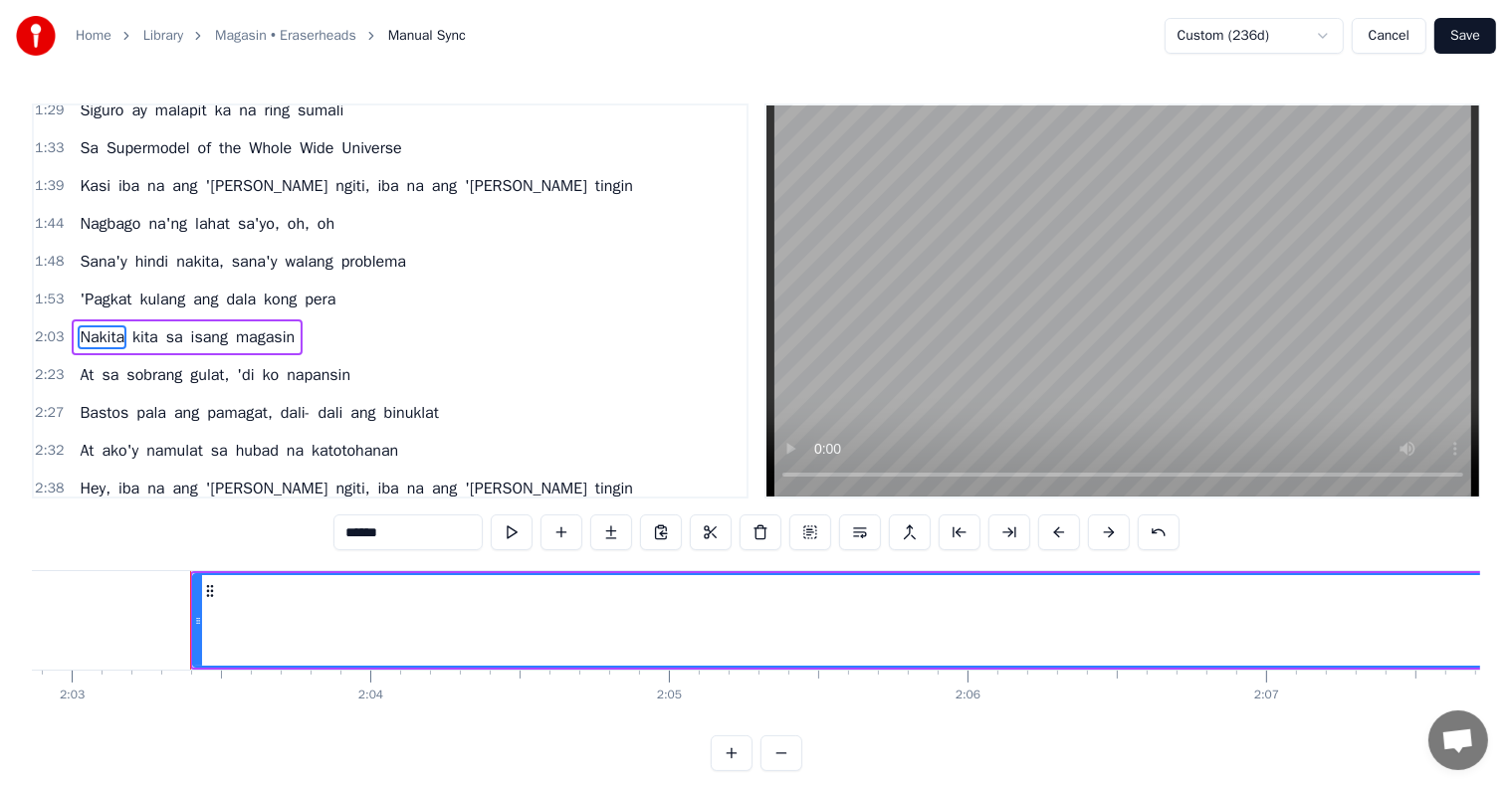 scroll, scrollTop: 0, scrollLeft: 36647, axis: horizontal 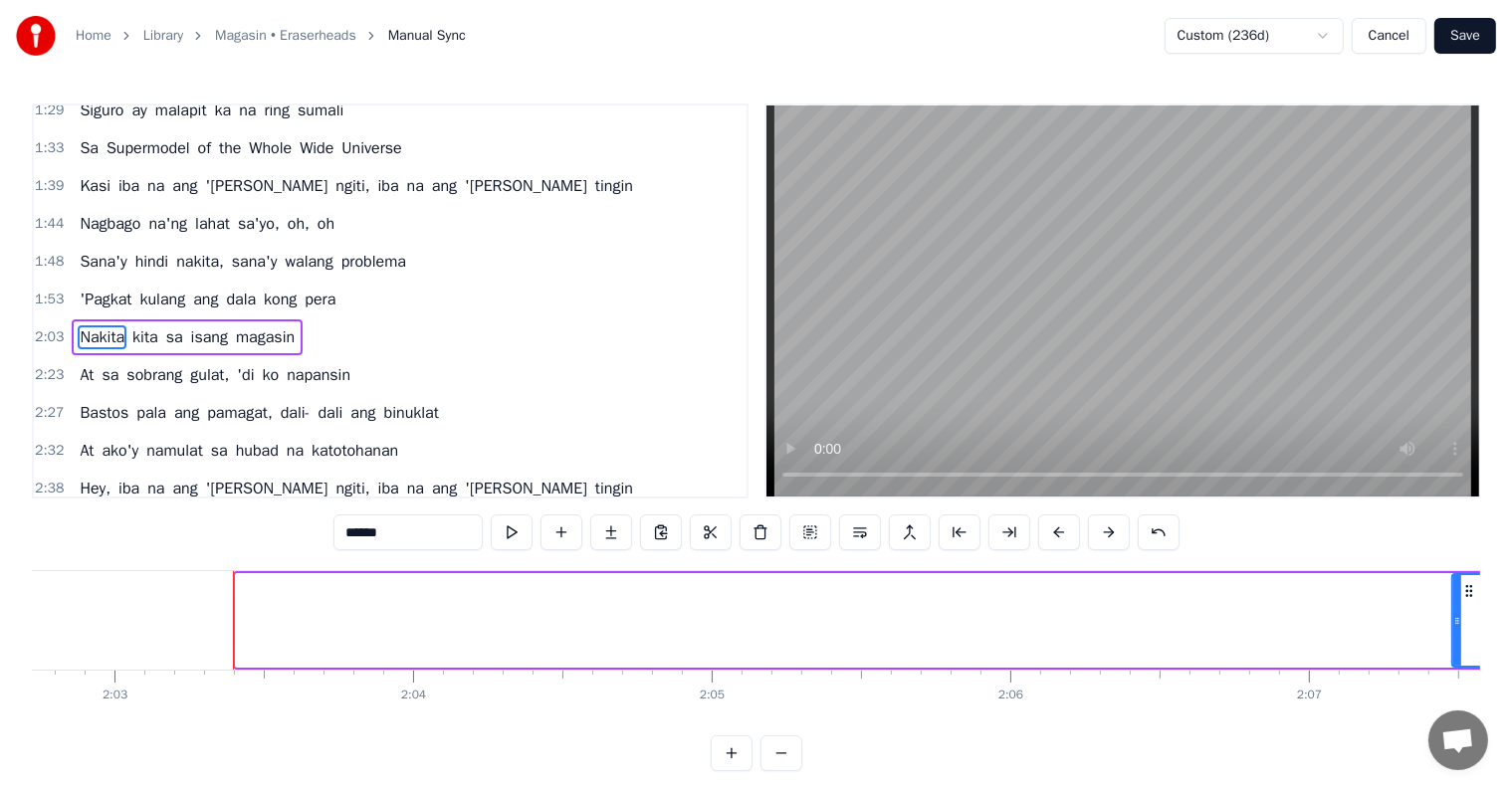 drag, startPoint x: 239, startPoint y: 613, endPoint x: 1455, endPoint y: 623, distance: 1216.0411 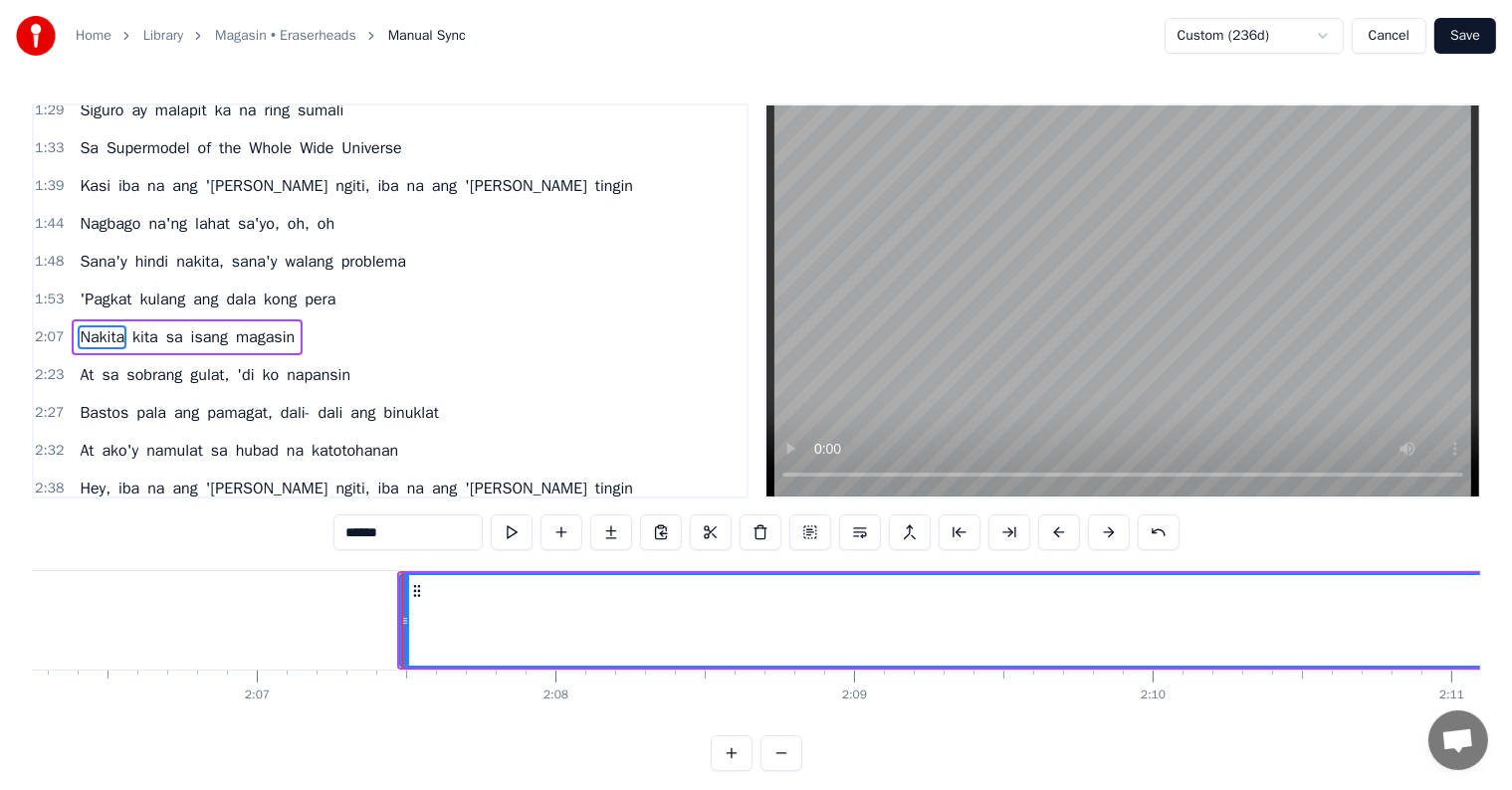 scroll, scrollTop: 0, scrollLeft: 37969, axis: horizontal 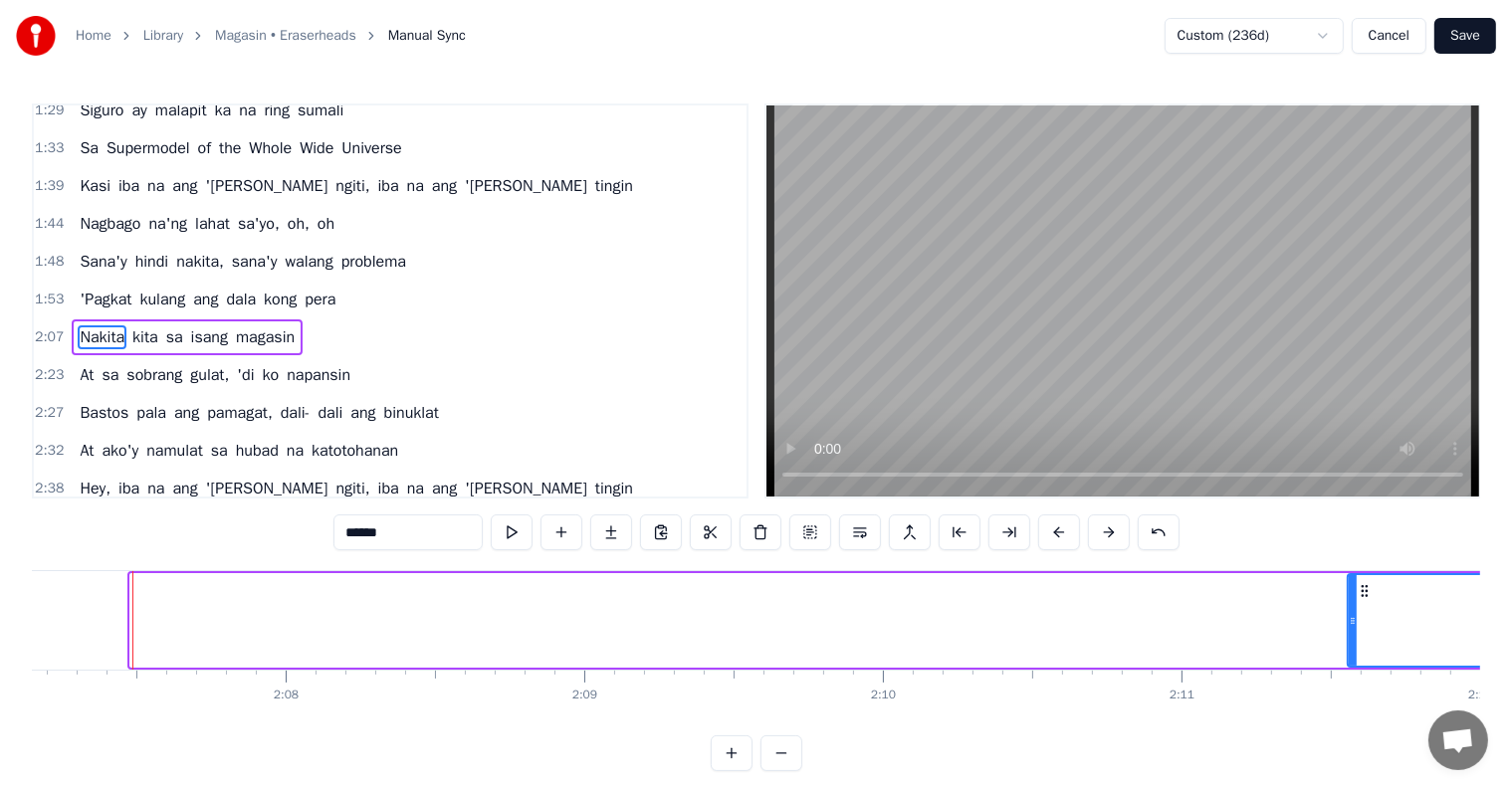 drag, startPoint x: 133, startPoint y: 615, endPoint x: 1381, endPoint y: 621, distance: 1248.0144 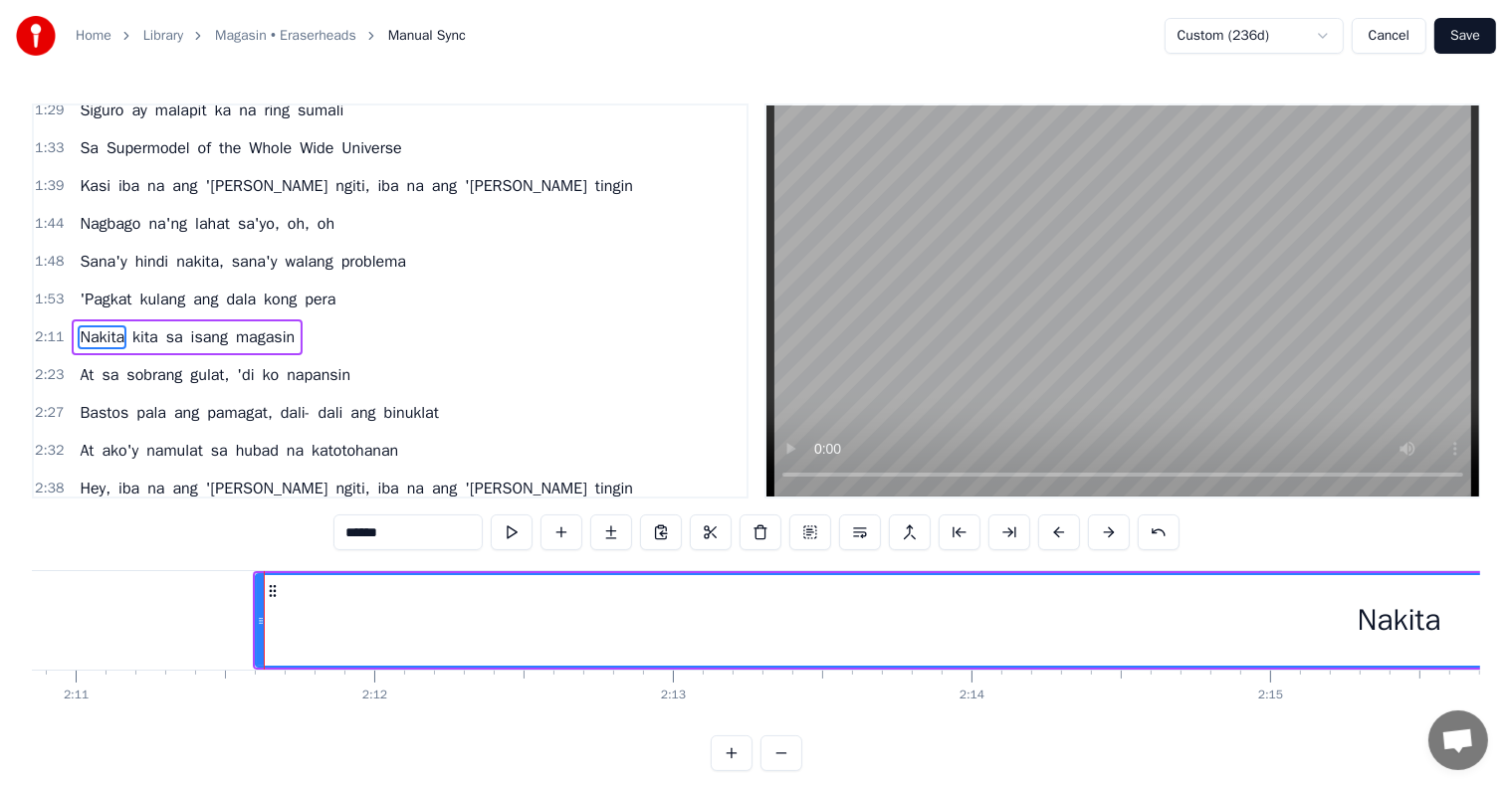scroll, scrollTop: 0, scrollLeft: 39450, axis: horizontal 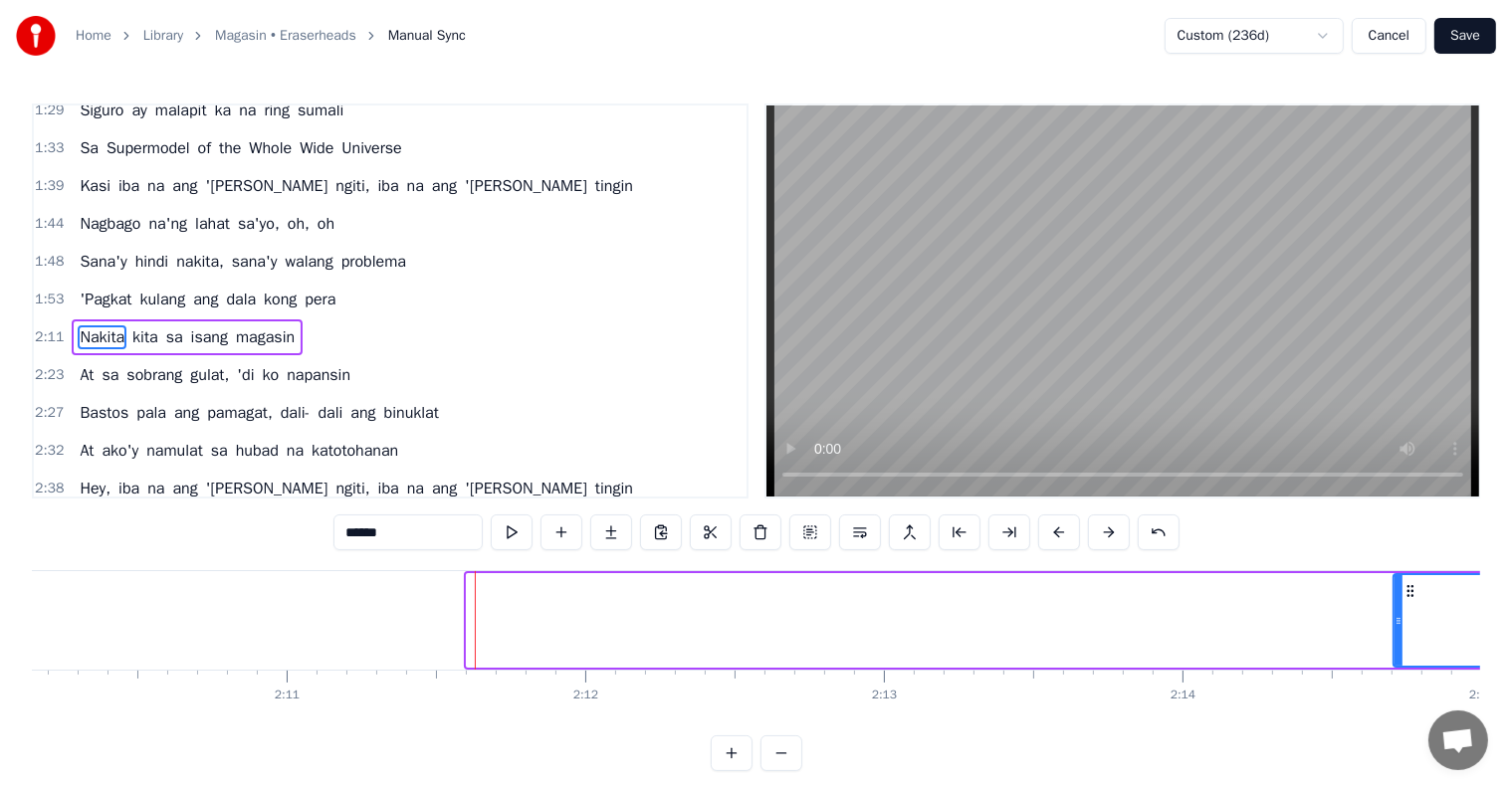 drag, startPoint x: 469, startPoint y: 609, endPoint x: 1428, endPoint y: 637, distance: 959.40867 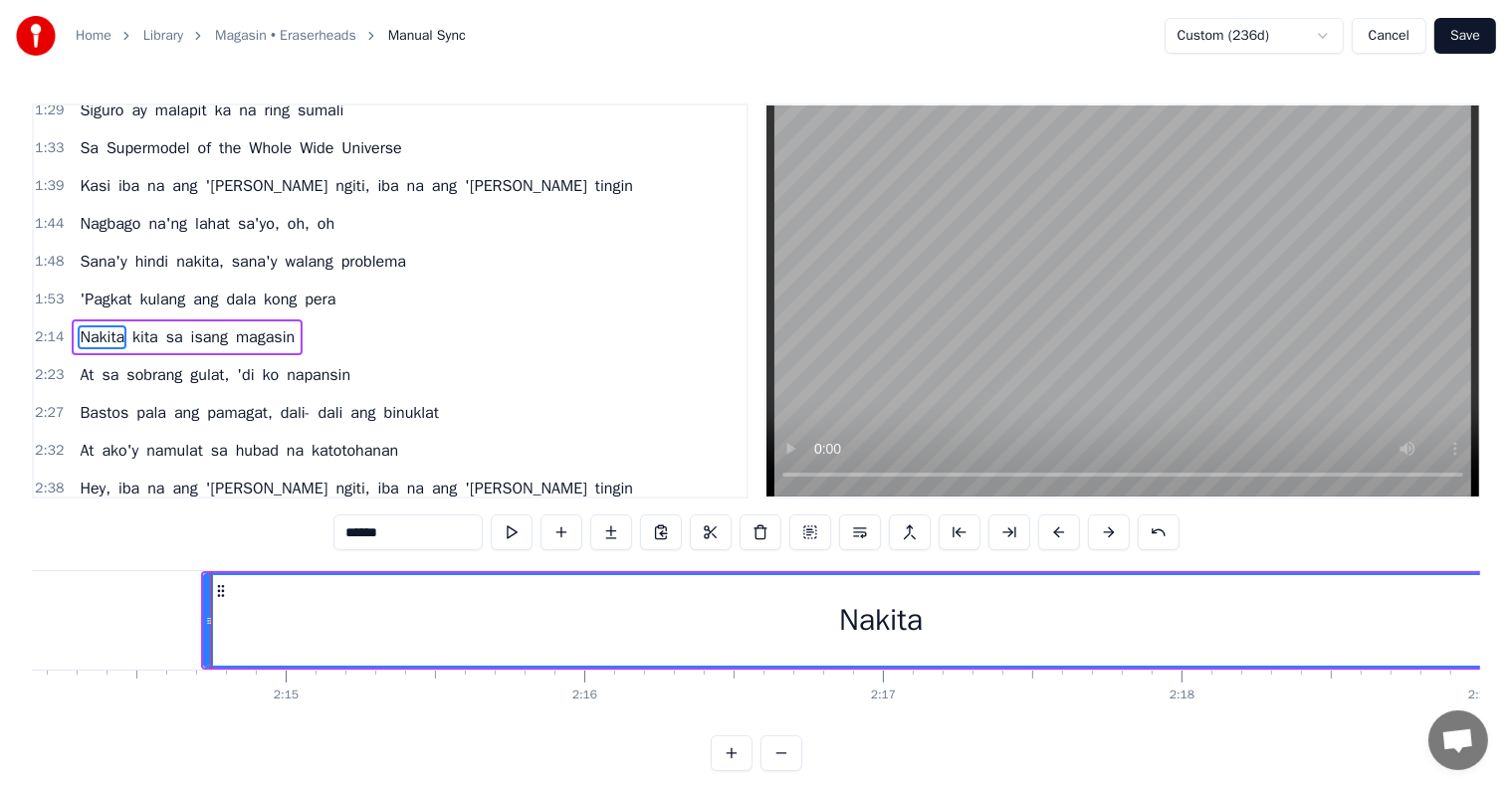 scroll, scrollTop: 0, scrollLeft: 40138, axis: horizontal 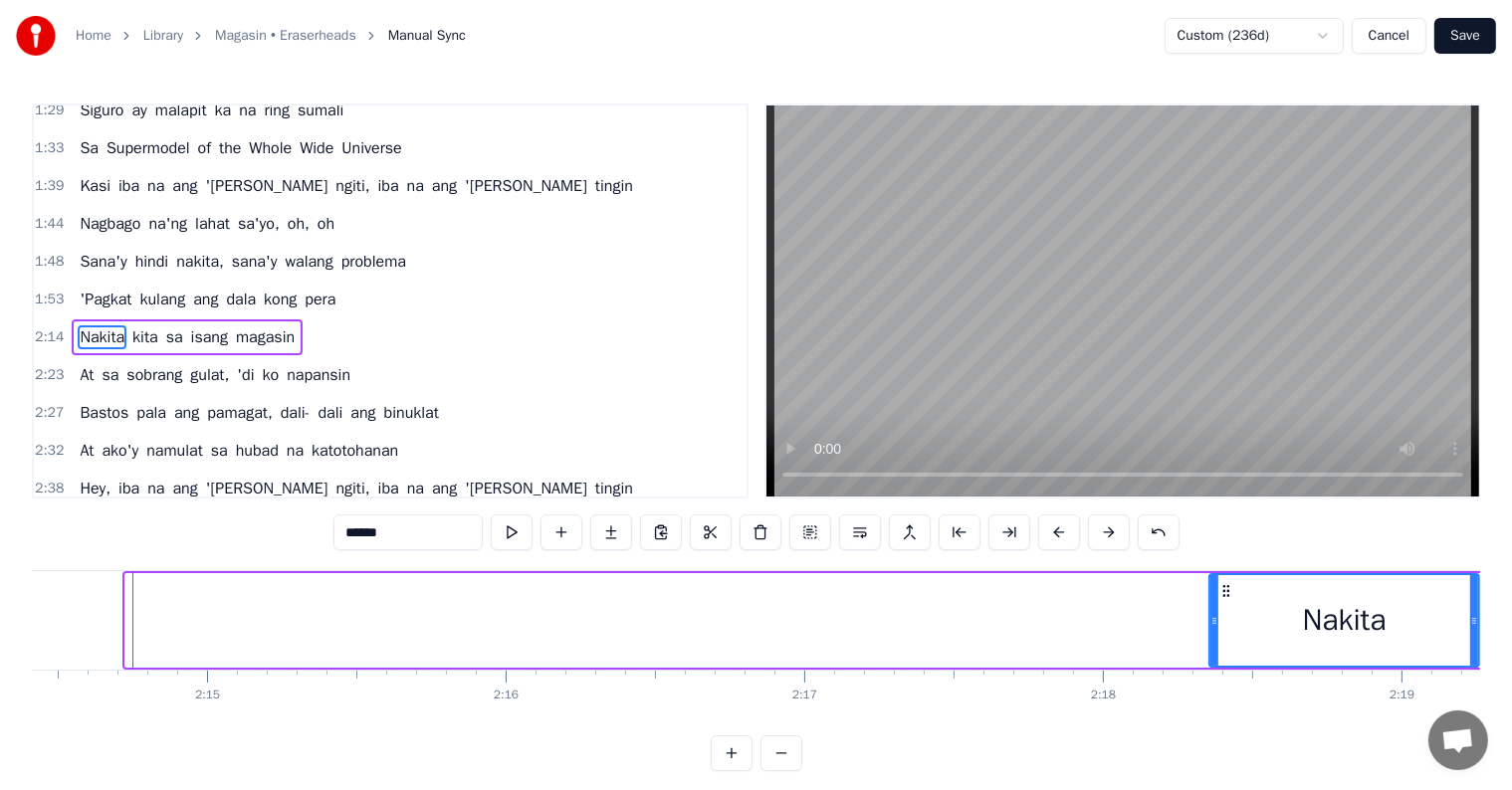 drag, startPoint x: 125, startPoint y: 613, endPoint x: 1333, endPoint y: 641, distance: 1208.3245 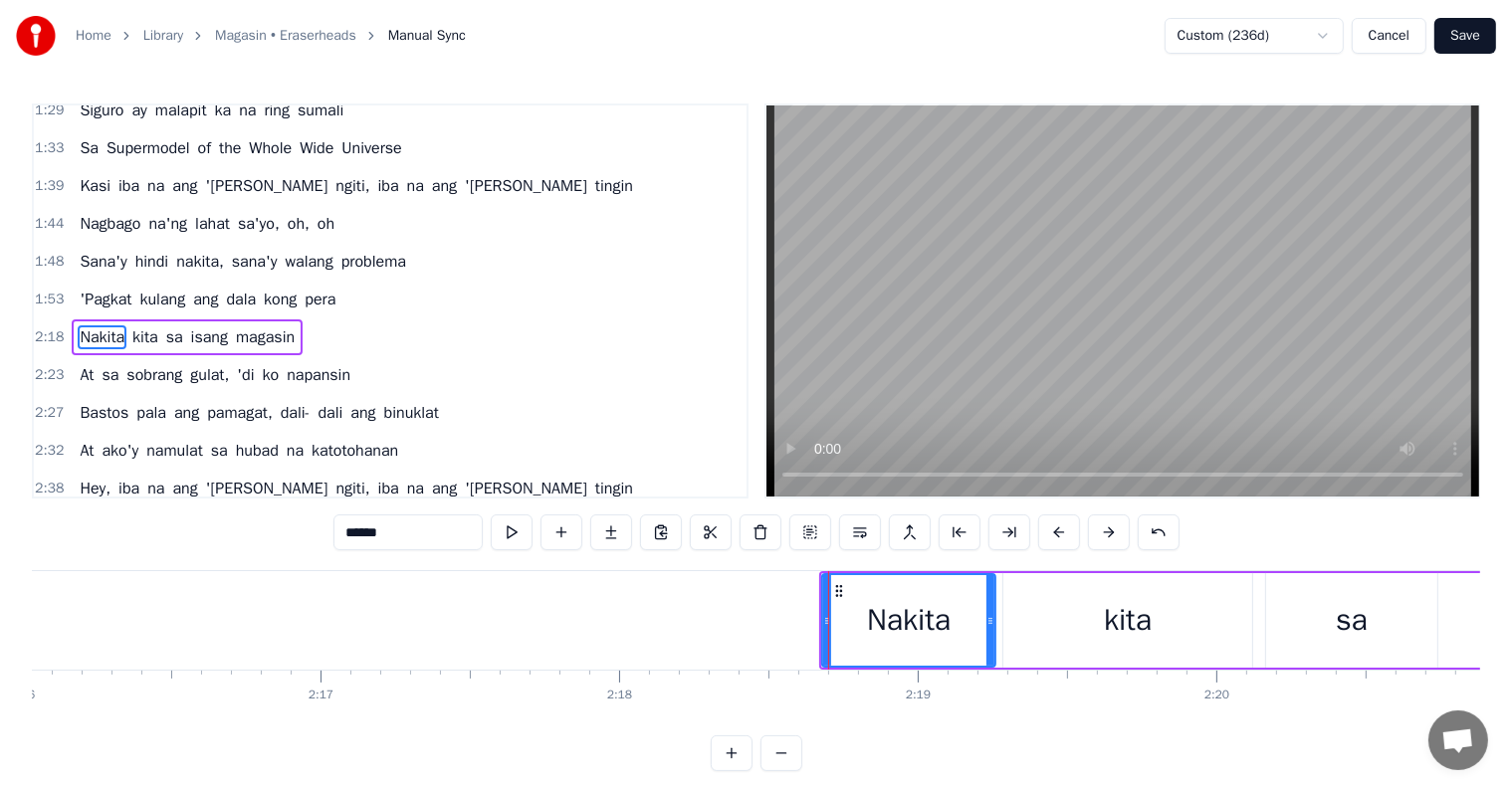 scroll, scrollTop: 0, scrollLeft: 40747, axis: horizontal 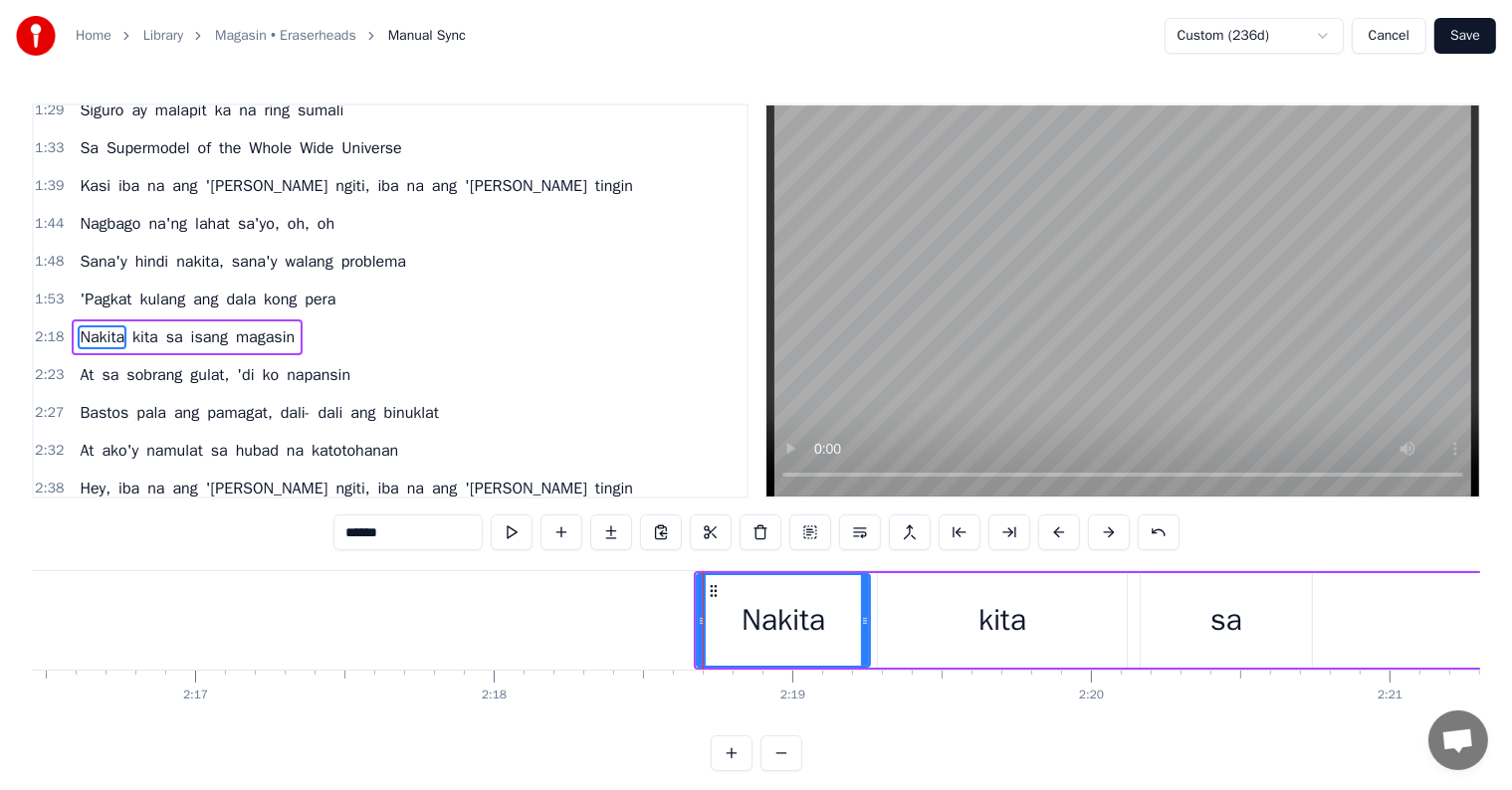 click on "kita" at bounding box center [1002, 620] 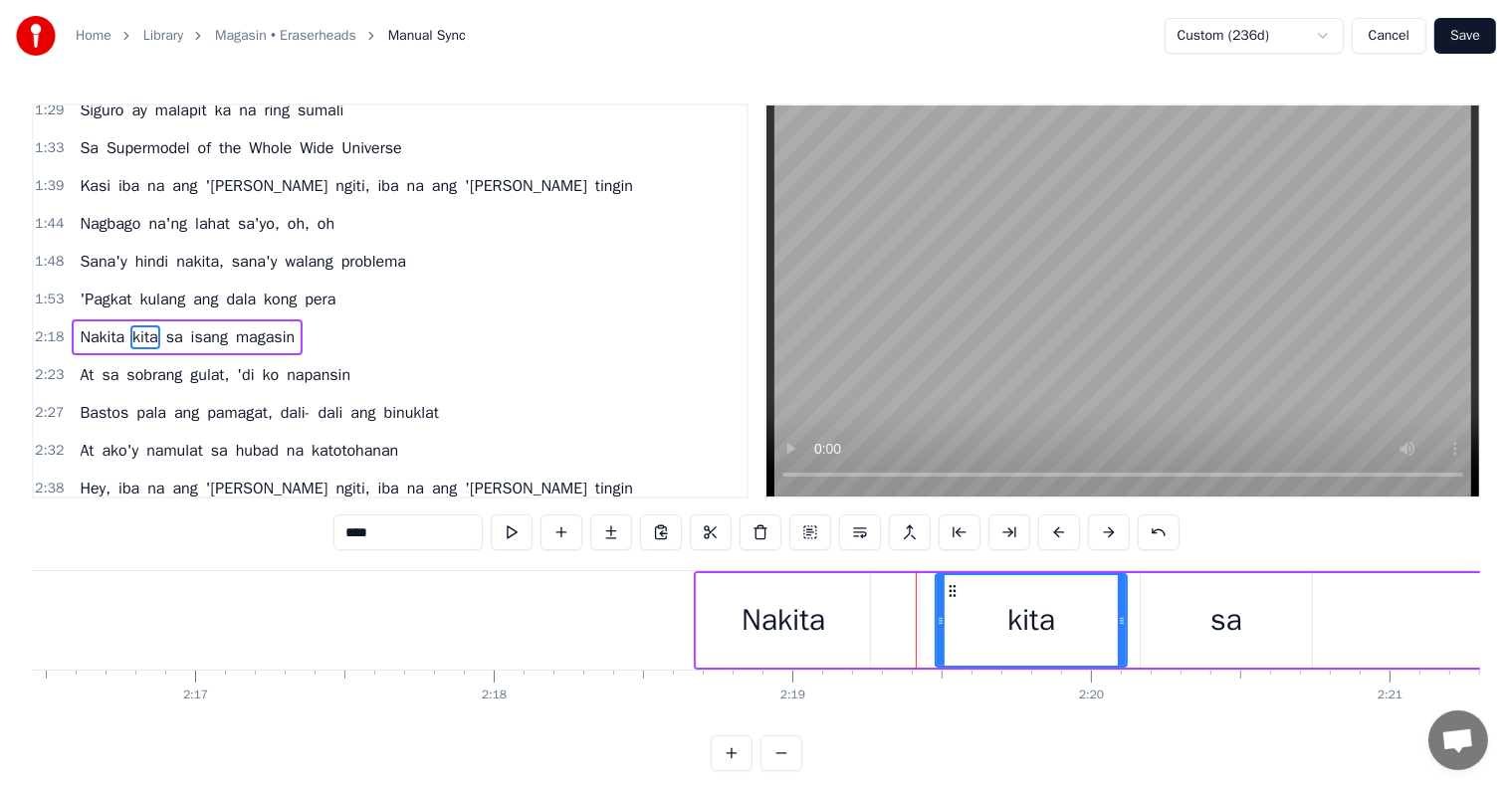 drag, startPoint x: 881, startPoint y: 619, endPoint x: 939, endPoint y: 621, distance: 58.034473 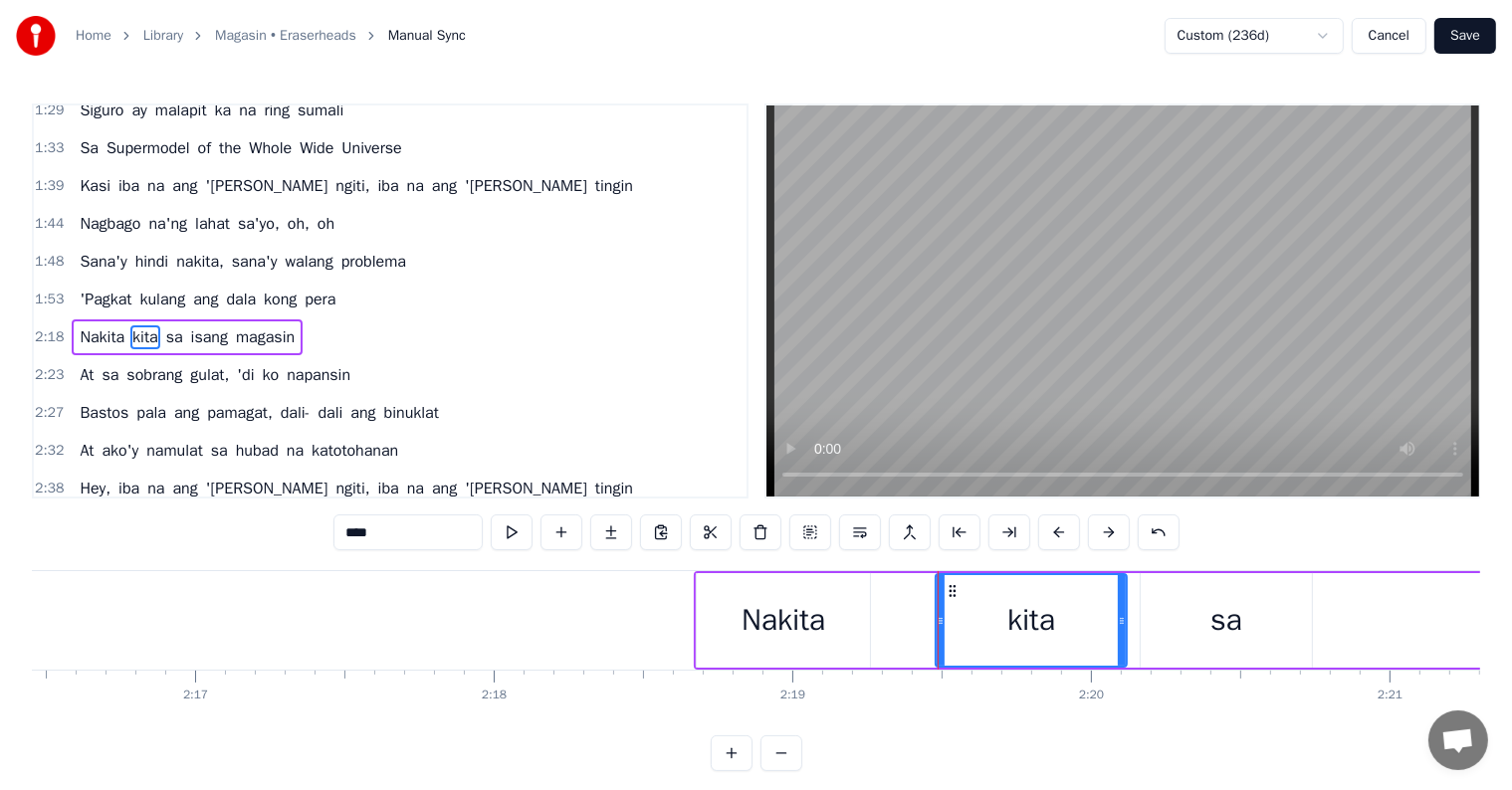 click on "Nakita" at bounding box center [783, 620] 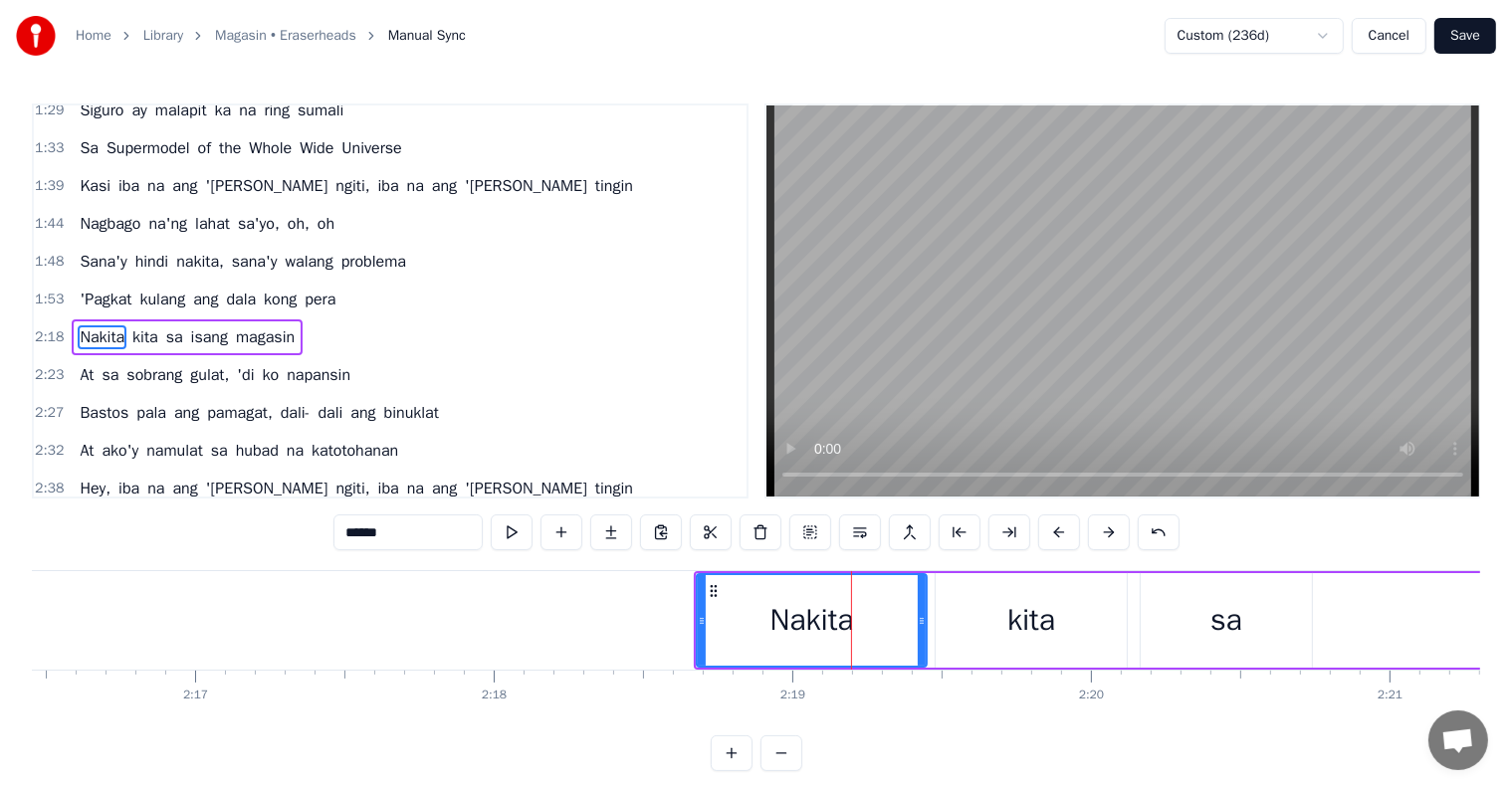 drag, startPoint x: 863, startPoint y: 620, endPoint x: 803, endPoint y: 618, distance: 60.033324 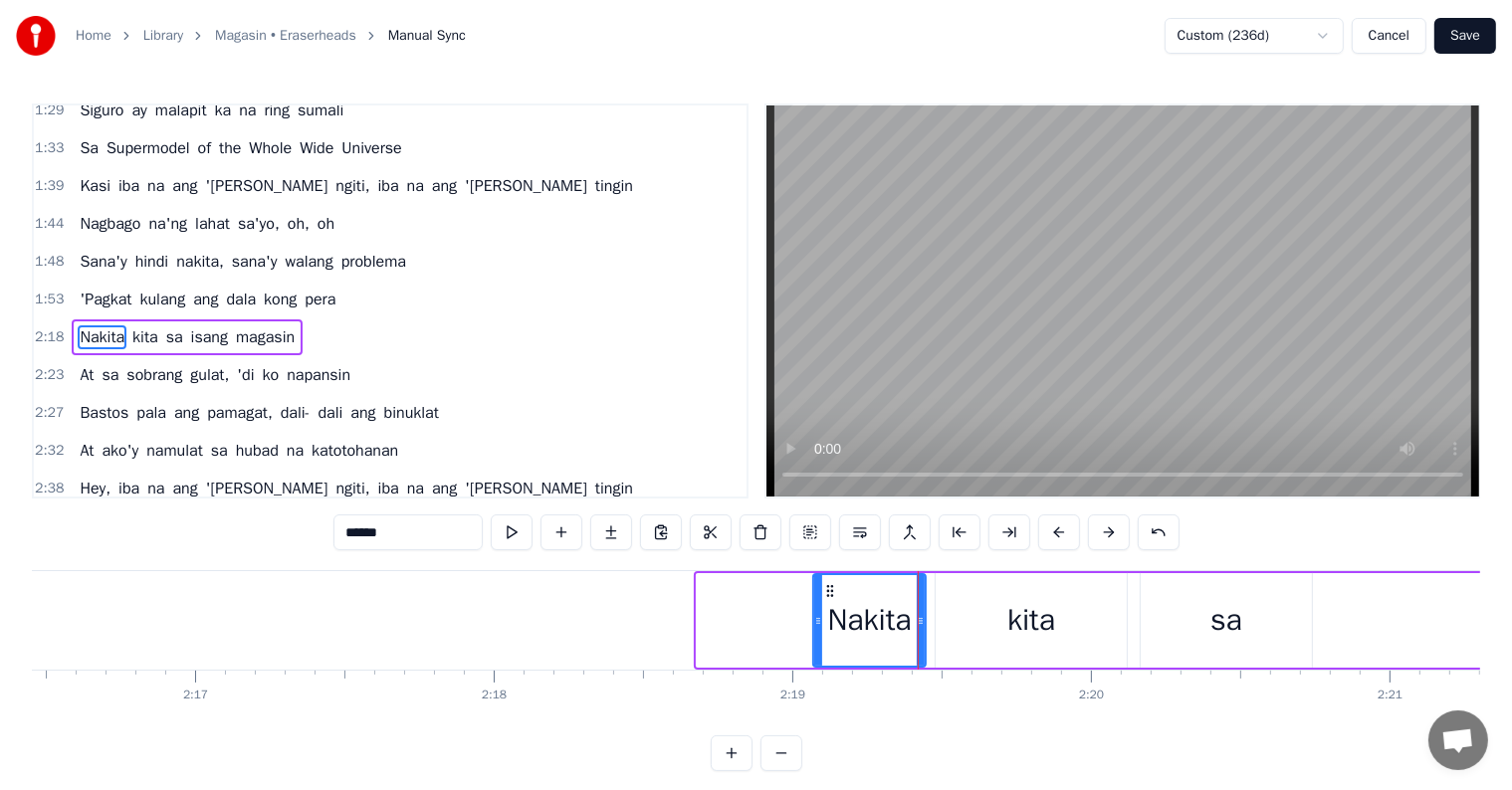 drag, startPoint x: 697, startPoint y: 614, endPoint x: 813, endPoint y: 624, distance: 116.430237 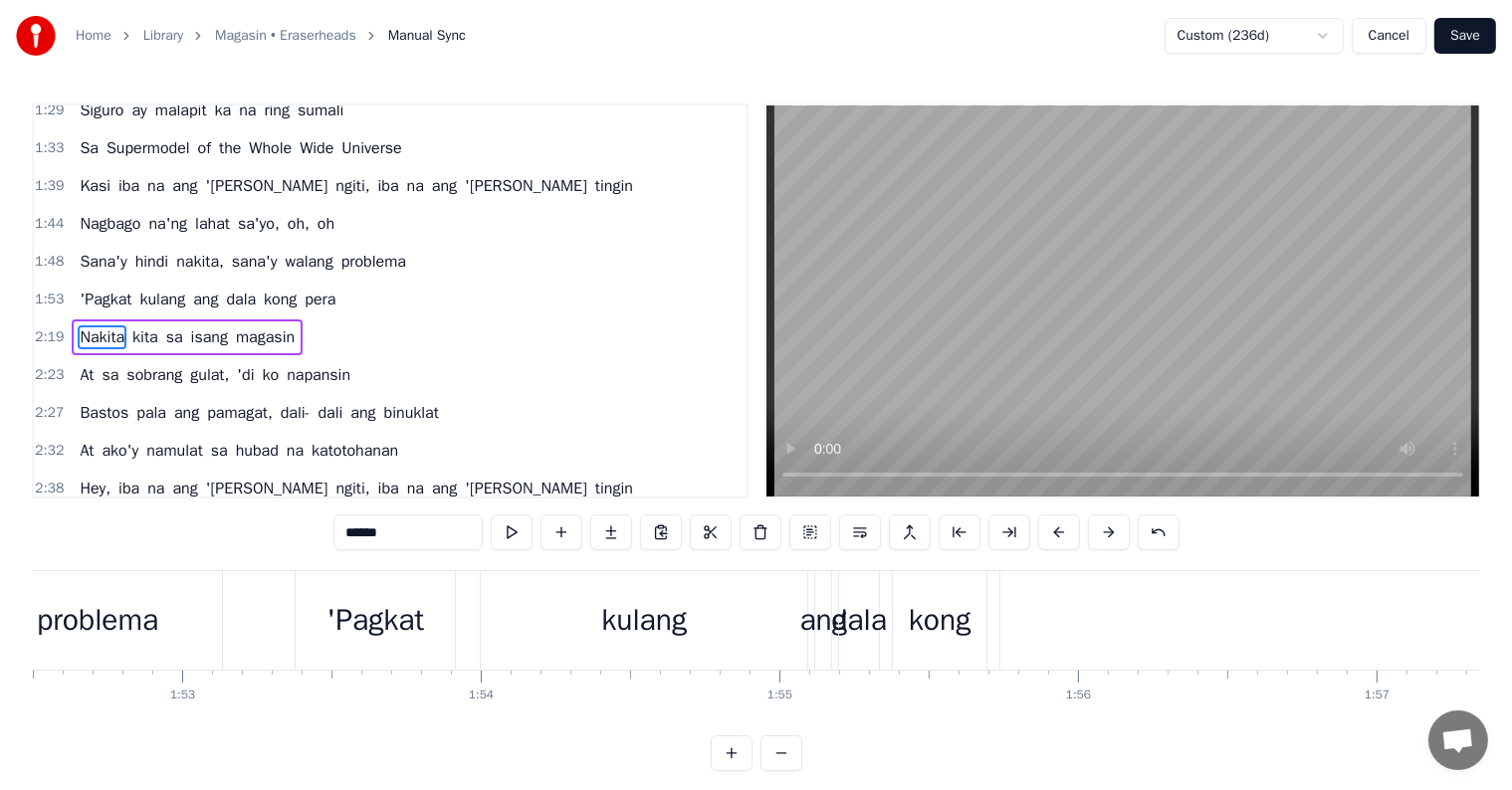 scroll, scrollTop: 0, scrollLeft: 33258, axis: horizontal 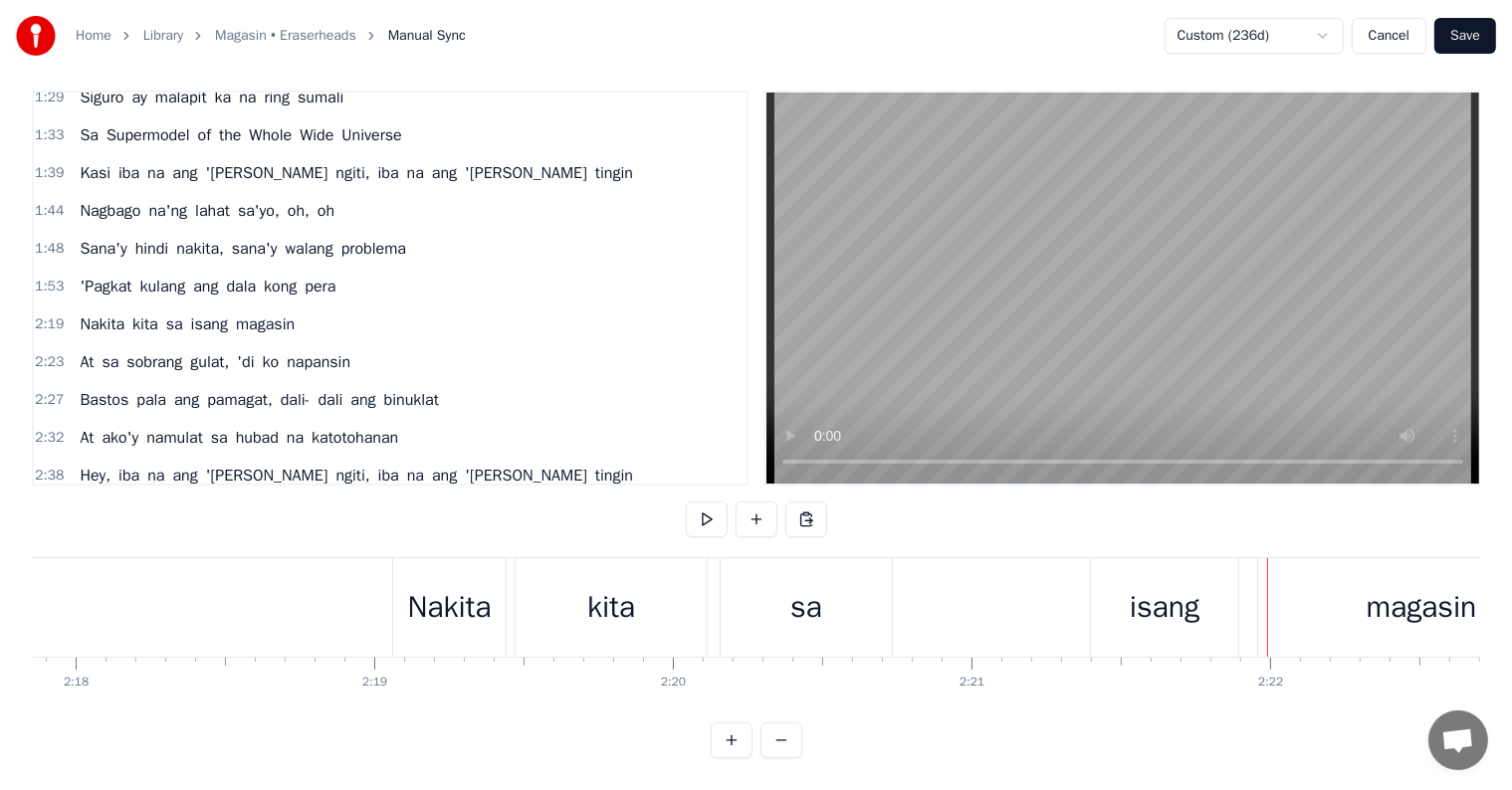 click on "sa" at bounding box center [806, 607] 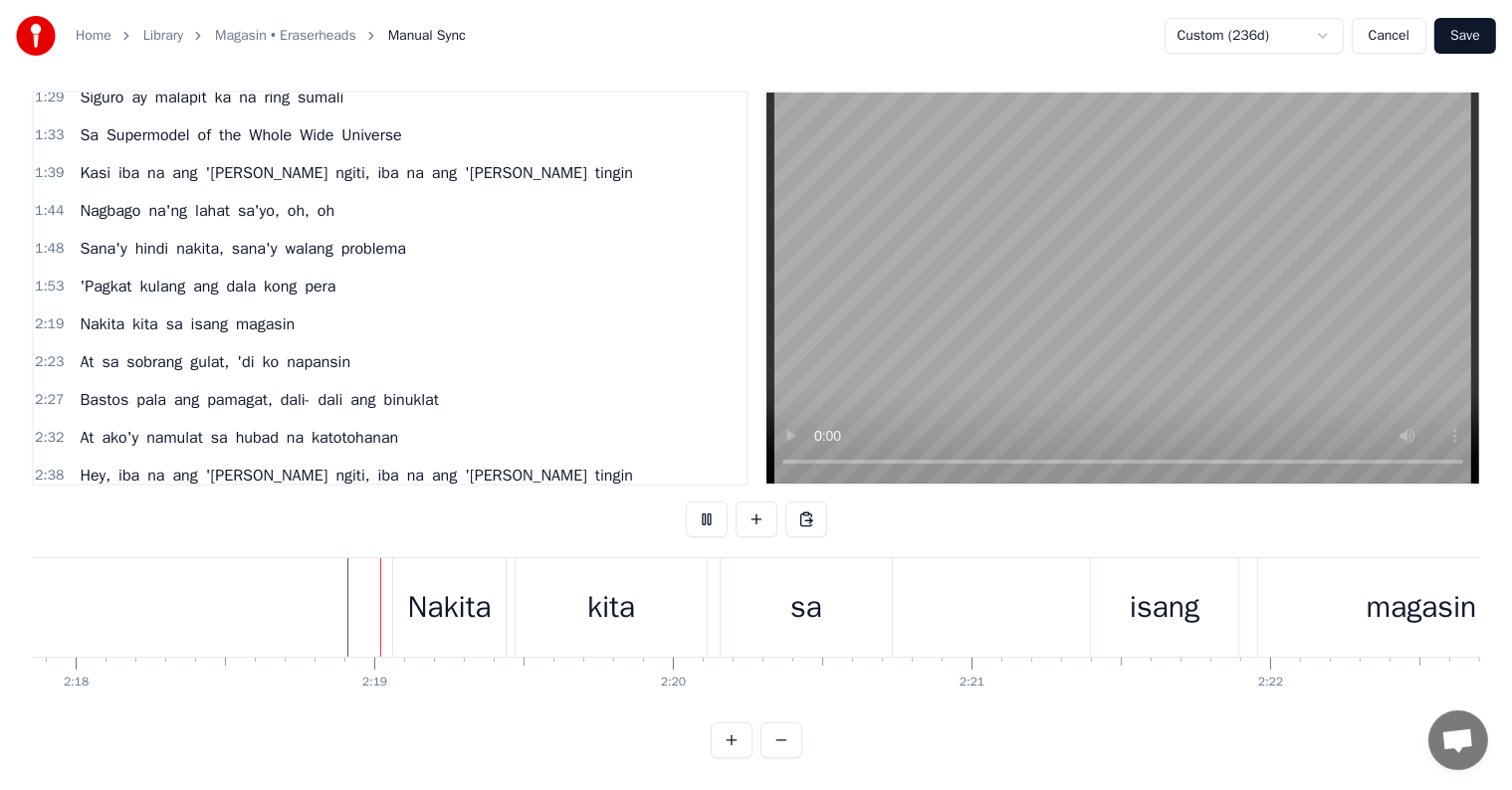 scroll, scrollTop: 30, scrollLeft: 0, axis: vertical 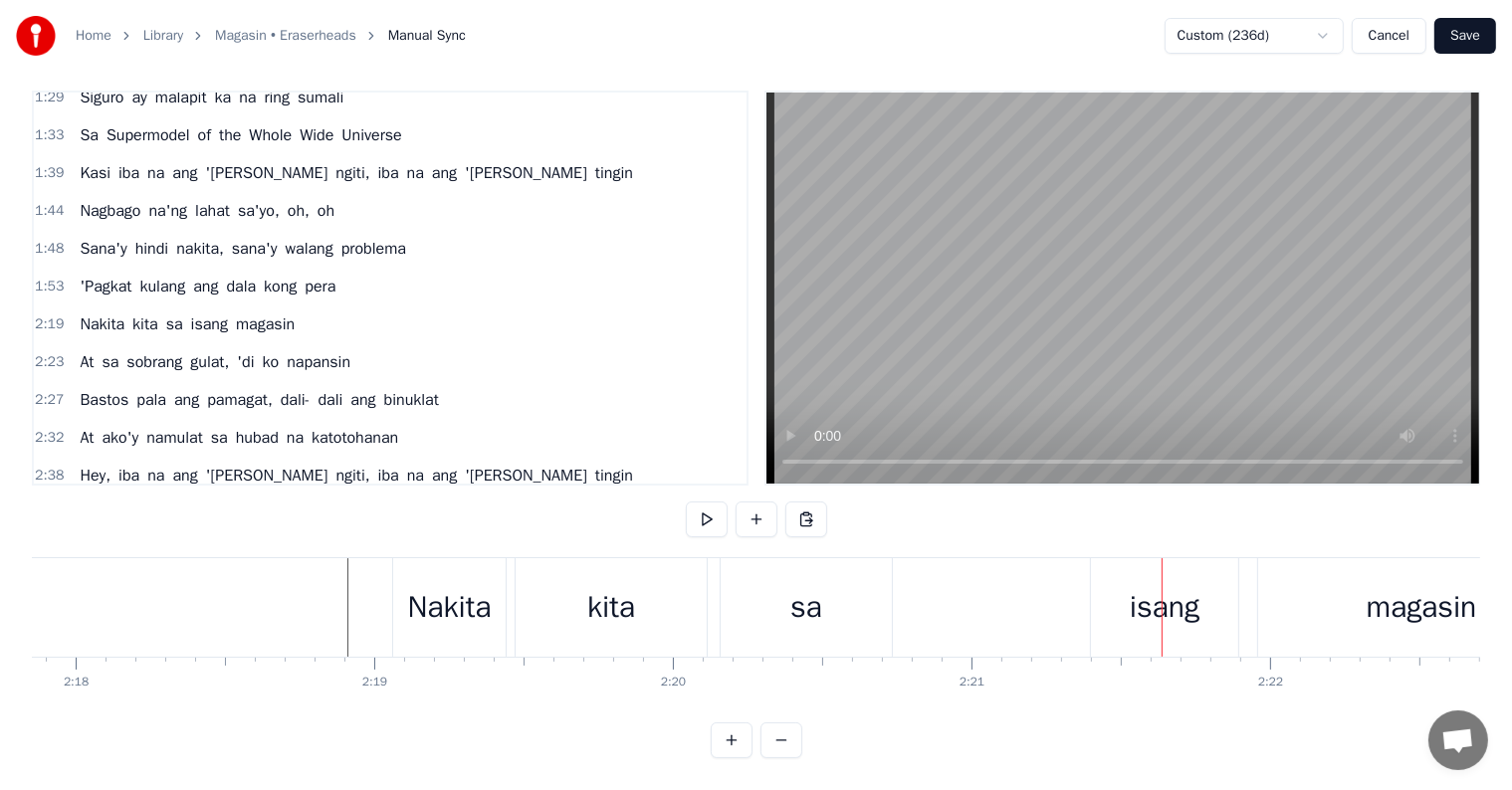 click on "sa" at bounding box center (806, 607) 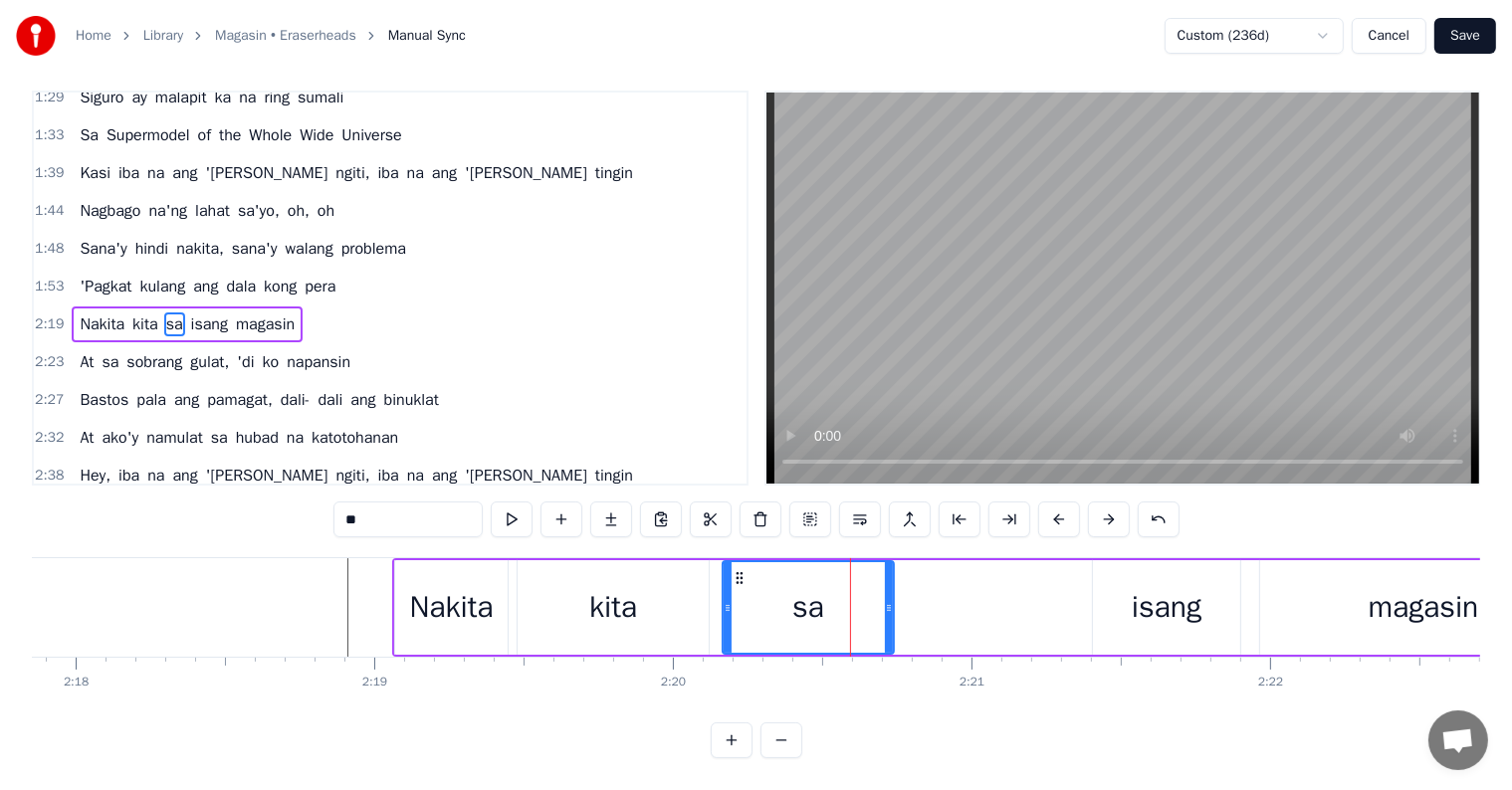 scroll, scrollTop: 0, scrollLeft: 0, axis: both 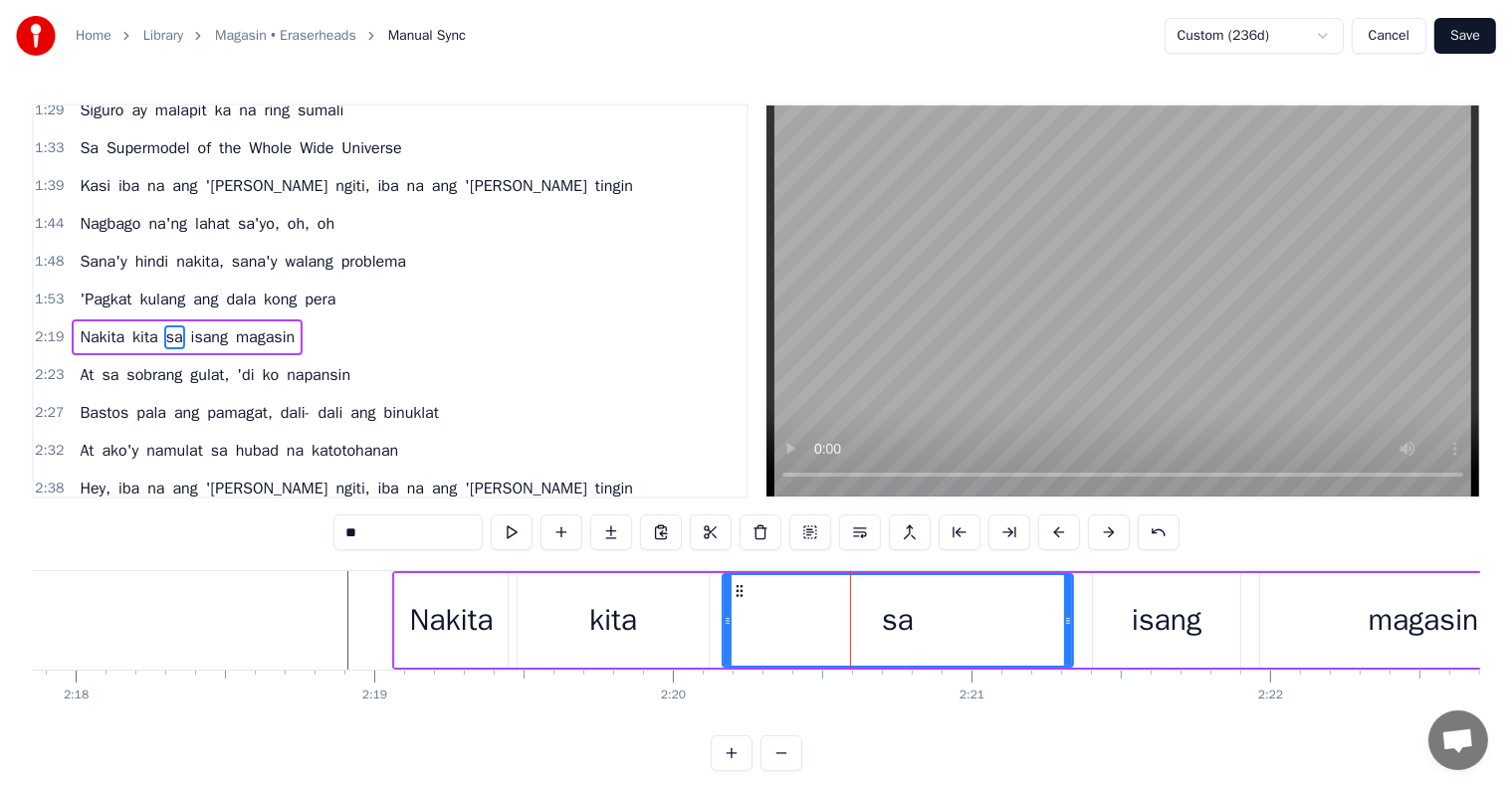 drag, startPoint x: 888, startPoint y: 620, endPoint x: 1067, endPoint y: 615, distance: 179.06982 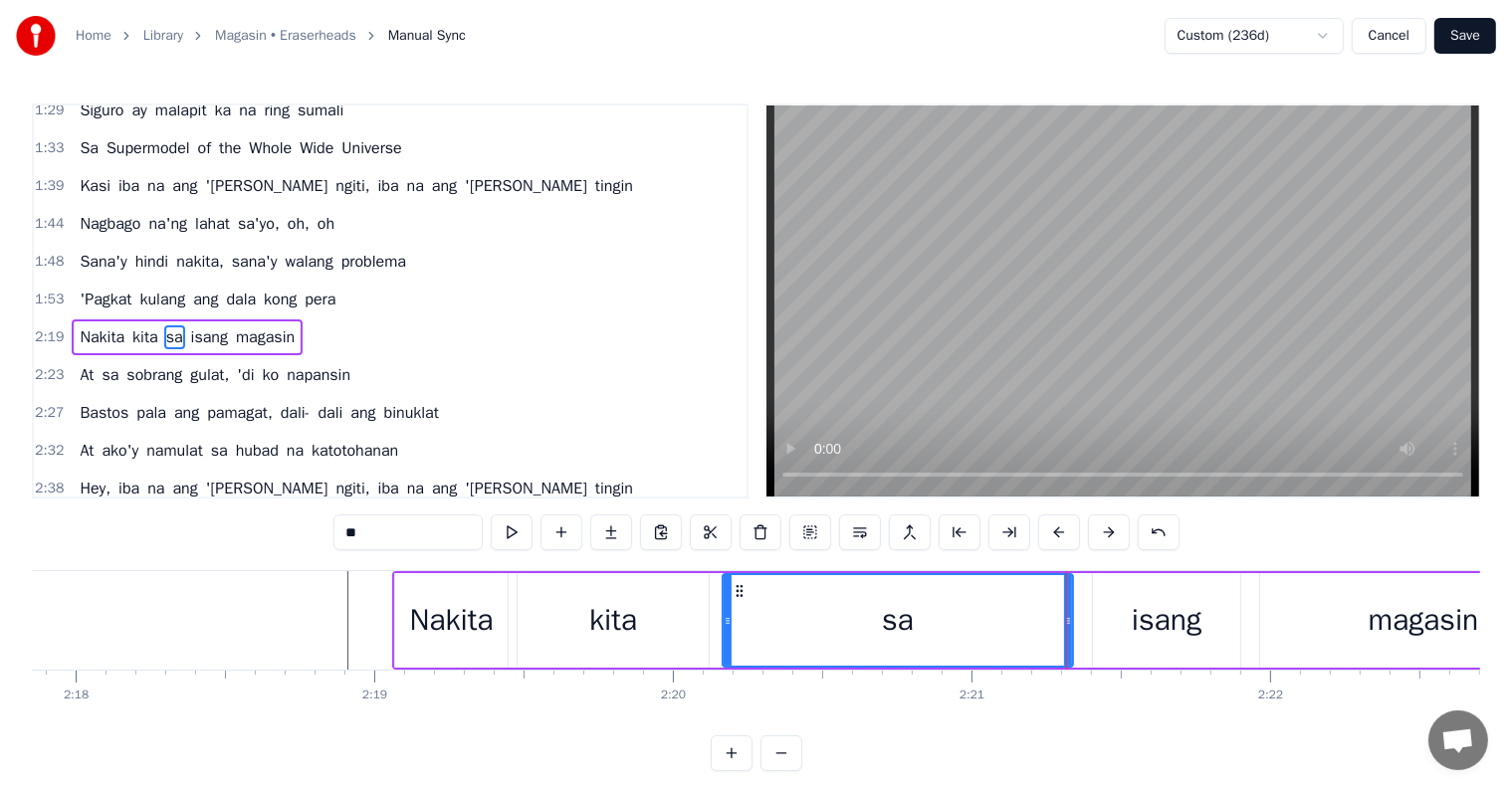 click on "[PERSON_NAME] sa isang magasin" at bounding box center (990, 620) 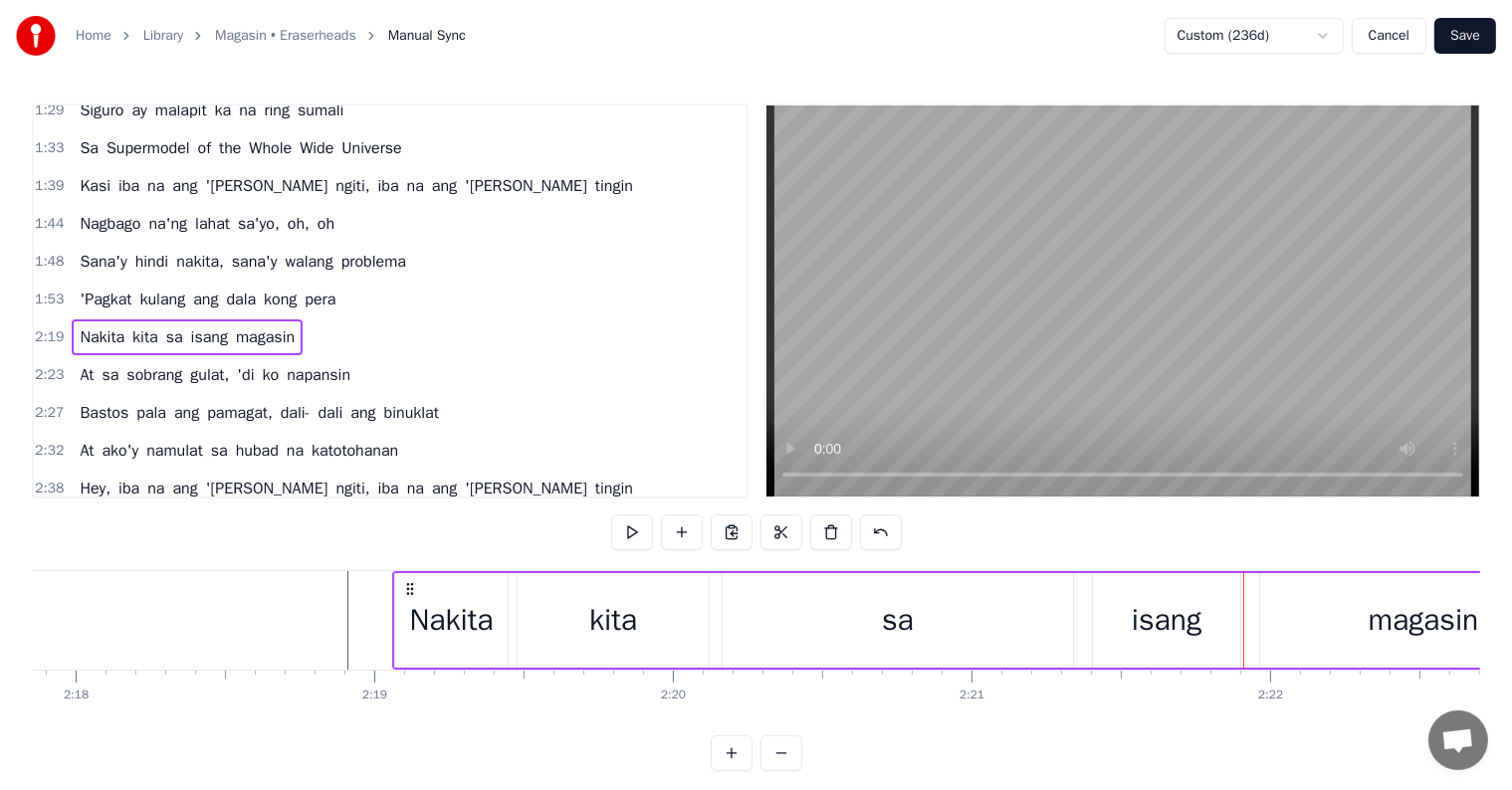 click on "isang" at bounding box center [1167, 620] 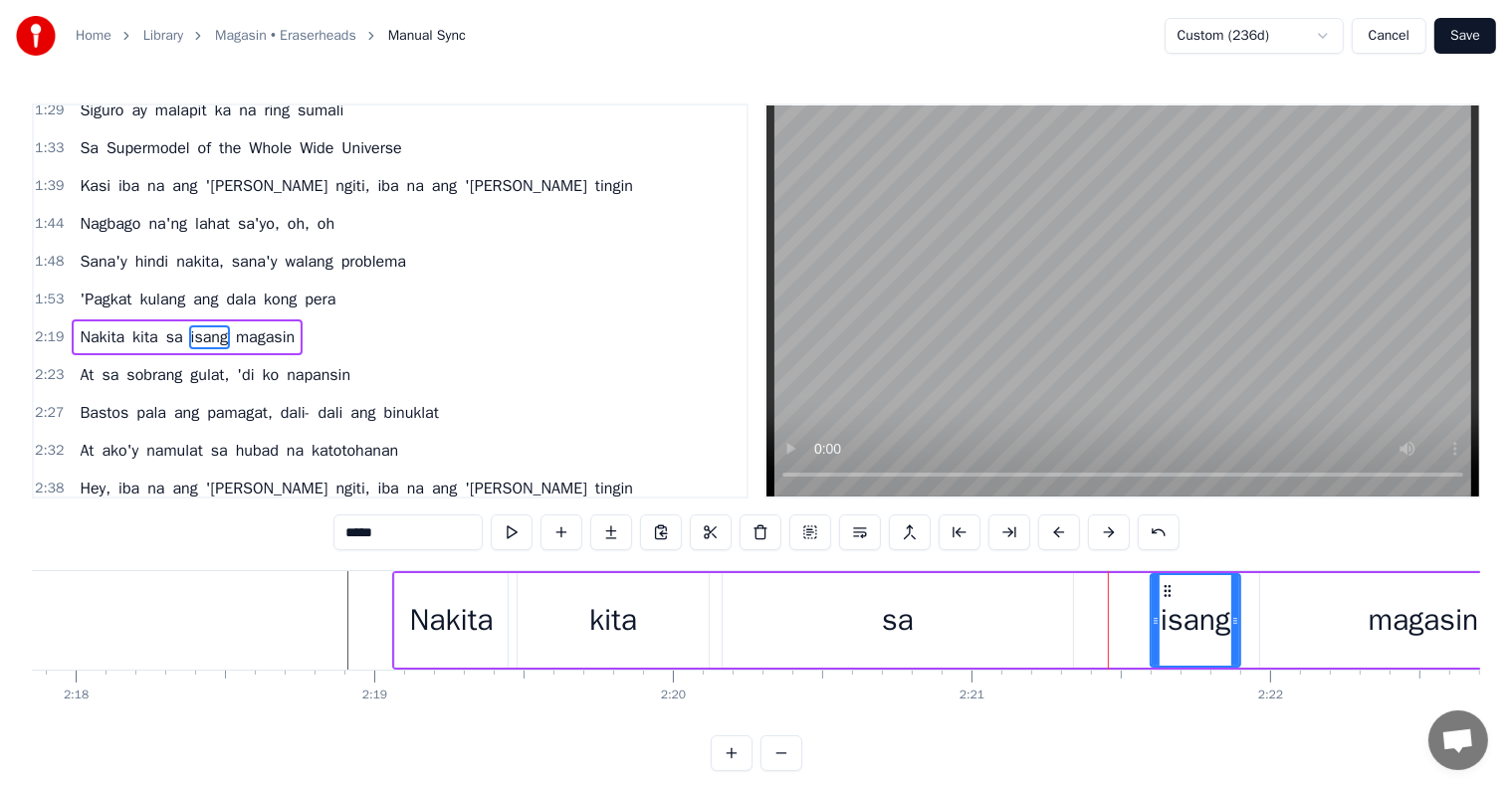 drag, startPoint x: 1094, startPoint y: 617, endPoint x: 1152, endPoint y: 619, distance: 58.034473 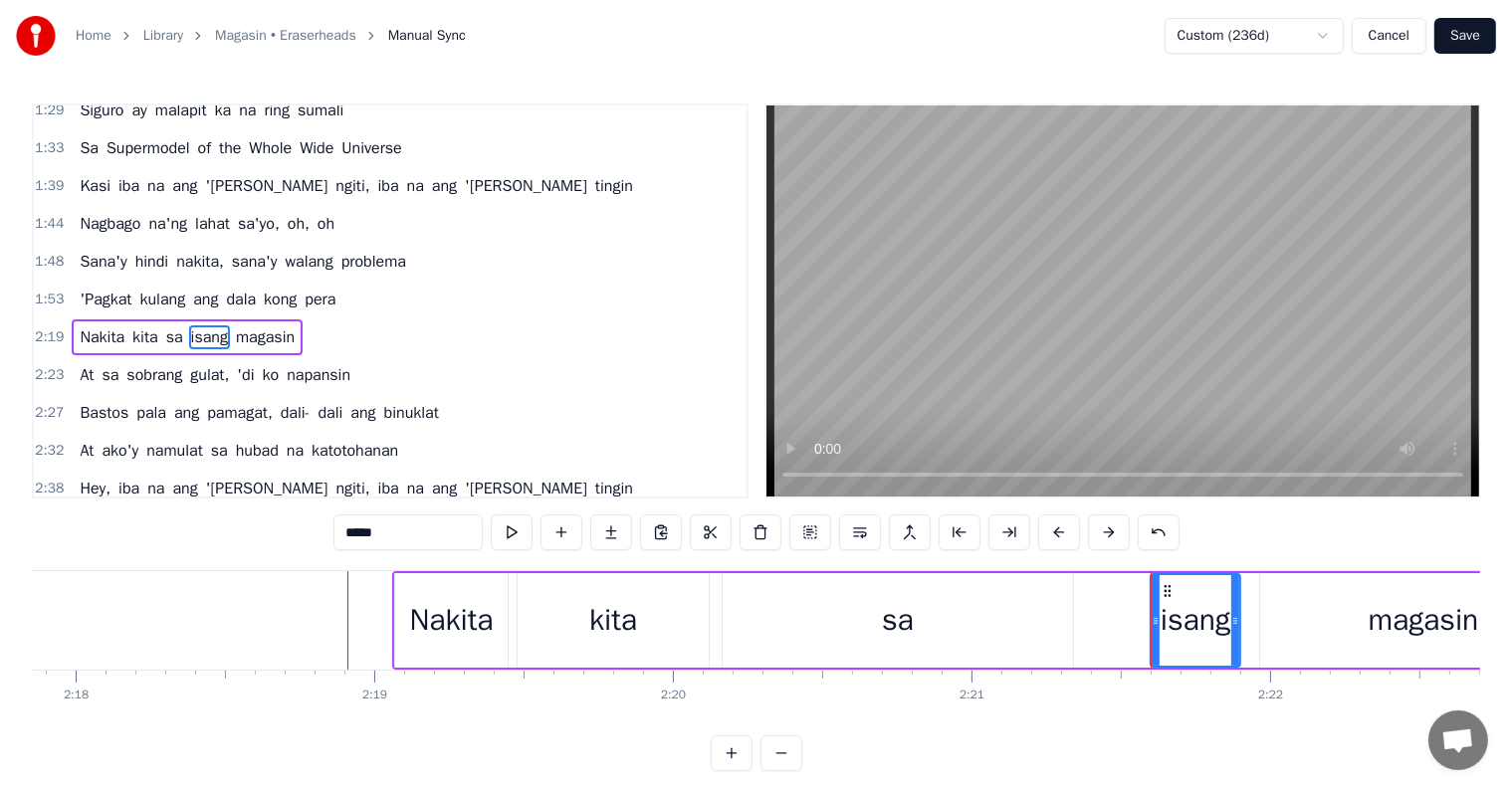 click on "sa" at bounding box center [898, 620] 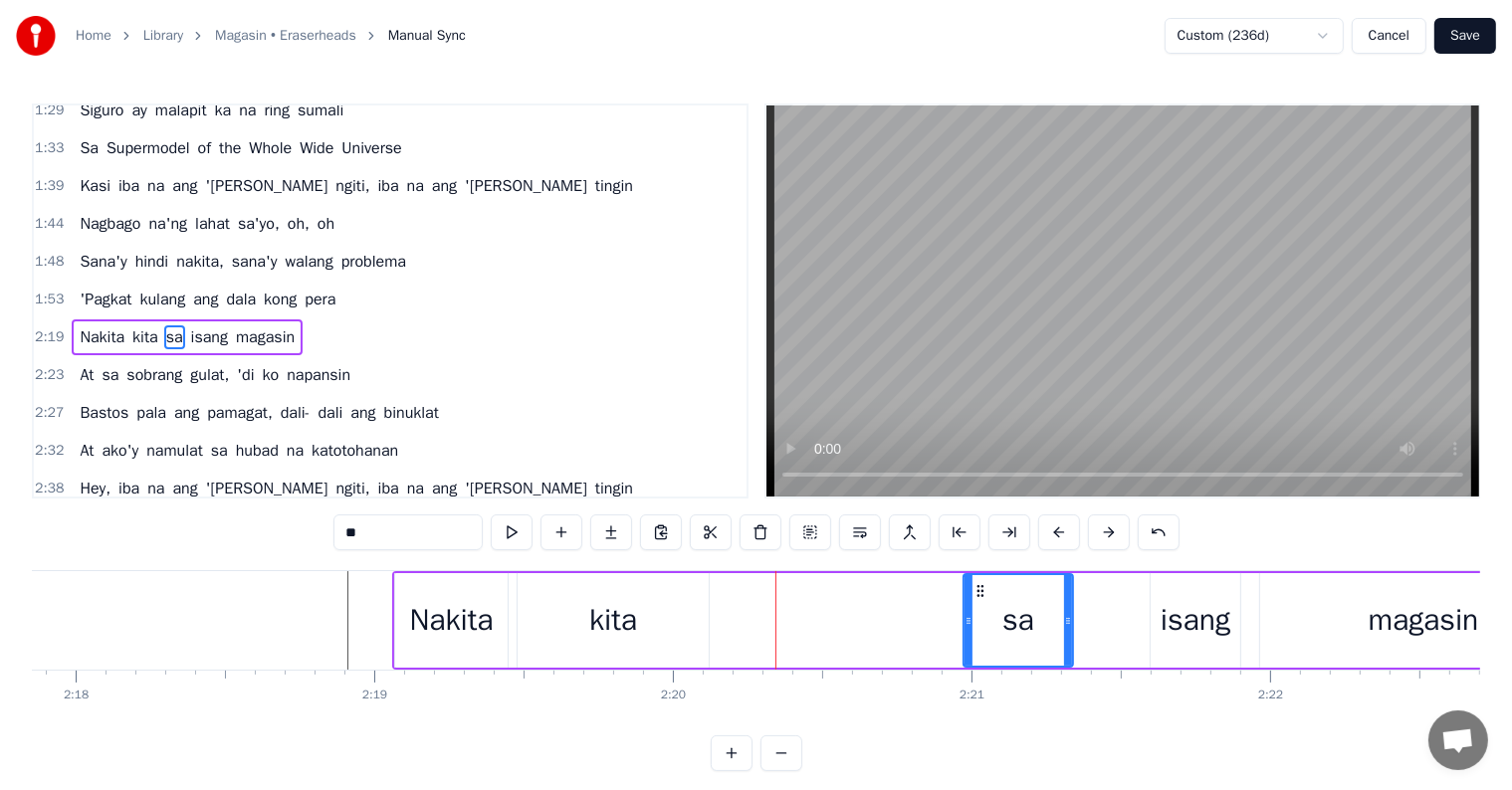 drag, startPoint x: 725, startPoint y: 613, endPoint x: 966, endPoint y: 626, distance: 241.35037 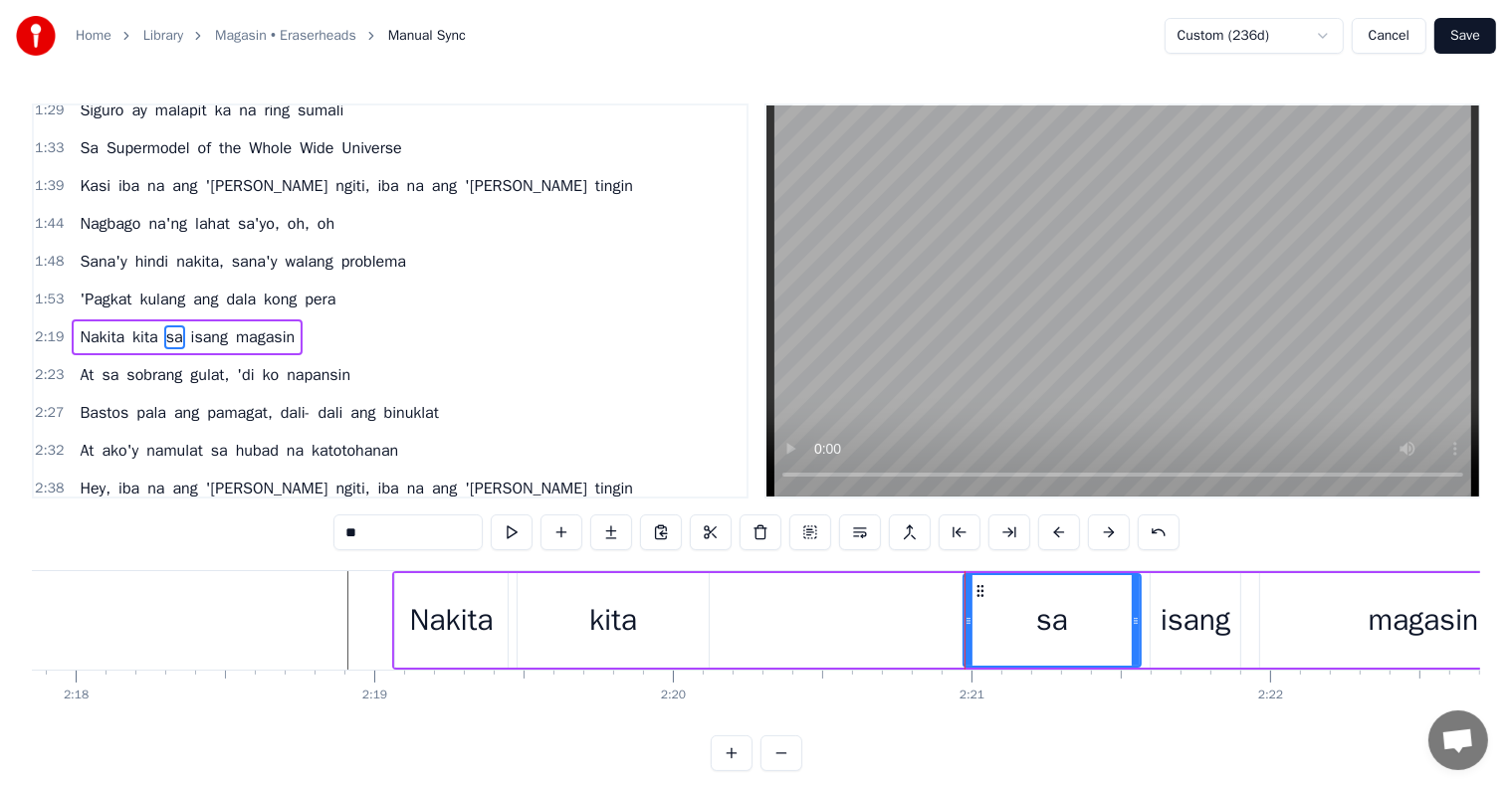 drag, startPoint x: 1070, startPoint y: 622, endPoint x: 1139, endPoint y: 629, distance: 69.354164 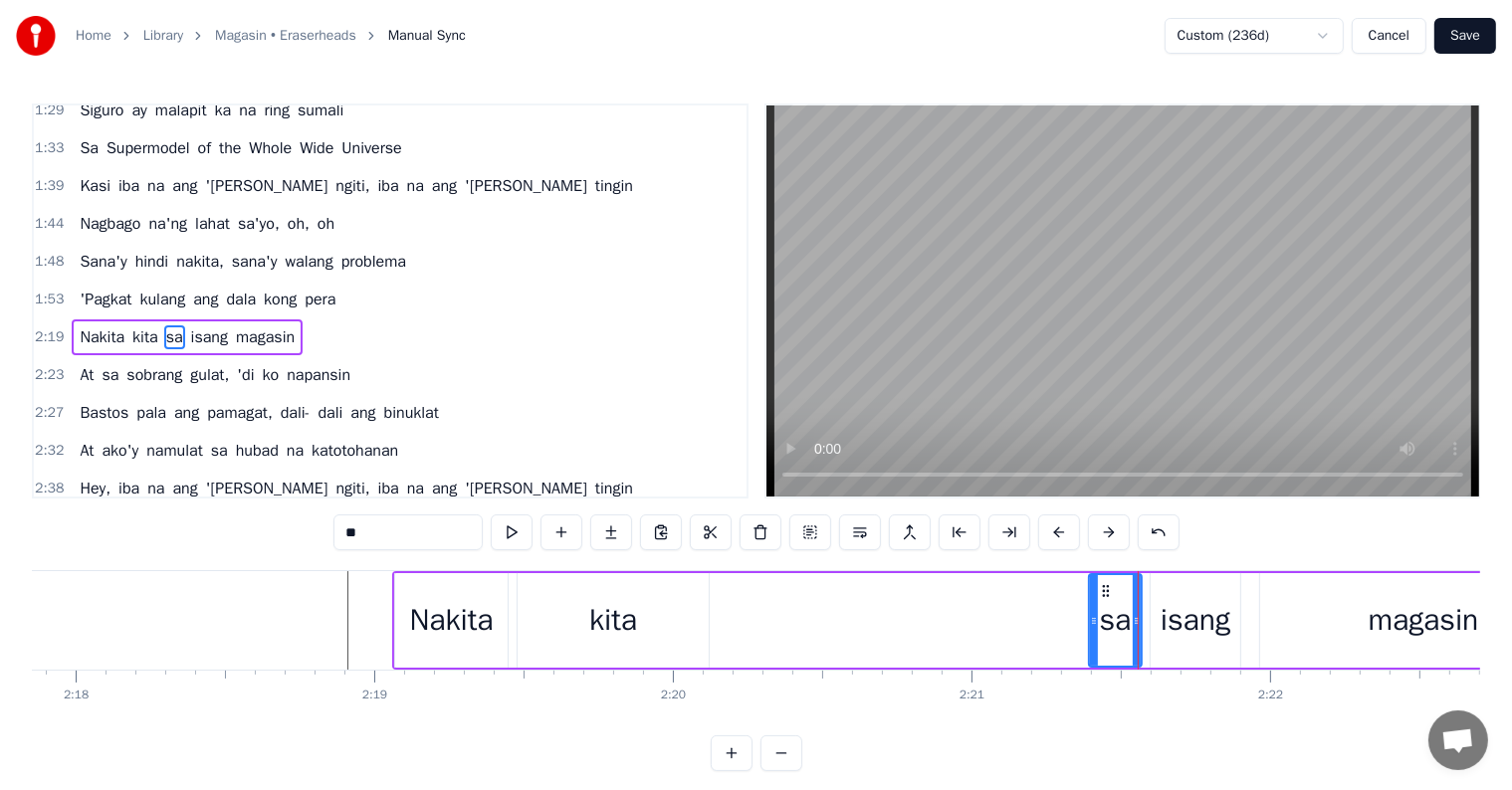drag, startPoint x: 966, startPoint y: 621, endPoint x: 1091, endPoint y: 629, distance: 125.255738 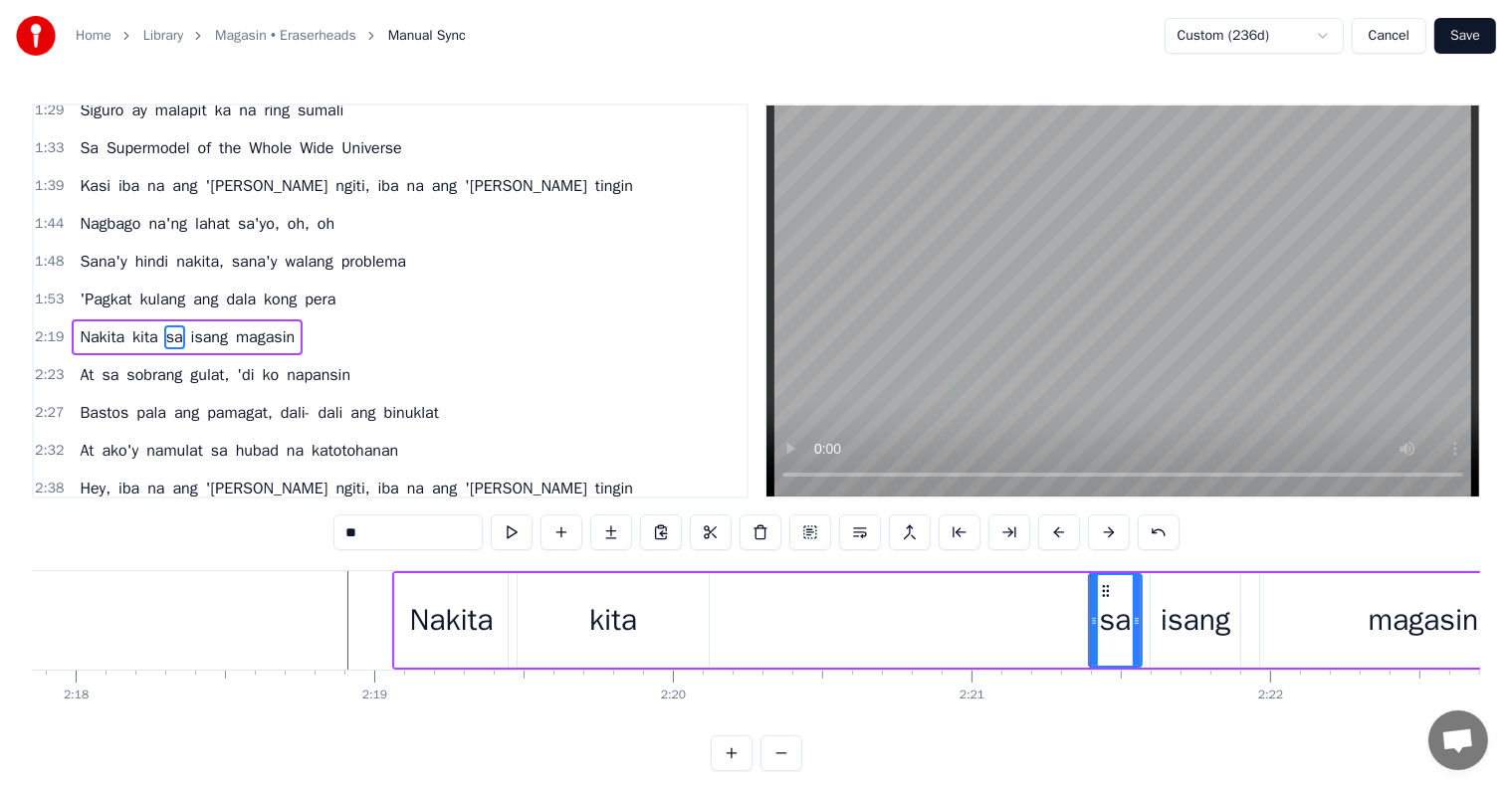 click on "kita" at bounding box center (613, 620) 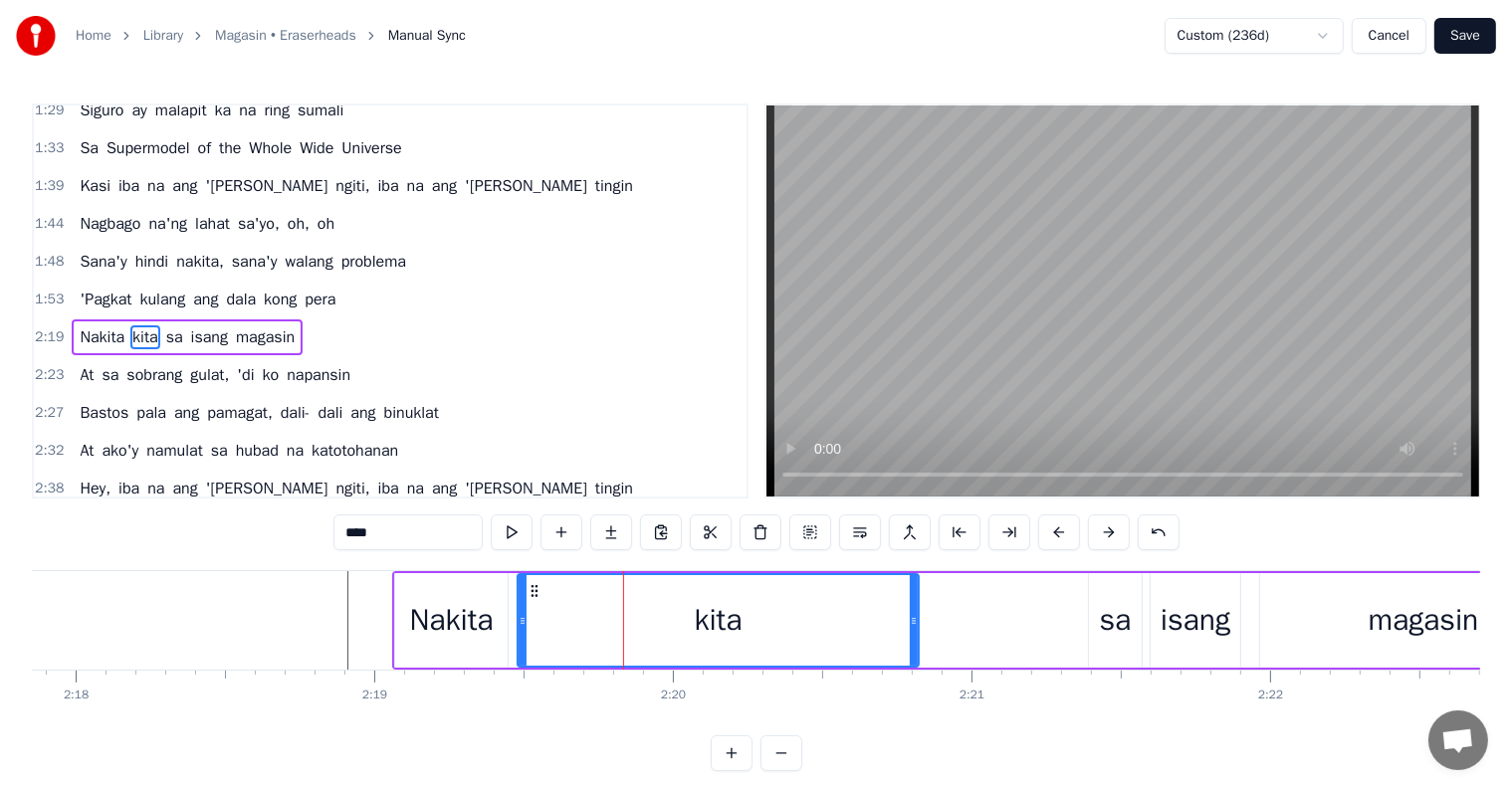 drag, startPoint x: 702, startPoint y: 617, endPoint x: 797, endPoint y: 627, distance: 95.524866 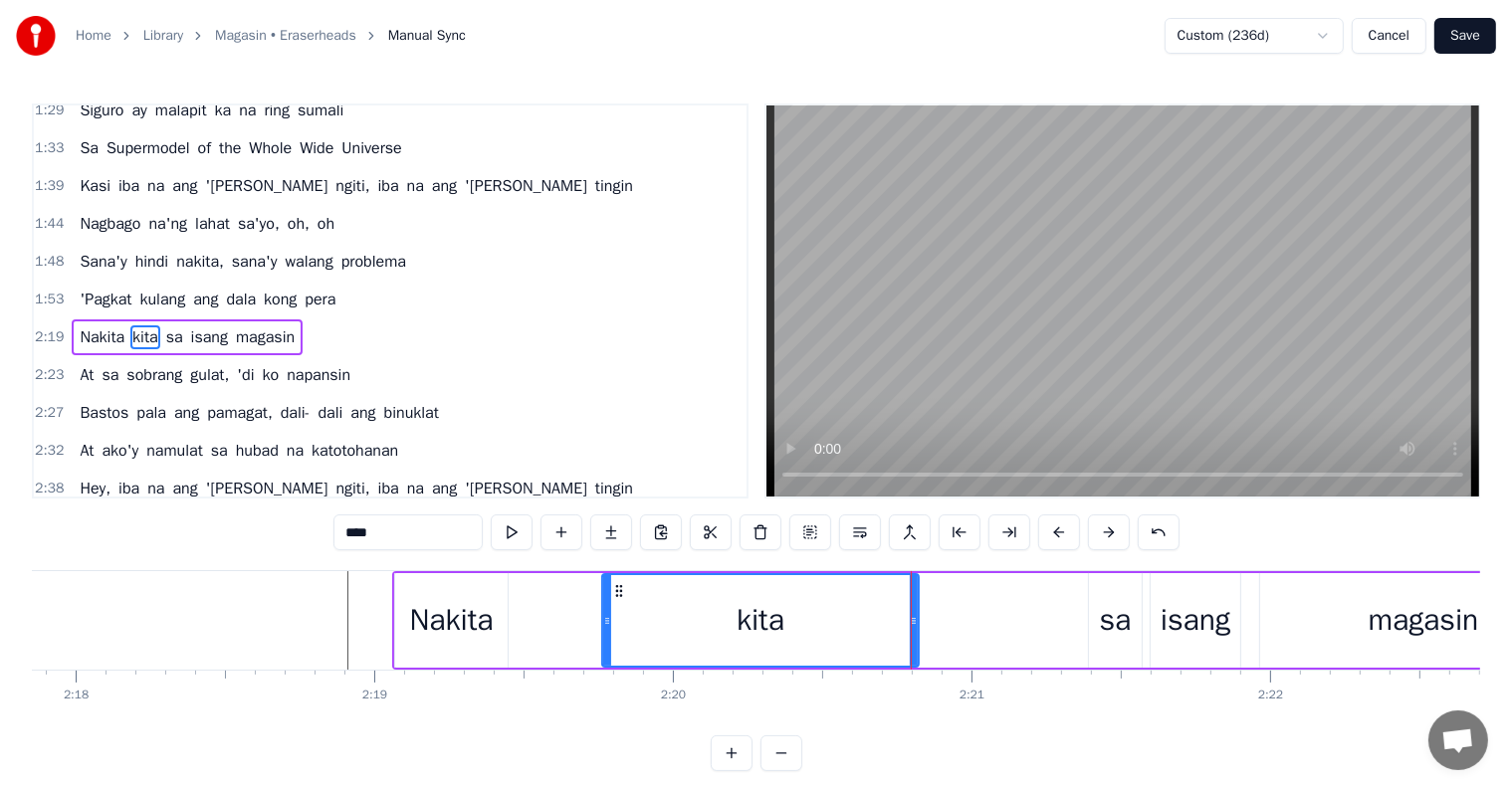 drag, startPoint x: 522, startPoint y: 614, endPoint x: 606, endPoint y: 613, distance: 84.00595 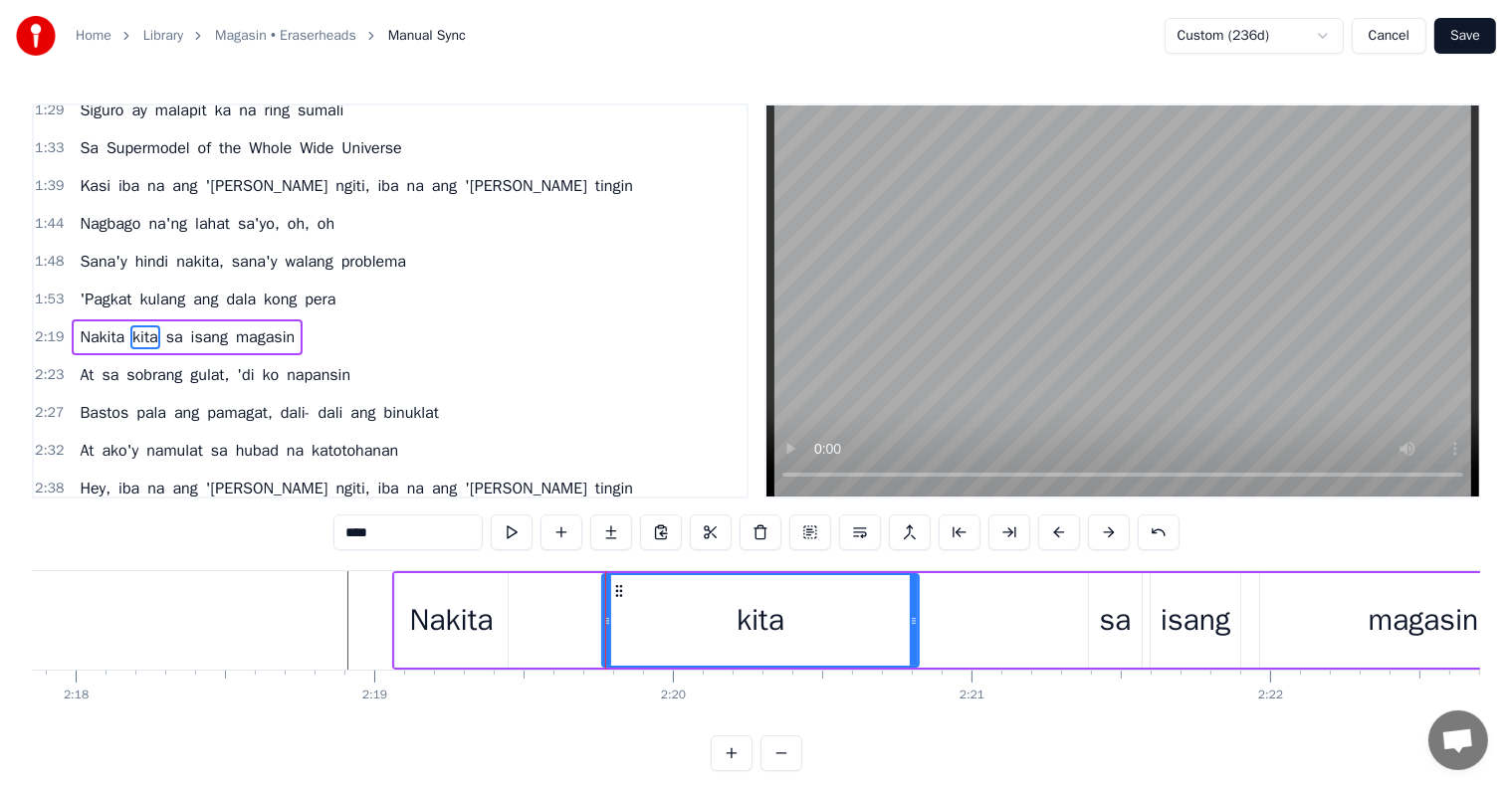 click on "Nakita" at bounding box center (452, 620) 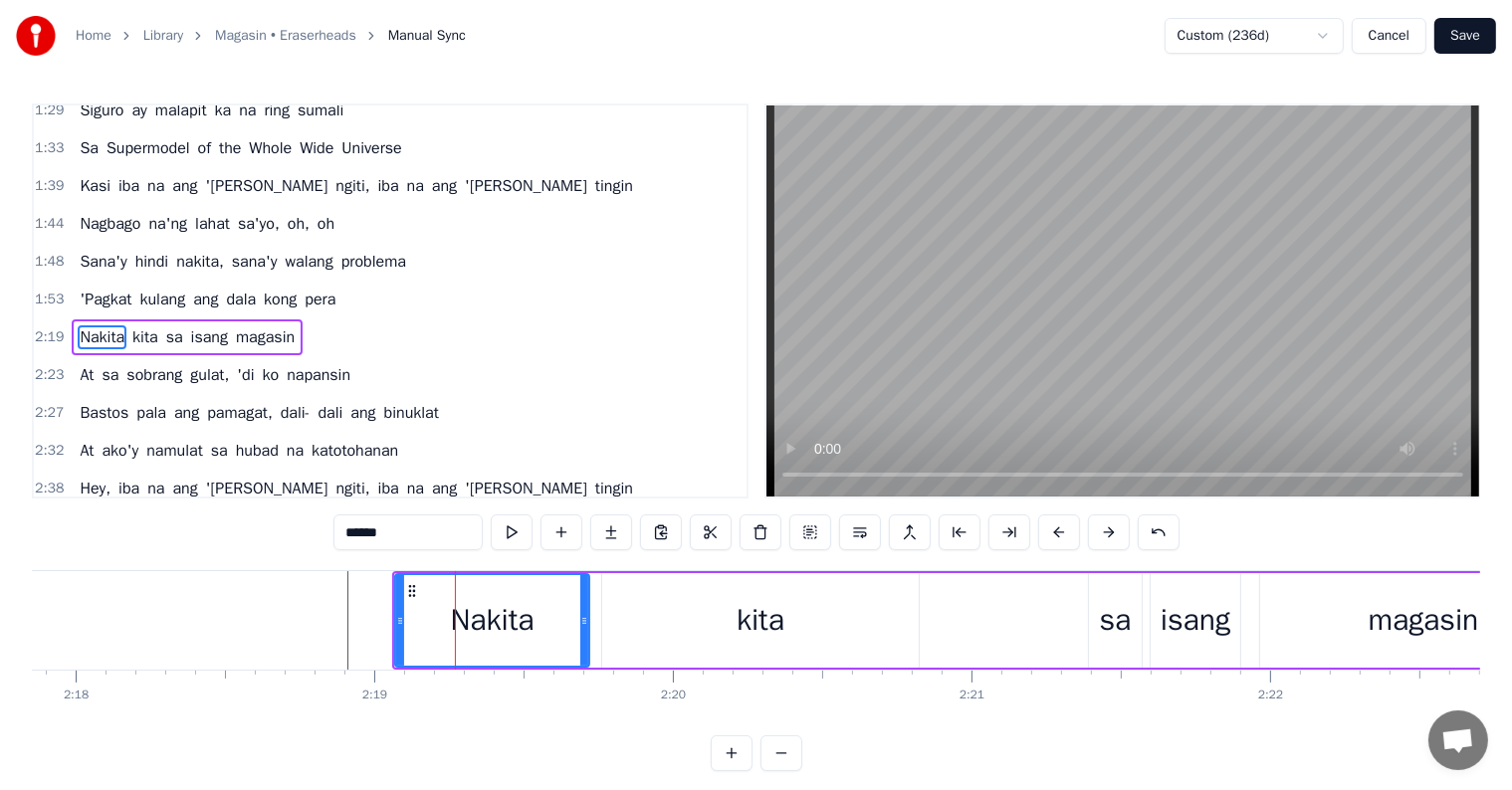drag, startPoint x: 503, startPoint y: 614, endPoint x: 584, endPoint y: 619, distance: 81.1542 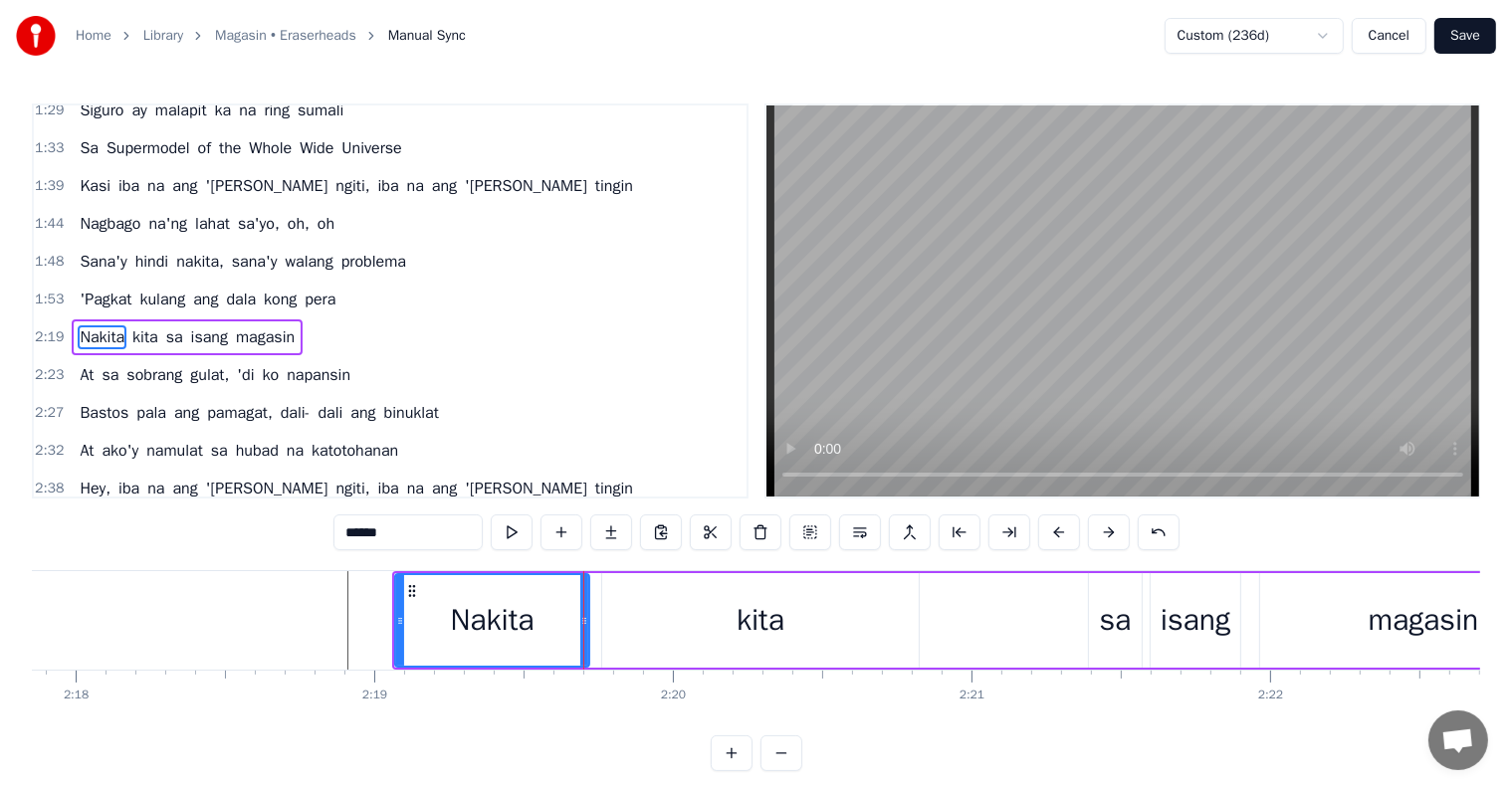 click at bounding box center [-3971, 620] 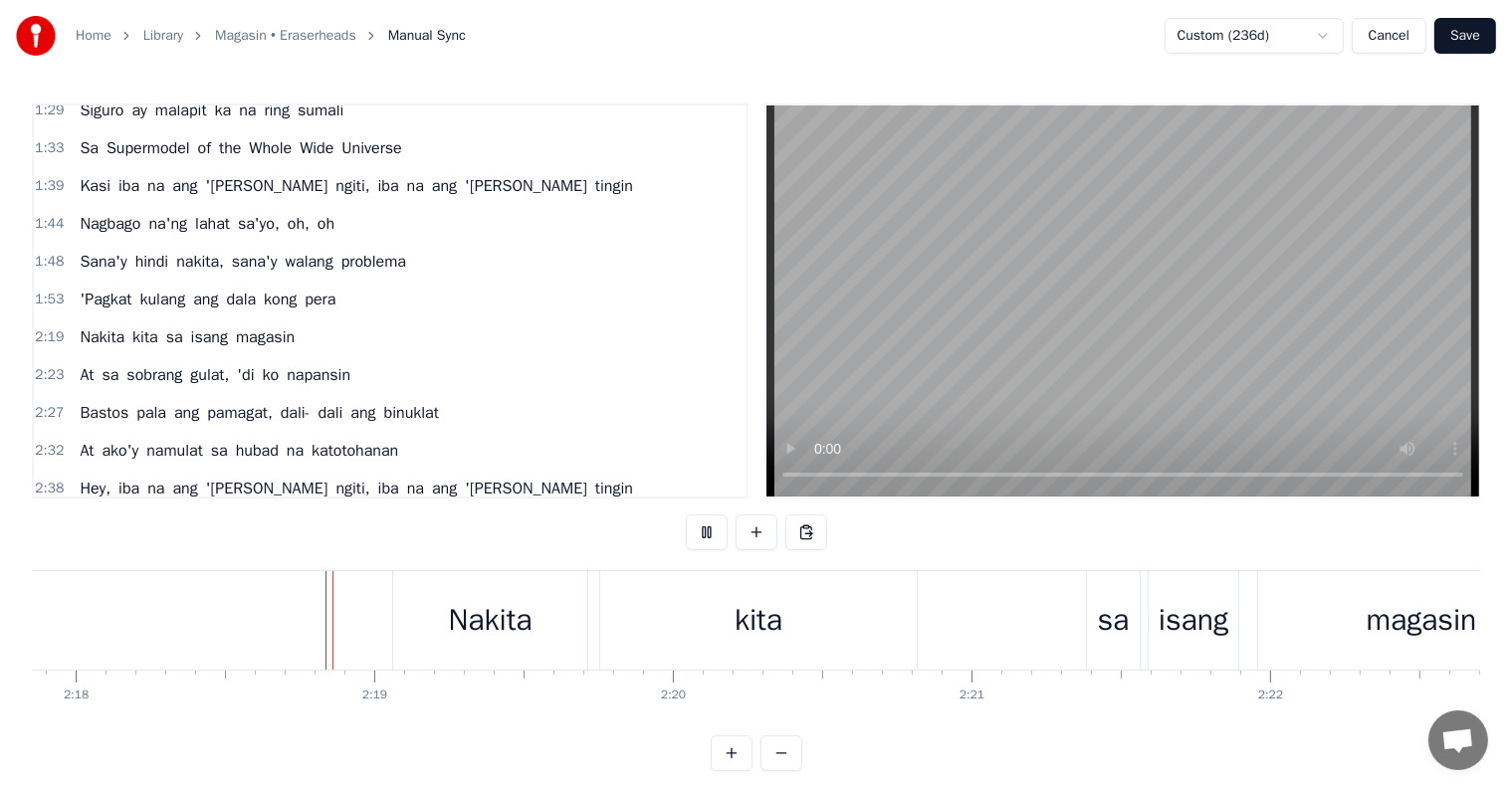 scroll, scrollTop: 30, scrollLeft: 0, axis: vertical 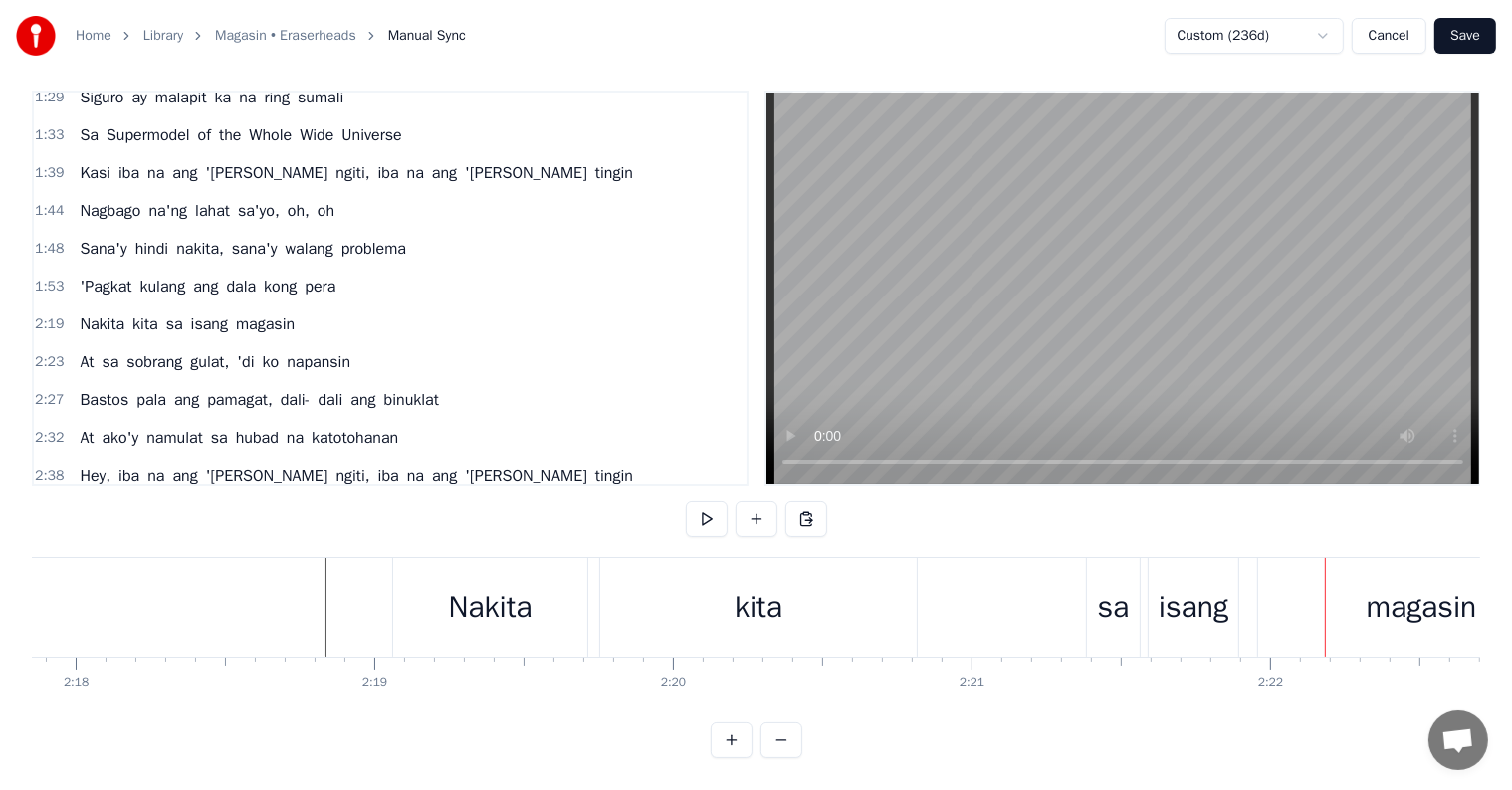 click on "sa" at bounding box center [1114, 607] 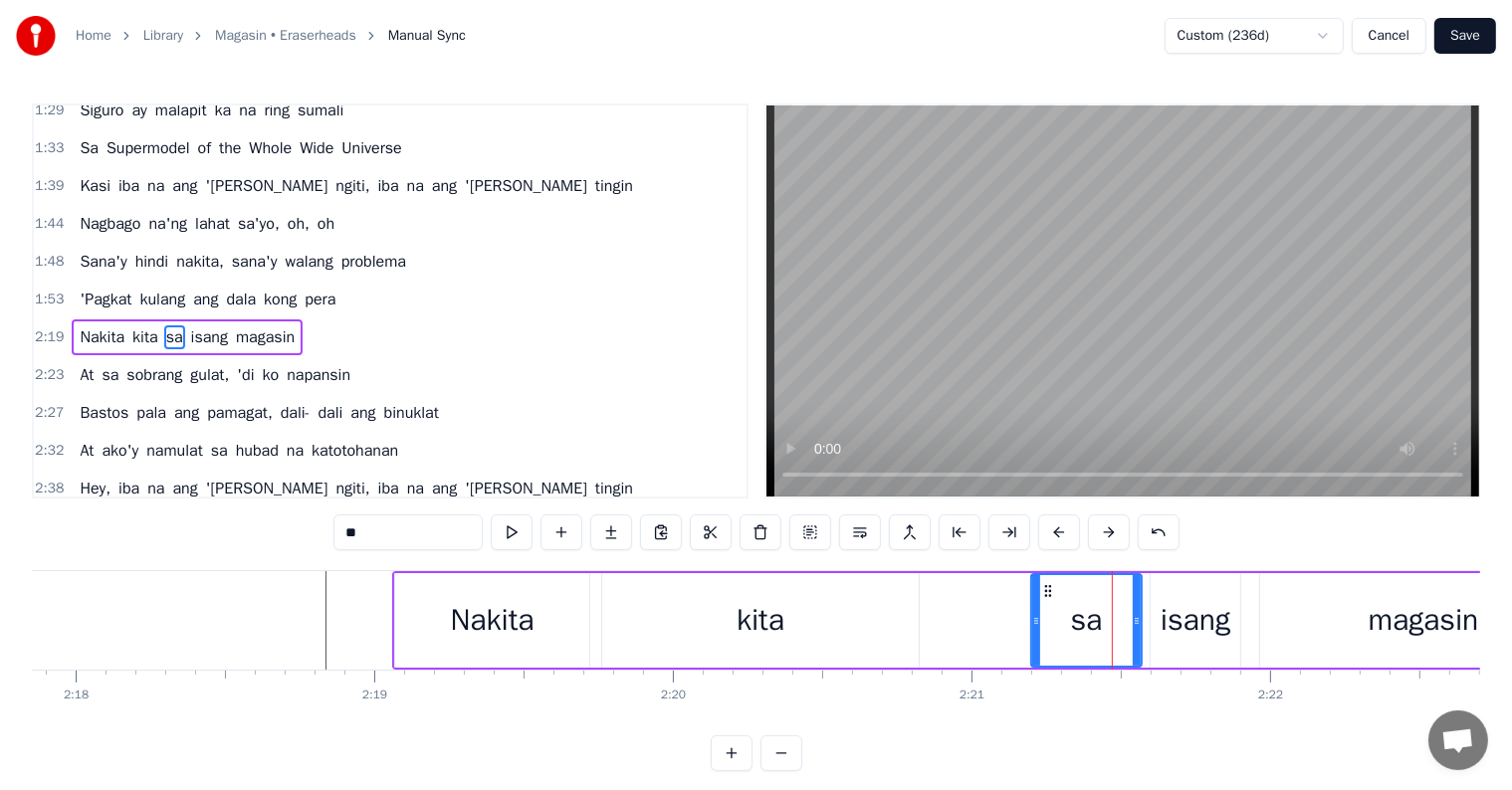 drag, startPoint x: 1089, startPoint y: 626, endPoint x: 1028, endPoint y: 628, distance: 61.03278 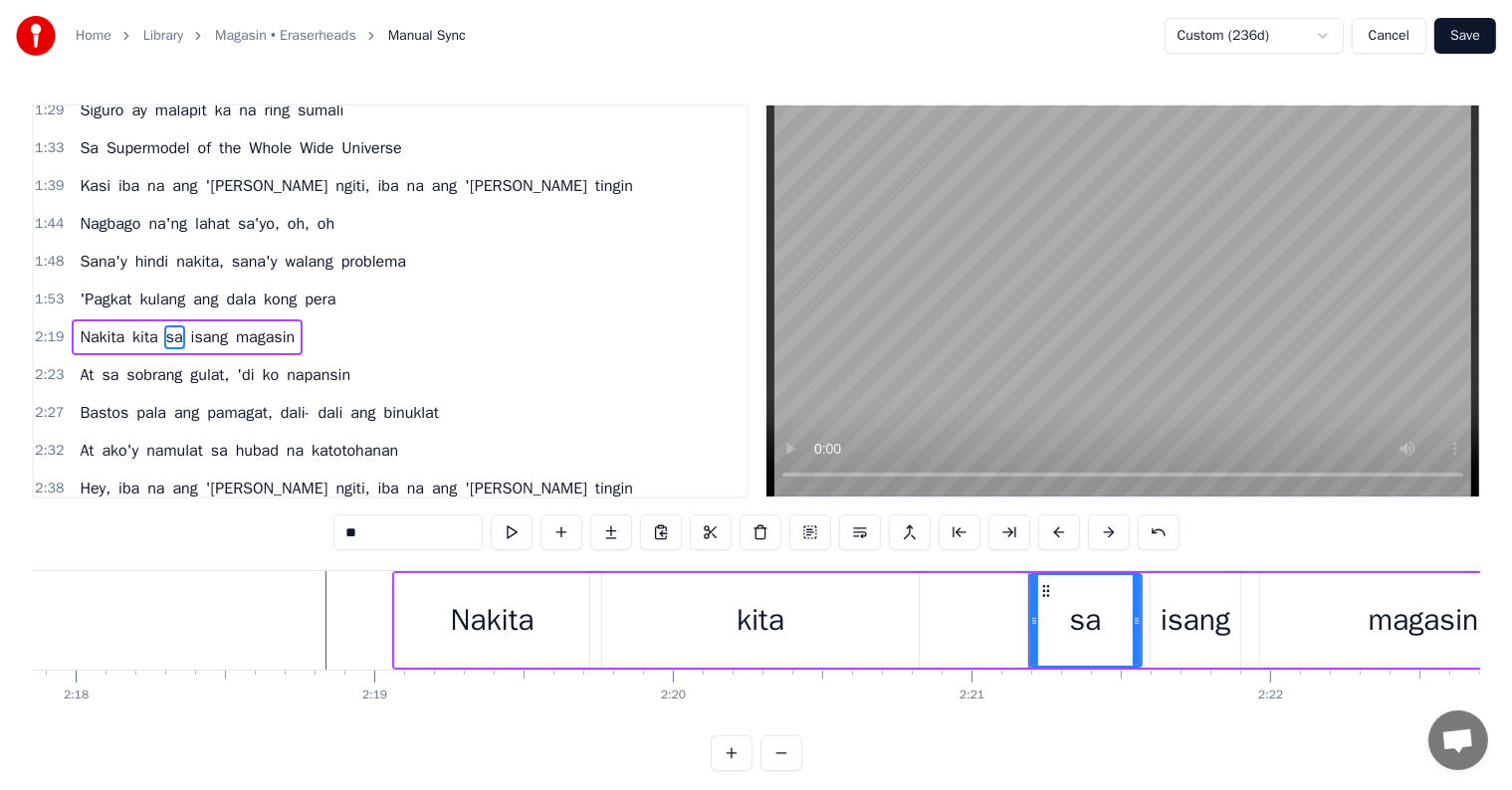 click at bounding box center (-3971, 620) 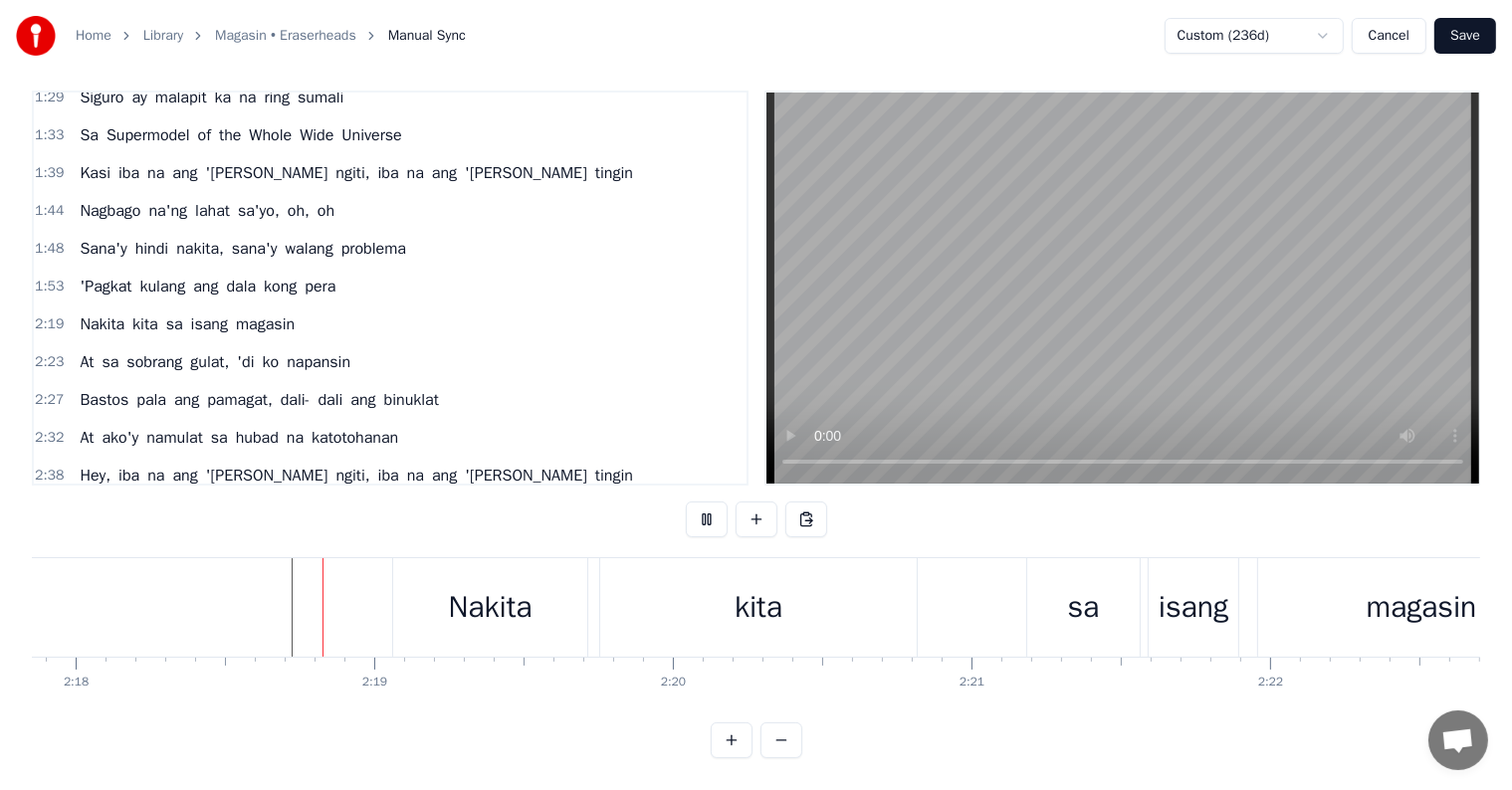 scroll, scrollTop: 30, scrollLeft: 0, axis: vertical 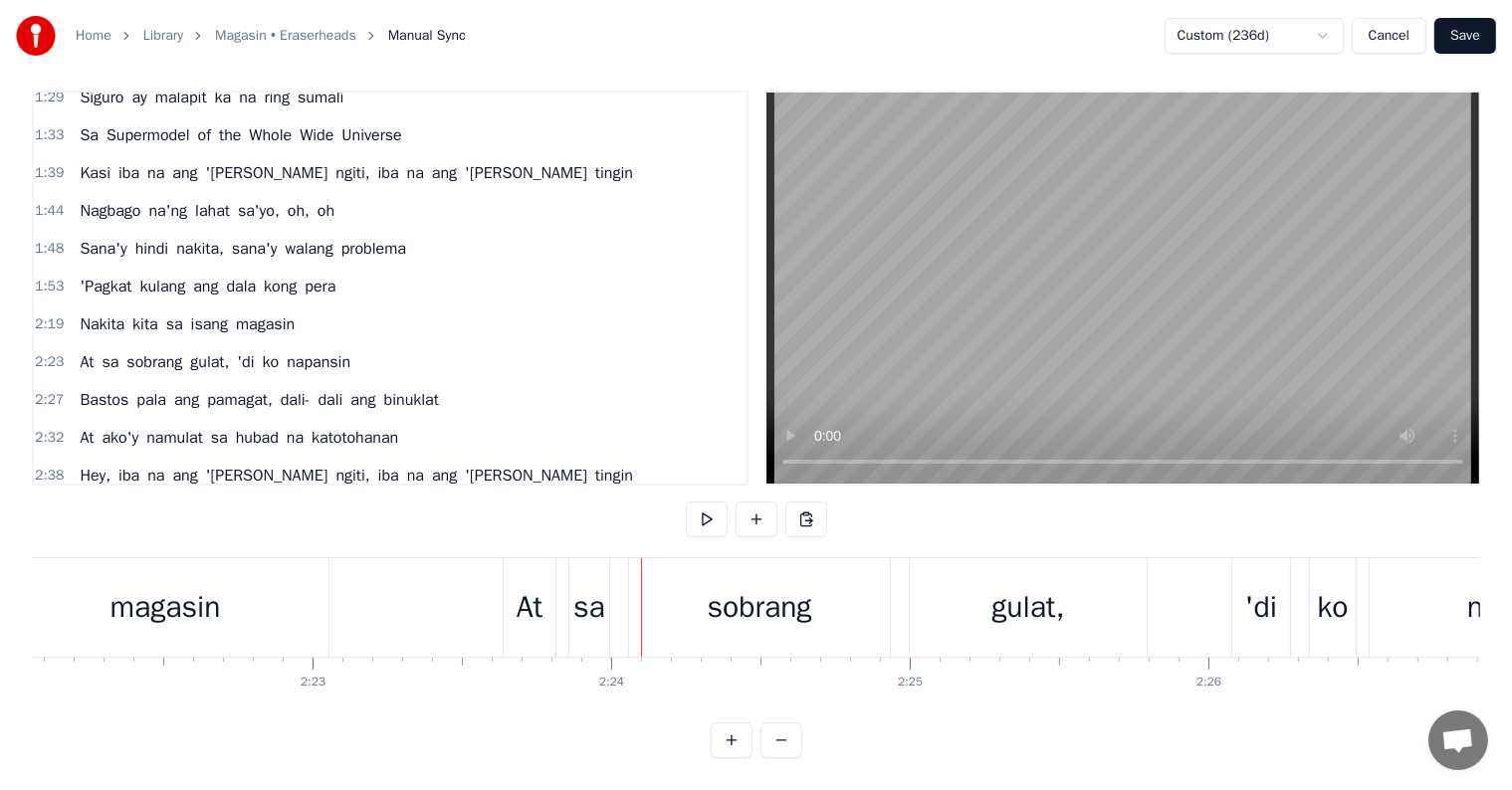 click on "isang" at bounding box center (209, 324) 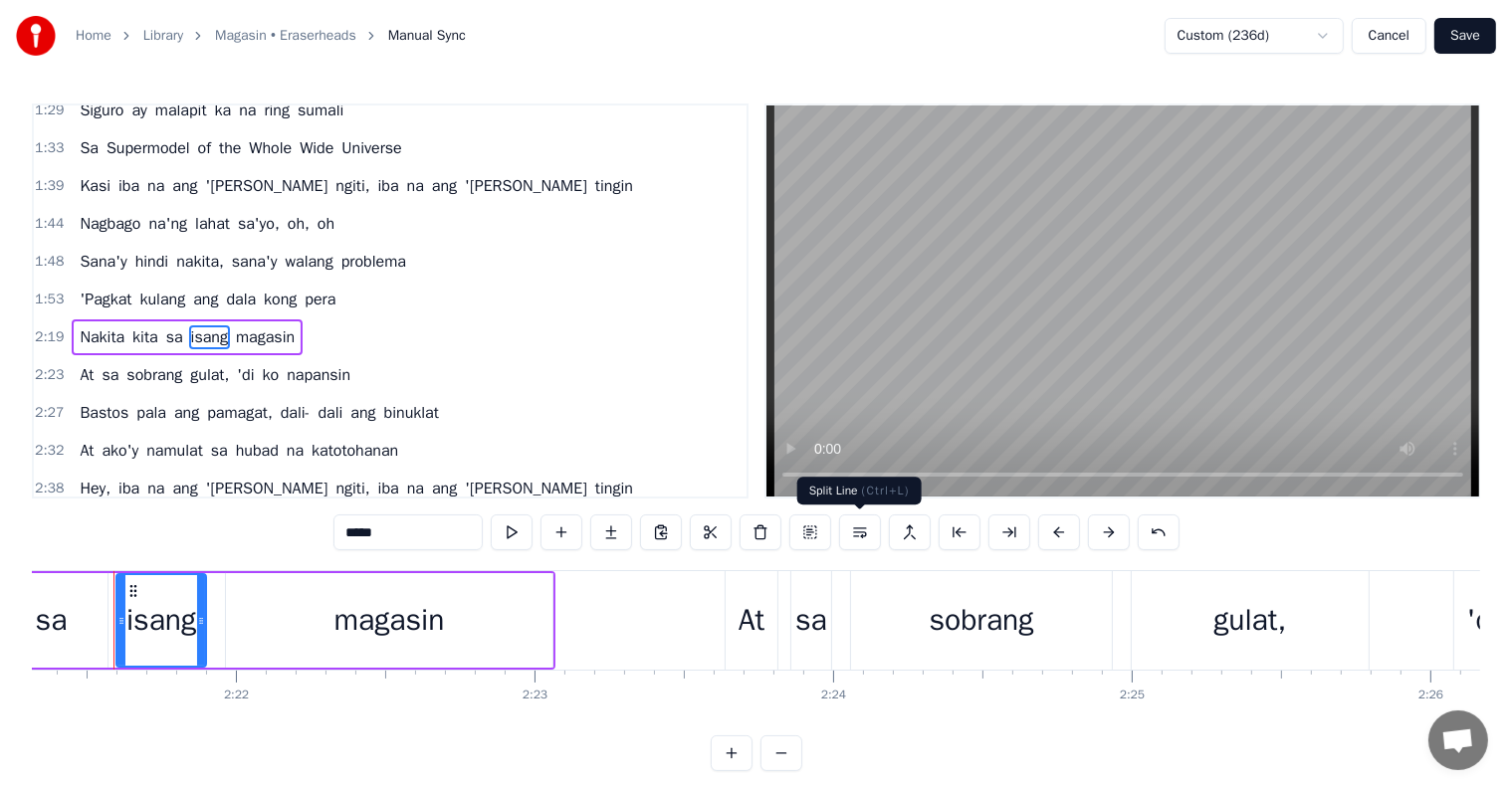 scroll, scrollTop: 0, scrollLeft: 42181, axis: horizontal 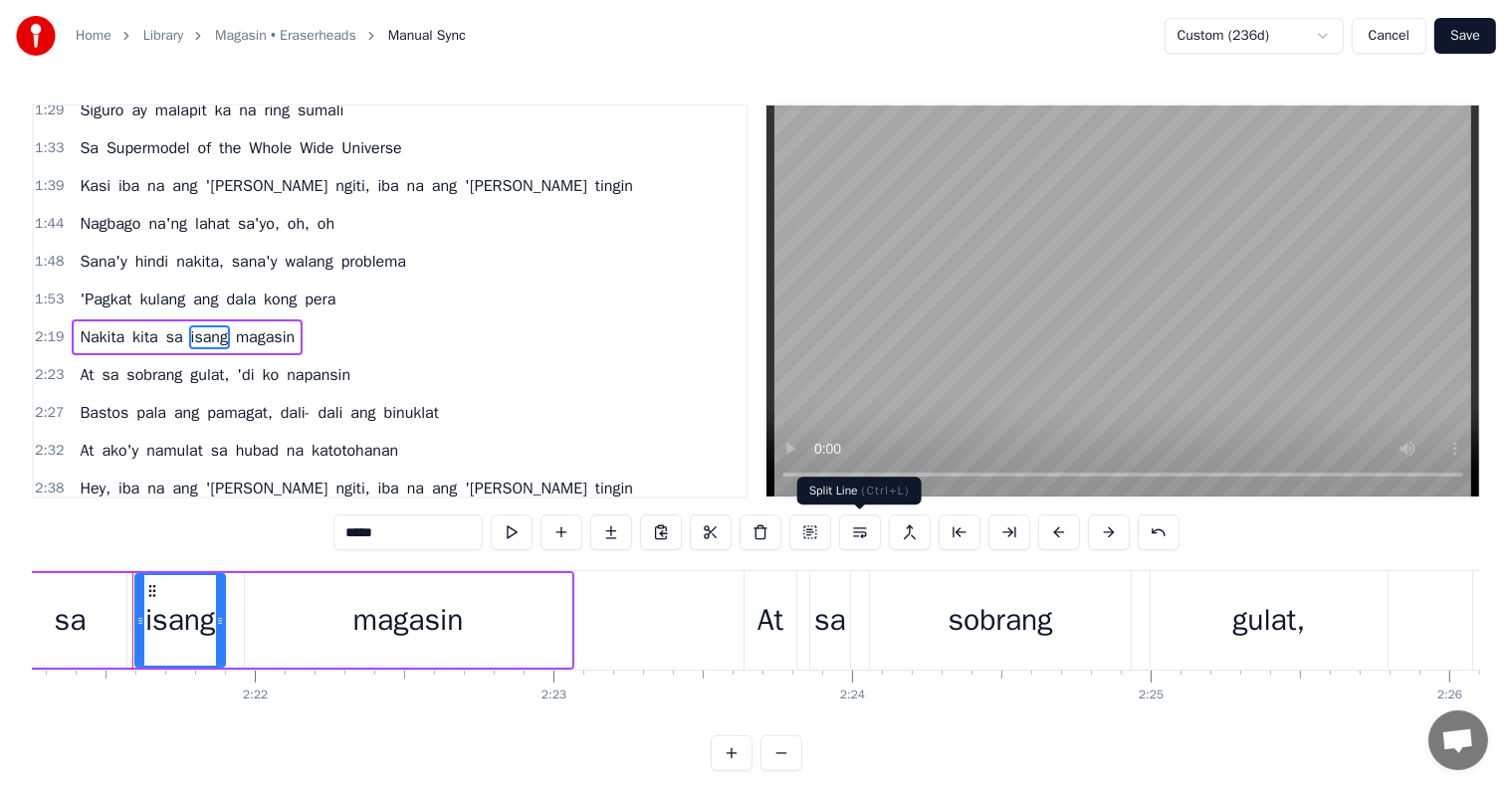 click at bounding box center [860, 532] 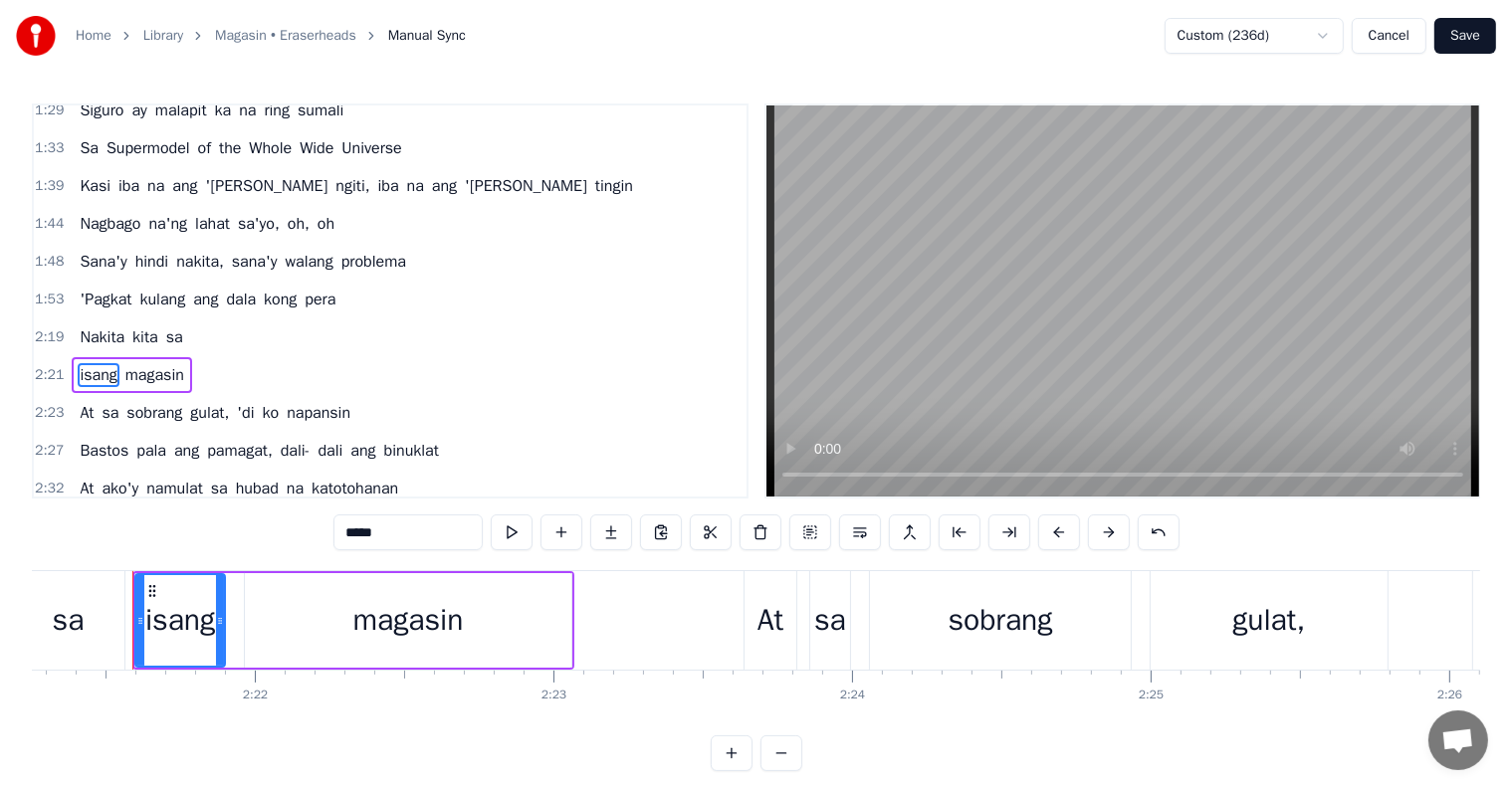 scroll, scrollTop: 920, scrollLeft: 0, axis: vertical 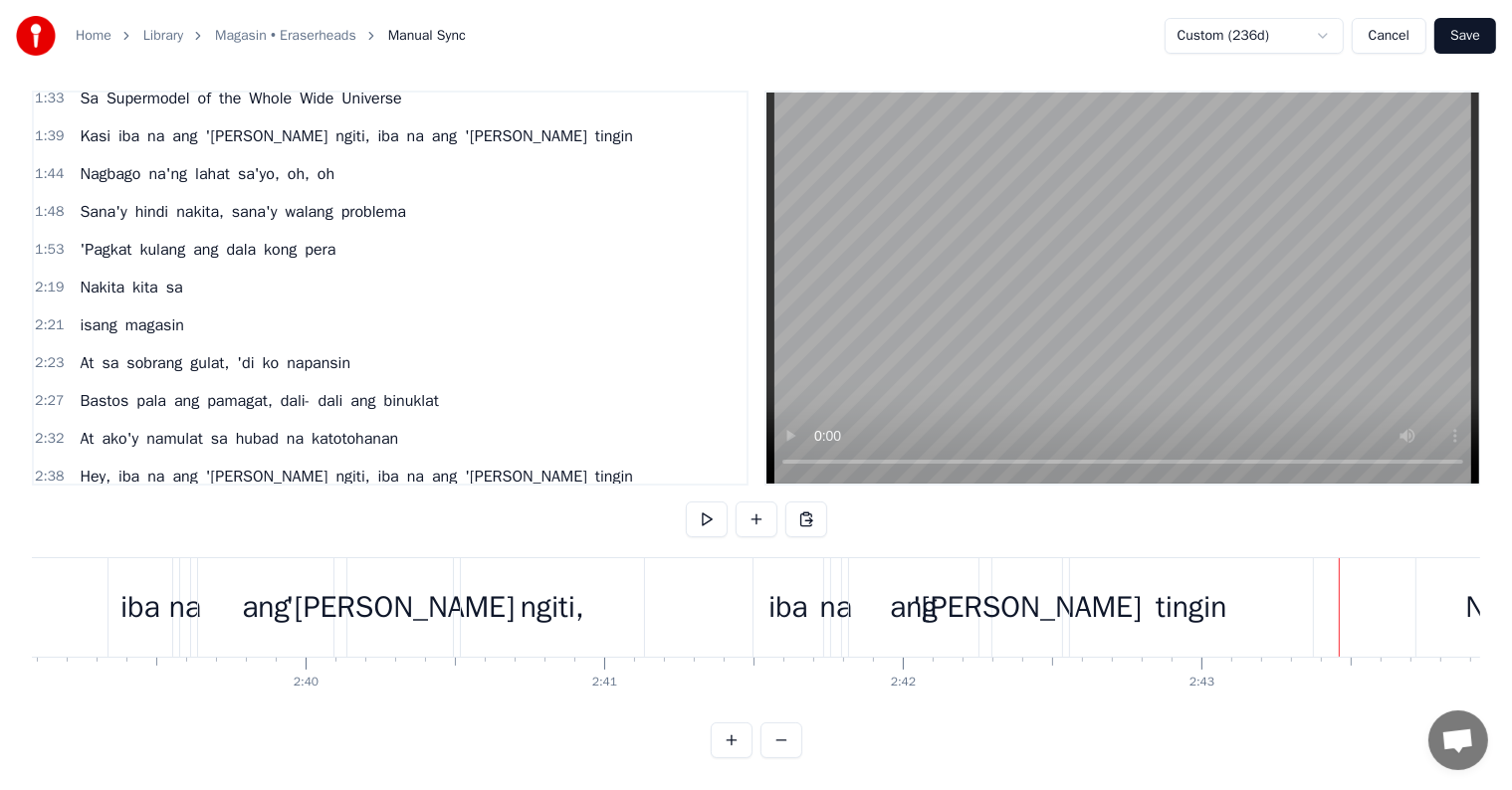 click on "iba" at bounding box center [140, 607] 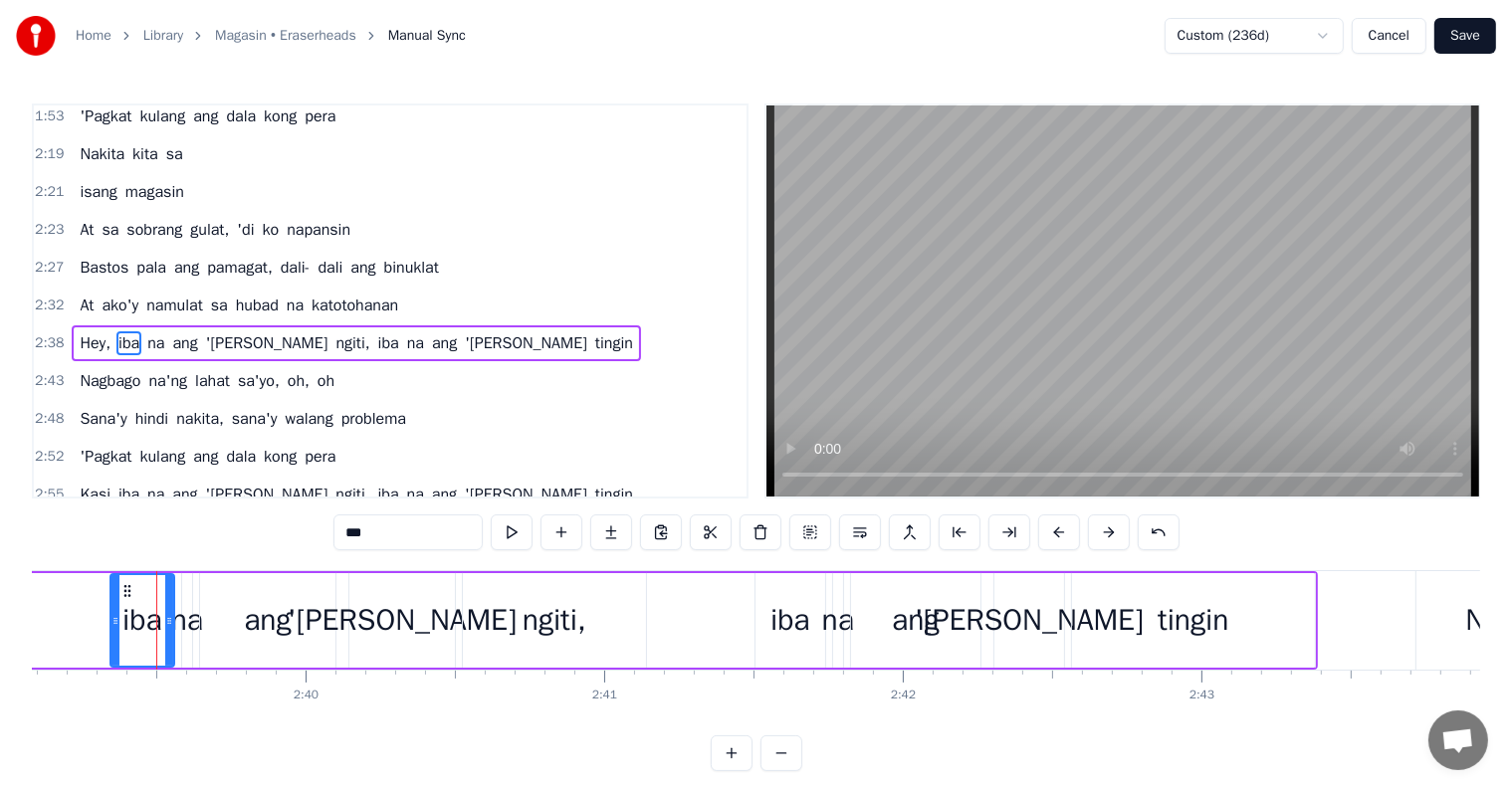 scroll, scrollTop: 1067, scrollLeft: 0, axis: vertical 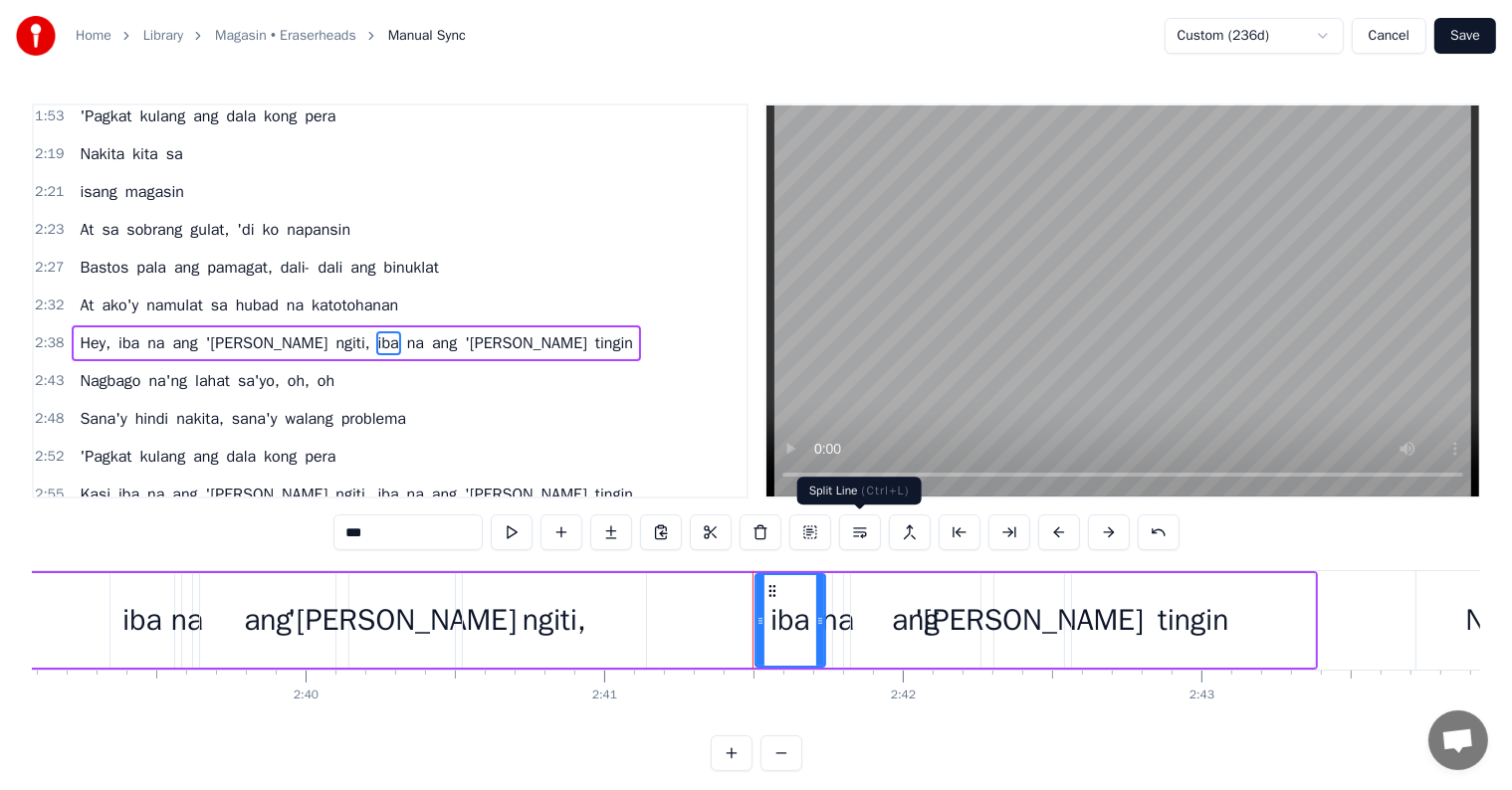 click at bounding box center [860, 532] 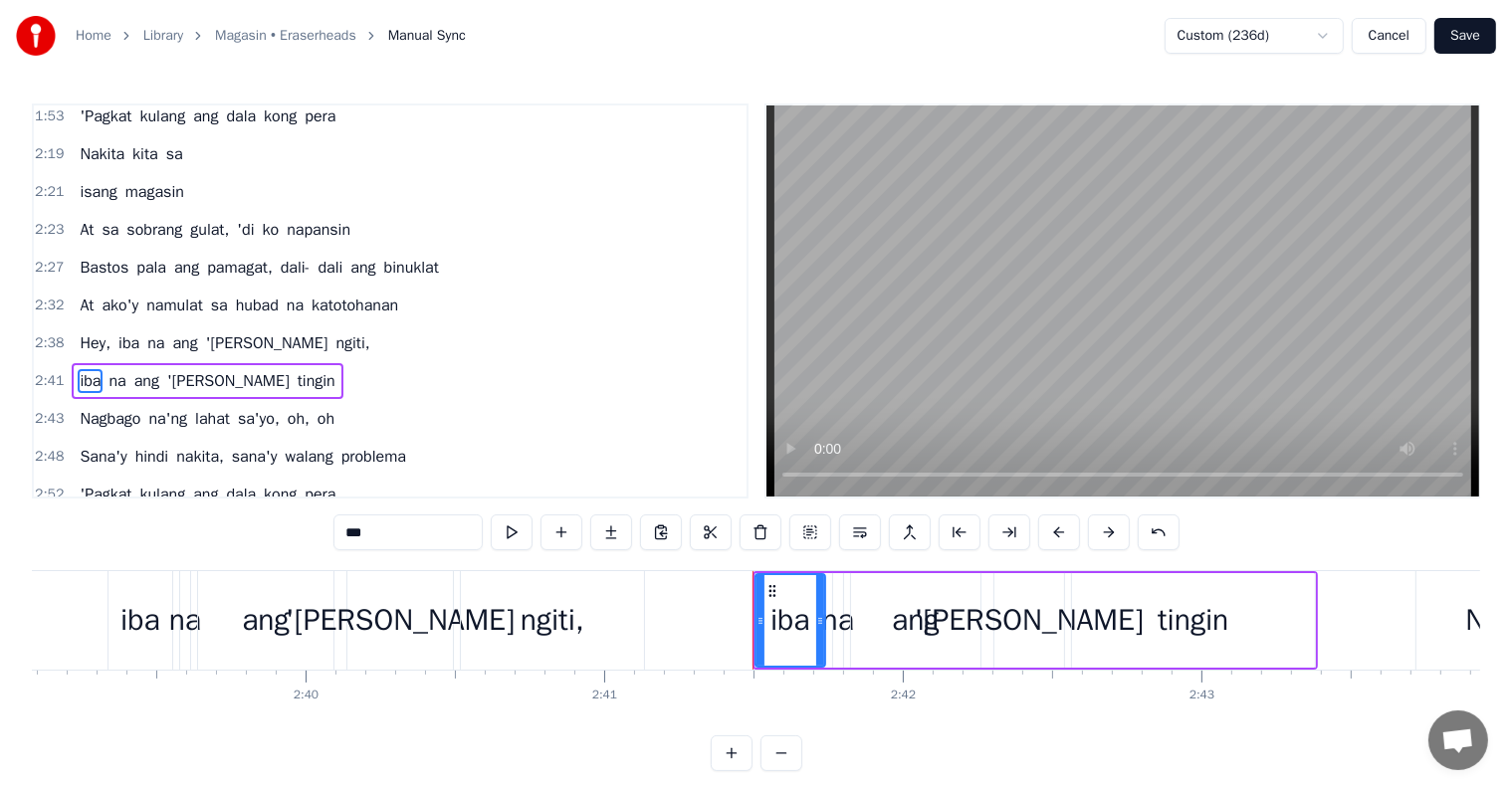 scroll, scrollTop: 1103, scrollLeft: 0, axis: vertical 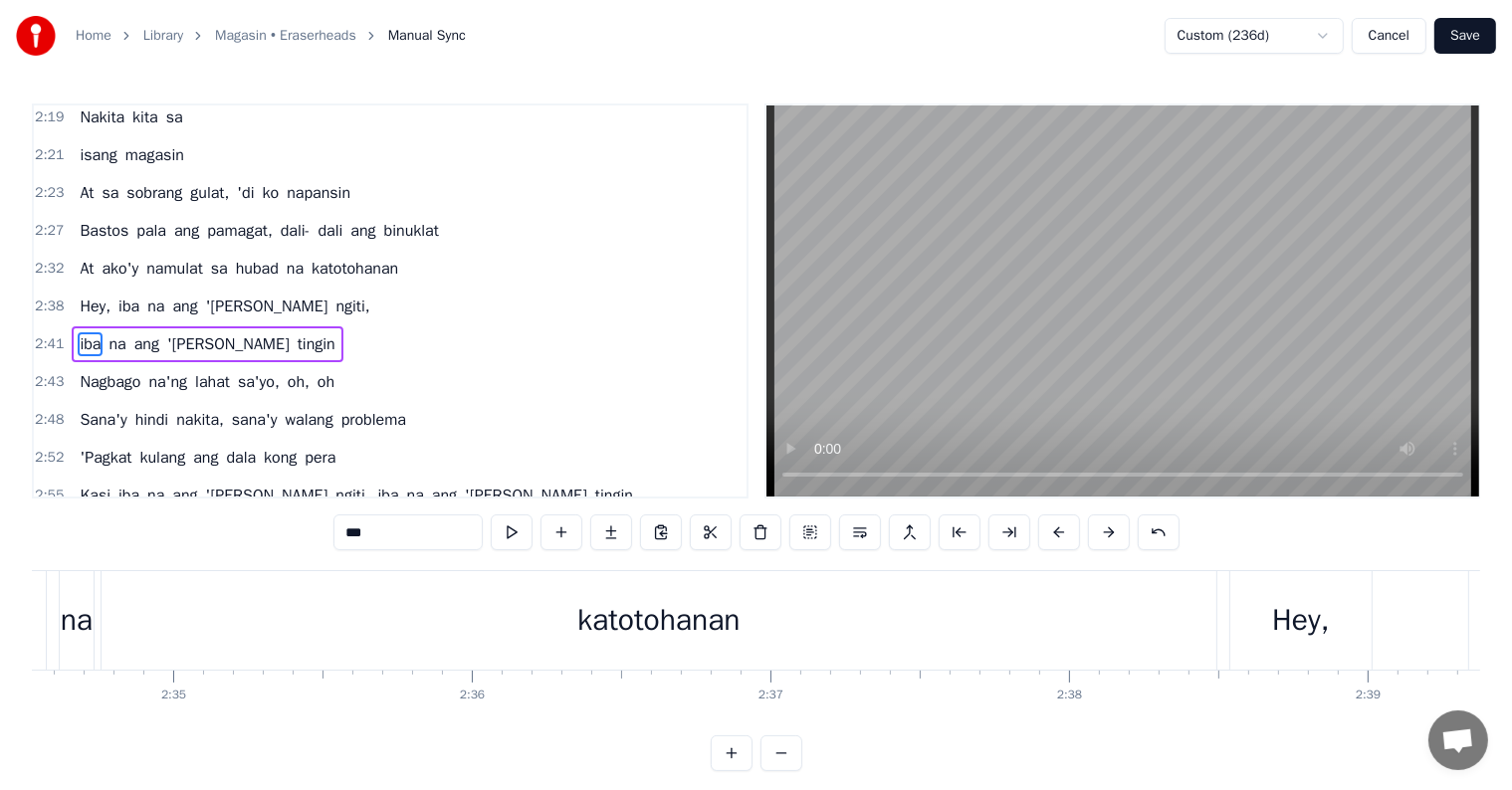 click on "At ako'y namulat sa hubad na katotohanan" at bounding box center [285, 620] 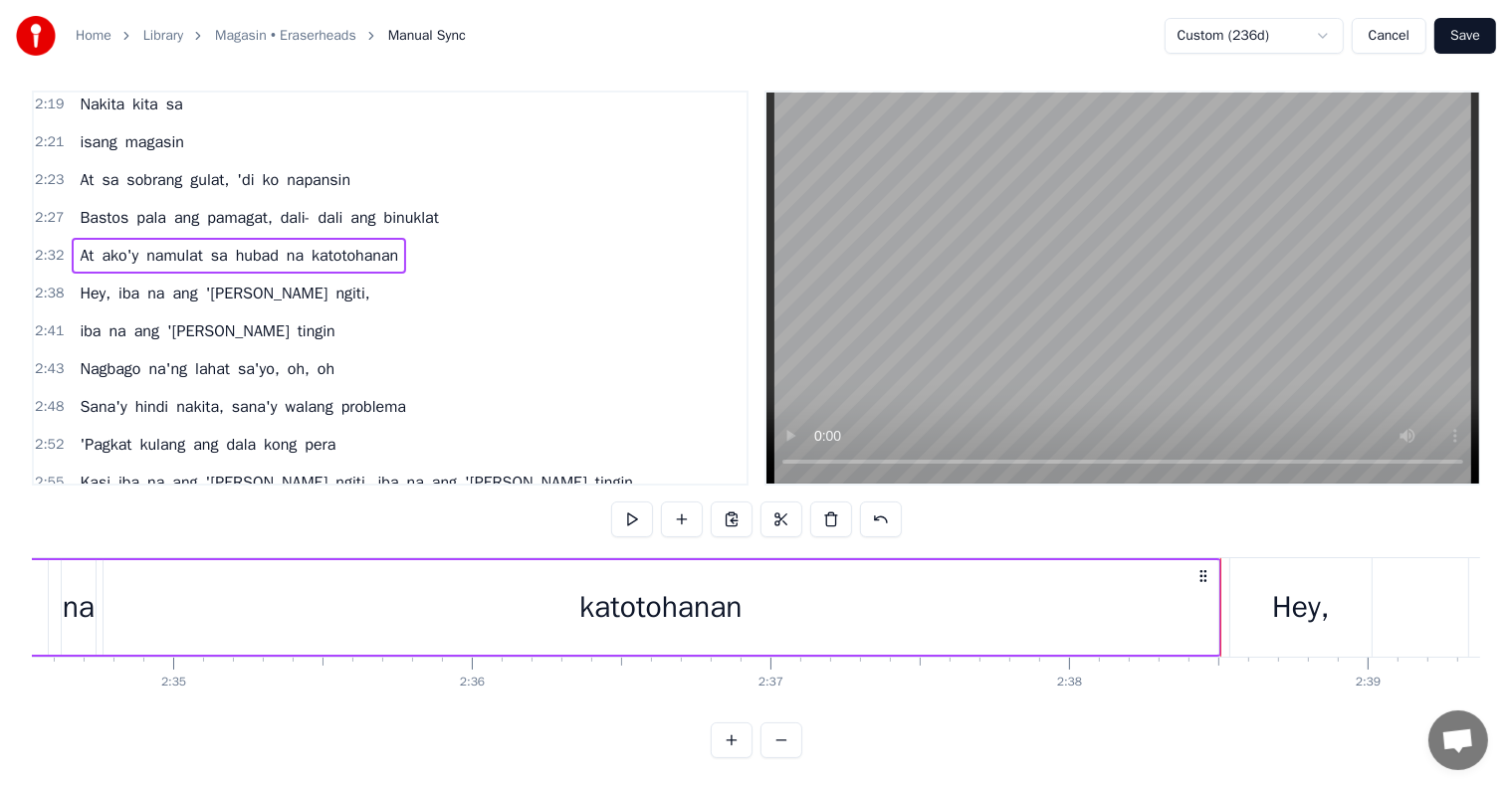 scroll, scrollTop: 30, scrollLeft: 0, axis: vertical 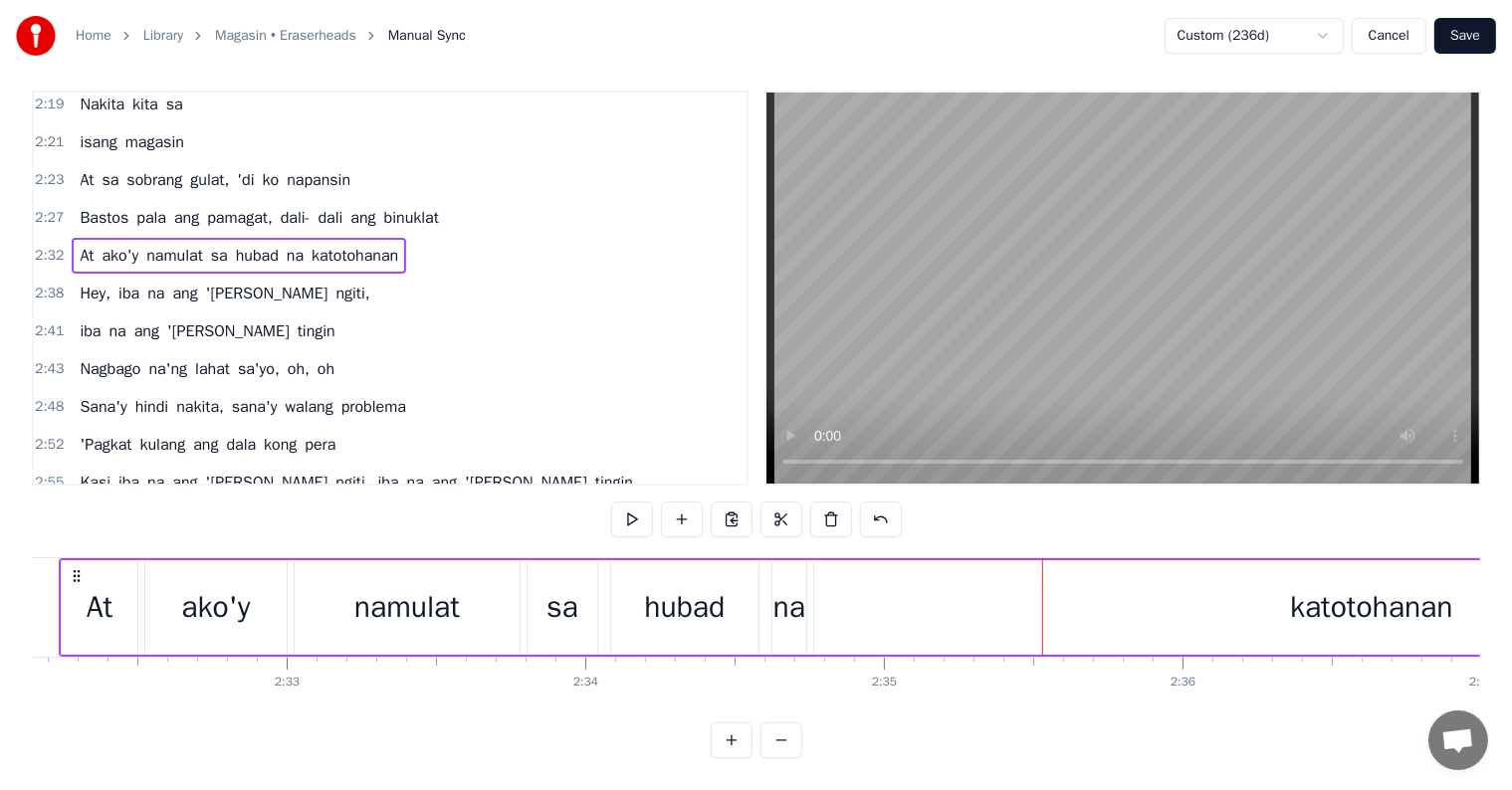 click on "hubad" at bounding box center (257, 256) 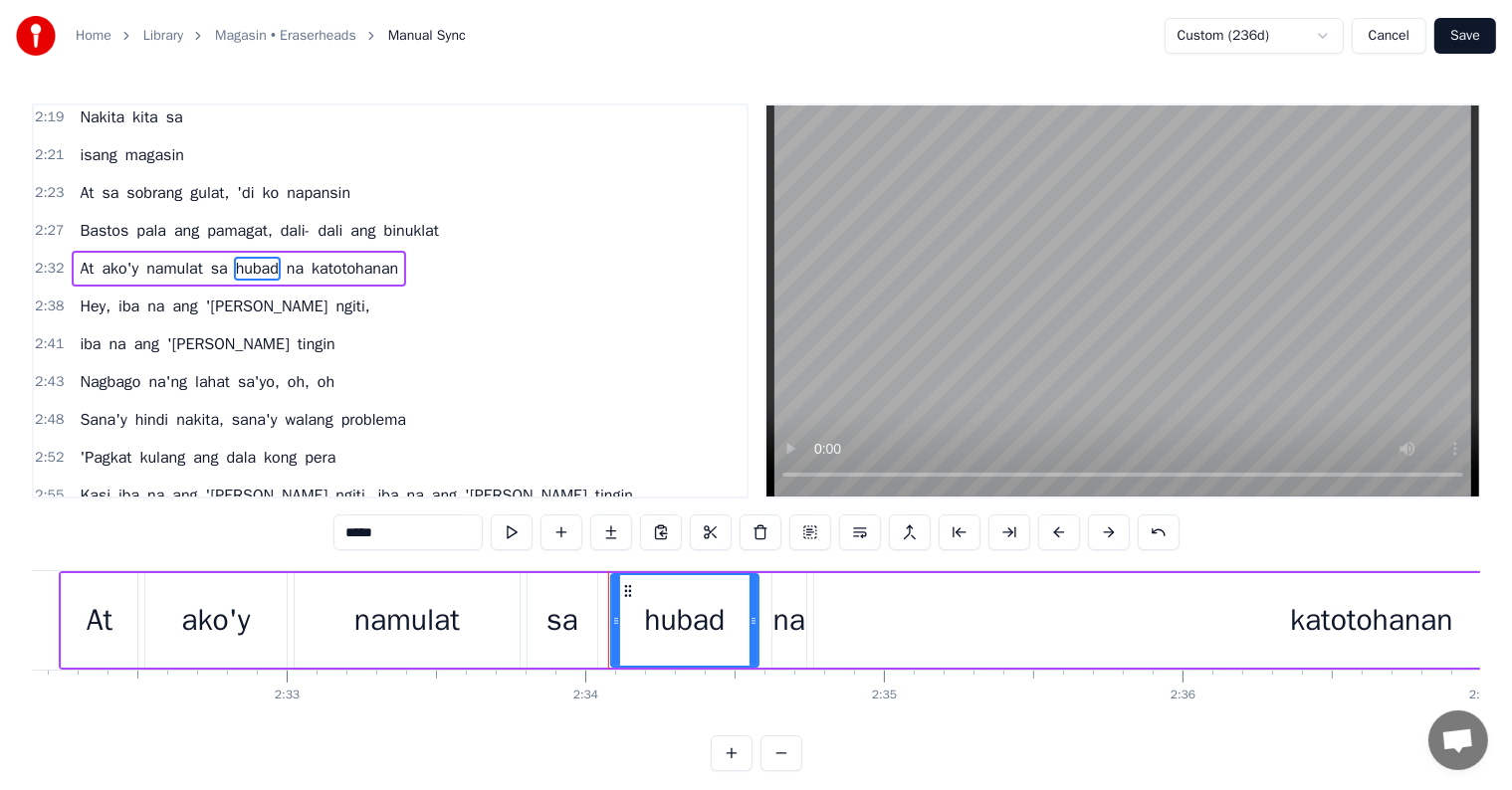 scroll, scrollTop: 1031, scrollLeft: 0, axis: vertical 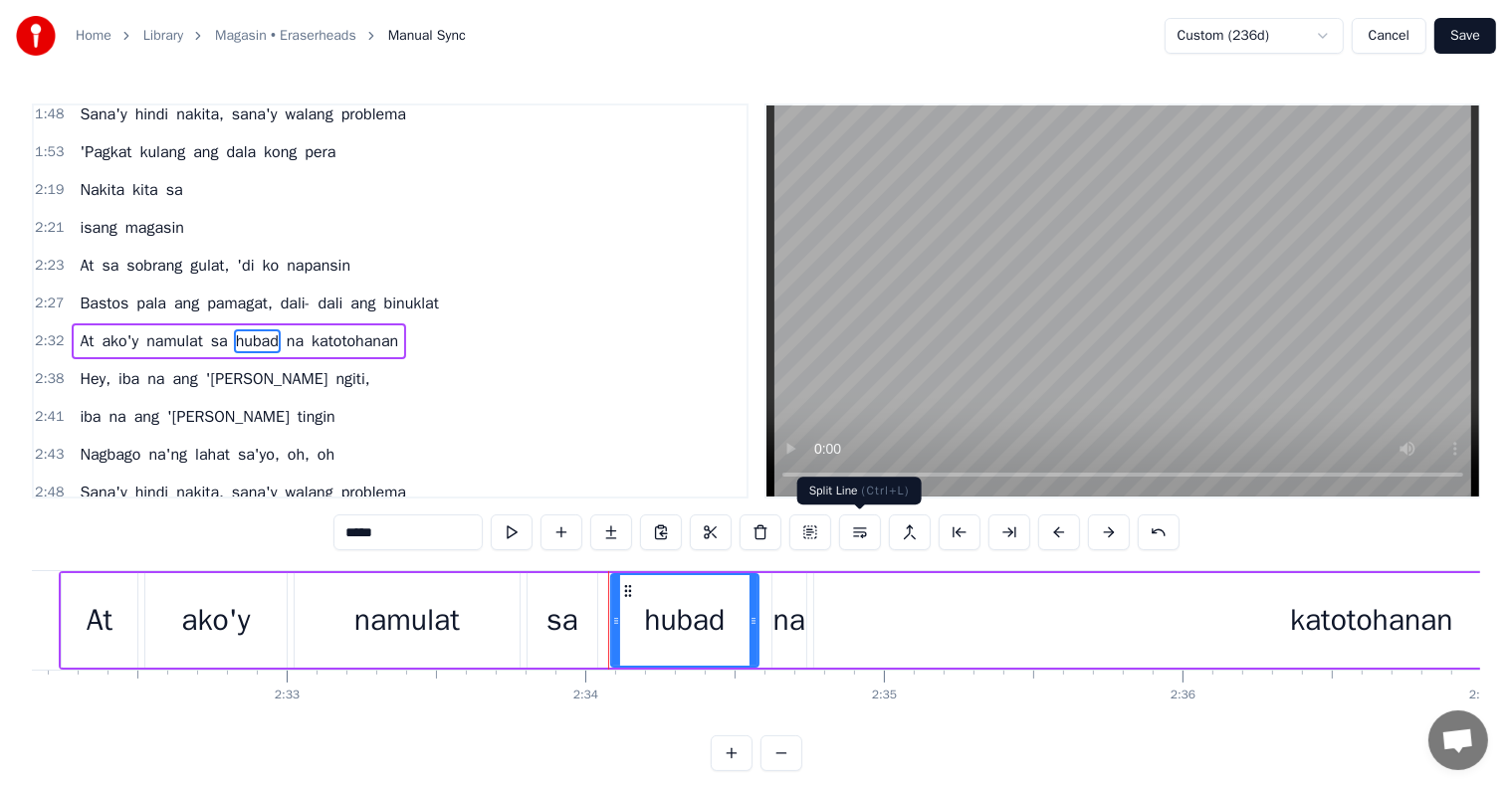 click at bounding box center [860, 532] 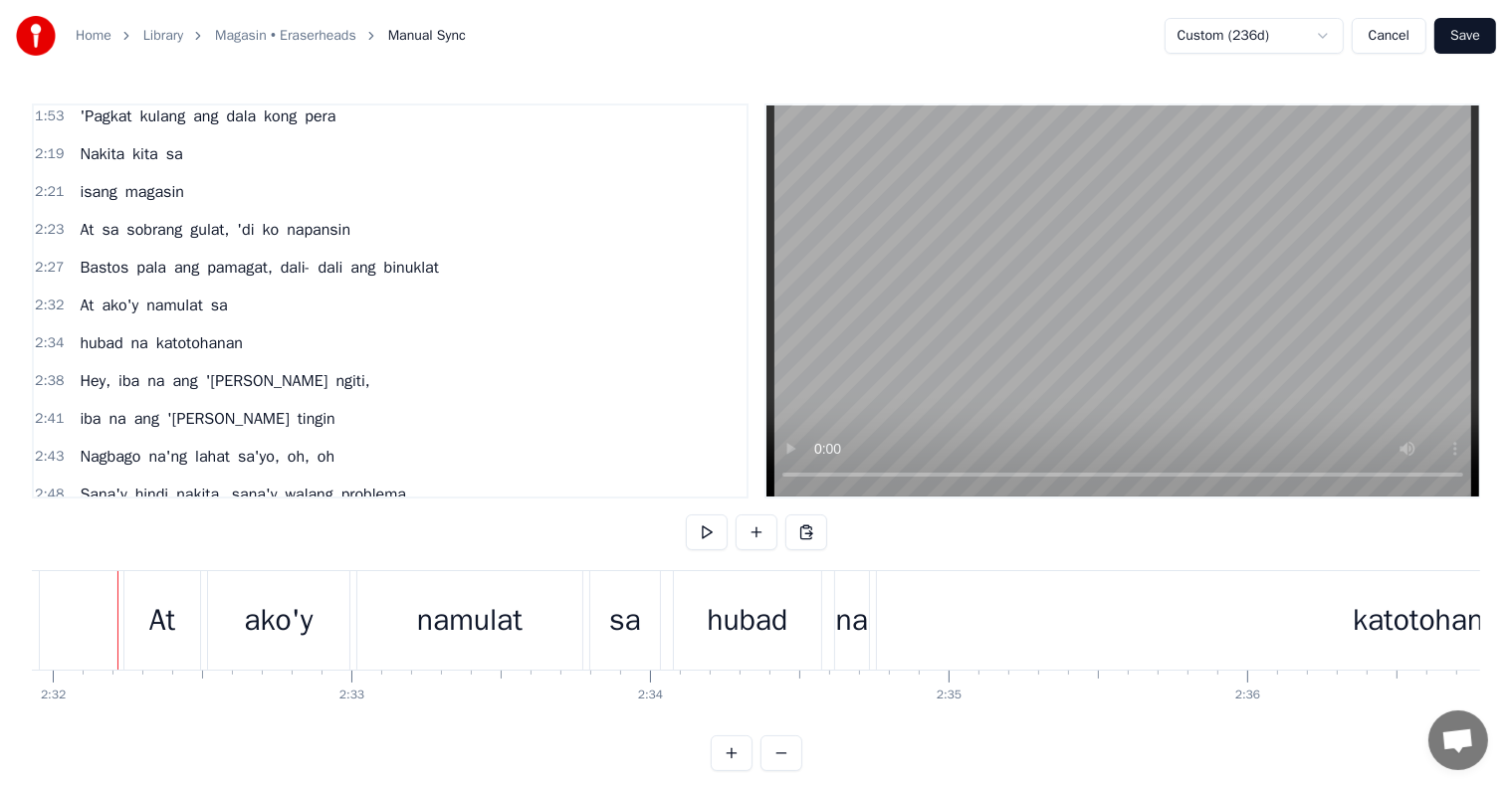 scroll, scrollTop: 0, scrollLeft: 45354, axis: horizontal 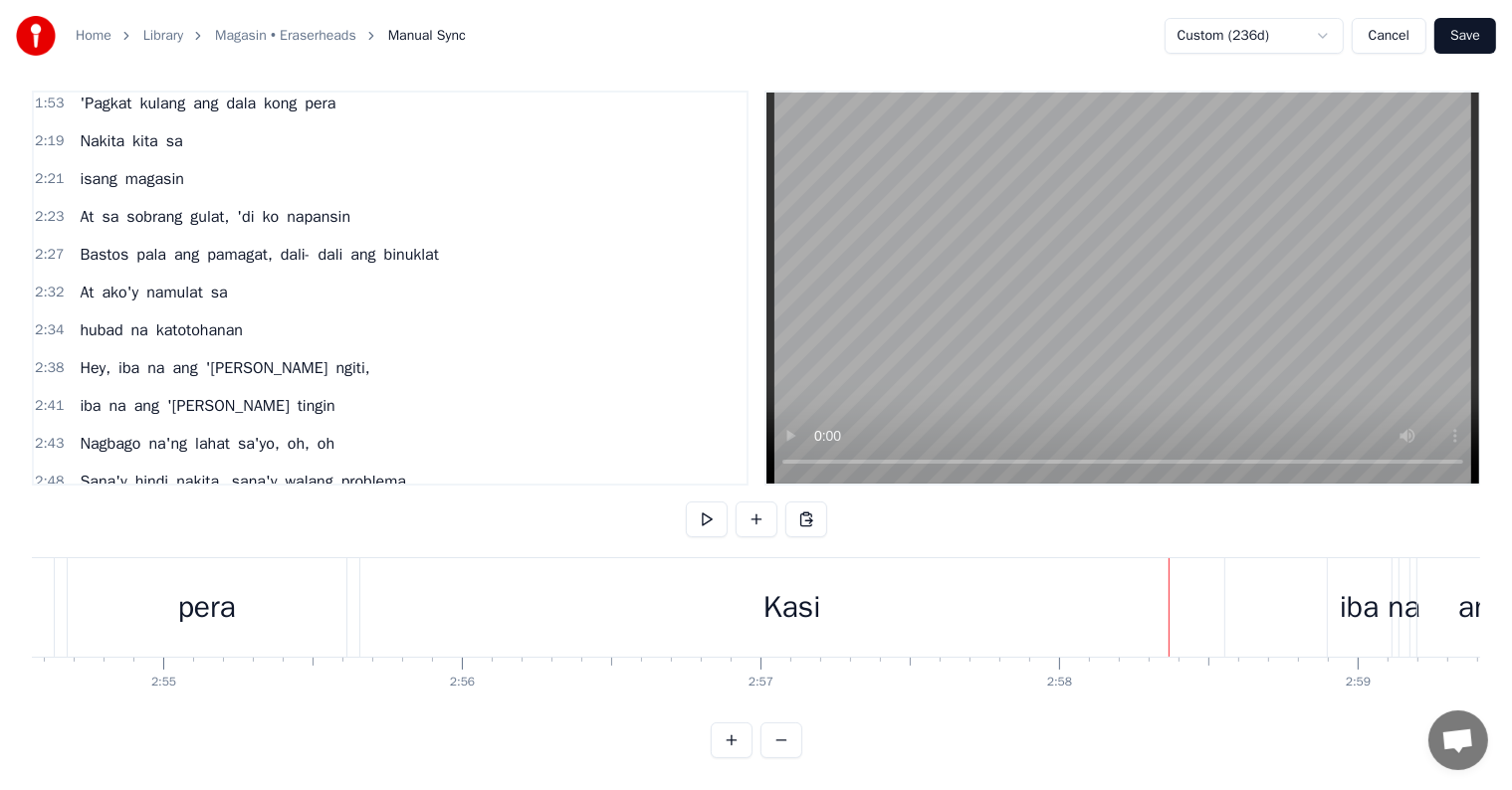click on "Kasi" at bounding box center (792, 607) 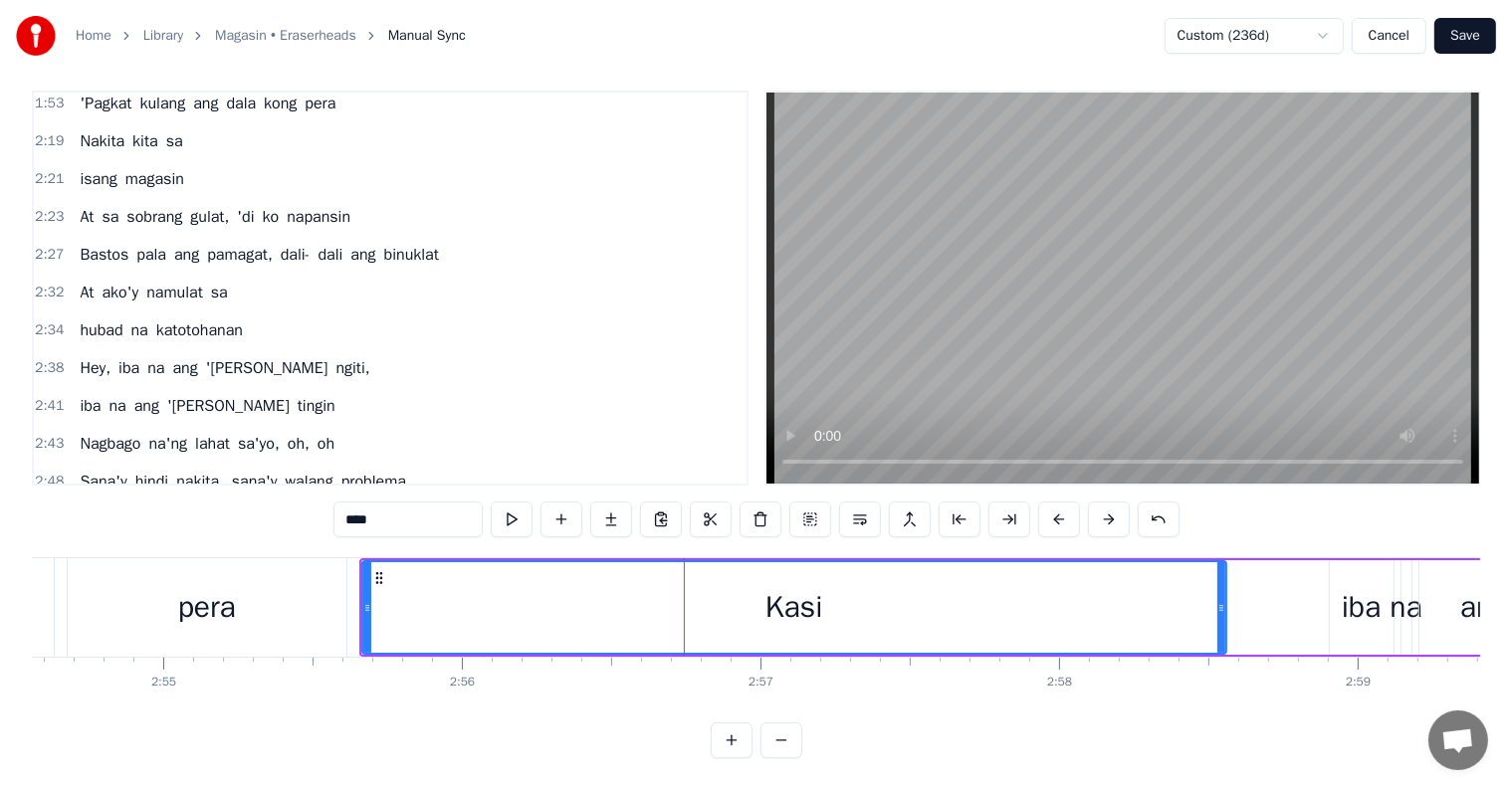 scroll, scrollTop: 0, scrollLeft: 0, axis: both 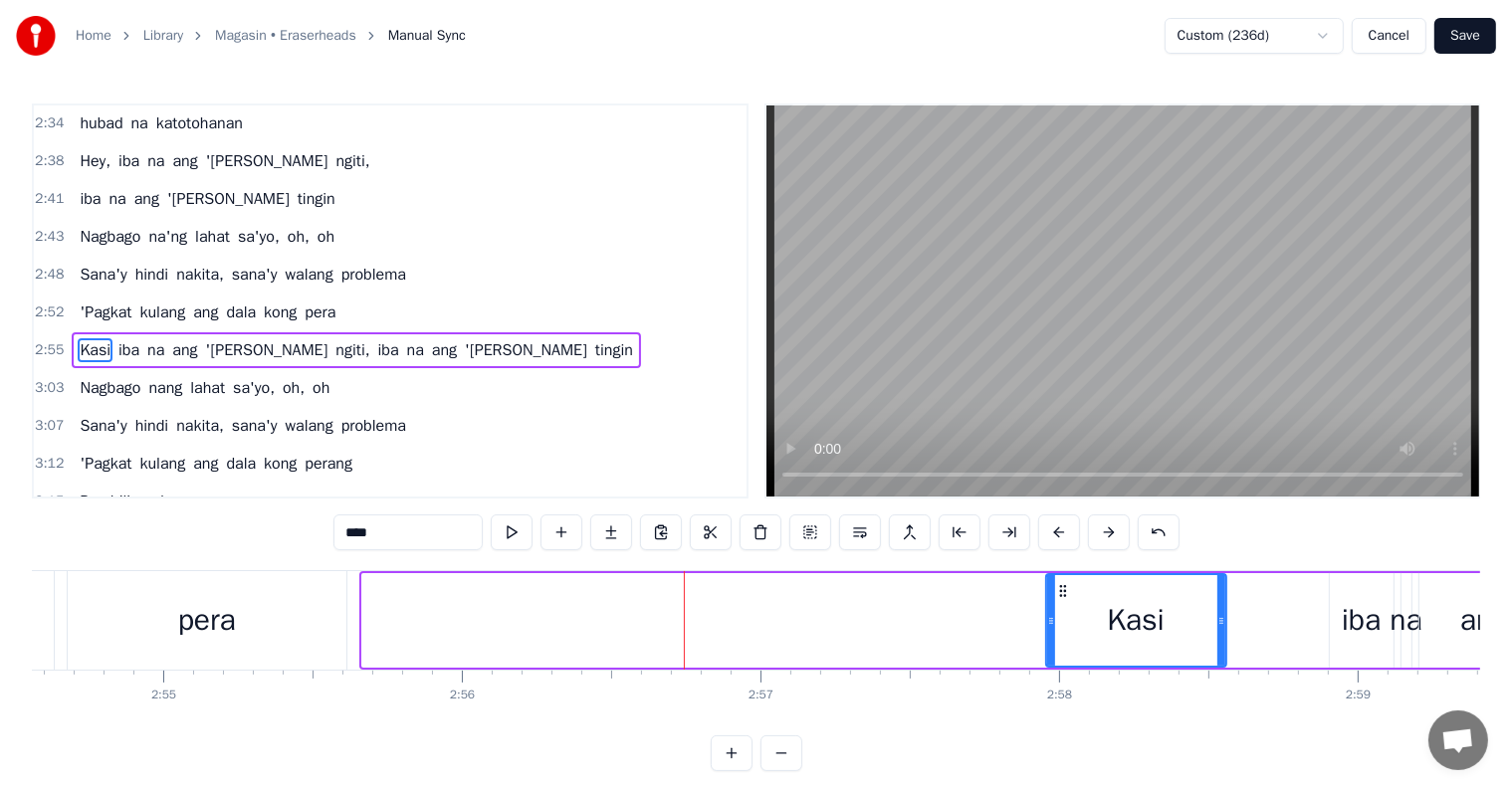 drag, startPoint x: 362, startPoint y: 609, endPoint x: 1046, endPoint y: 618, distance: 684.05921 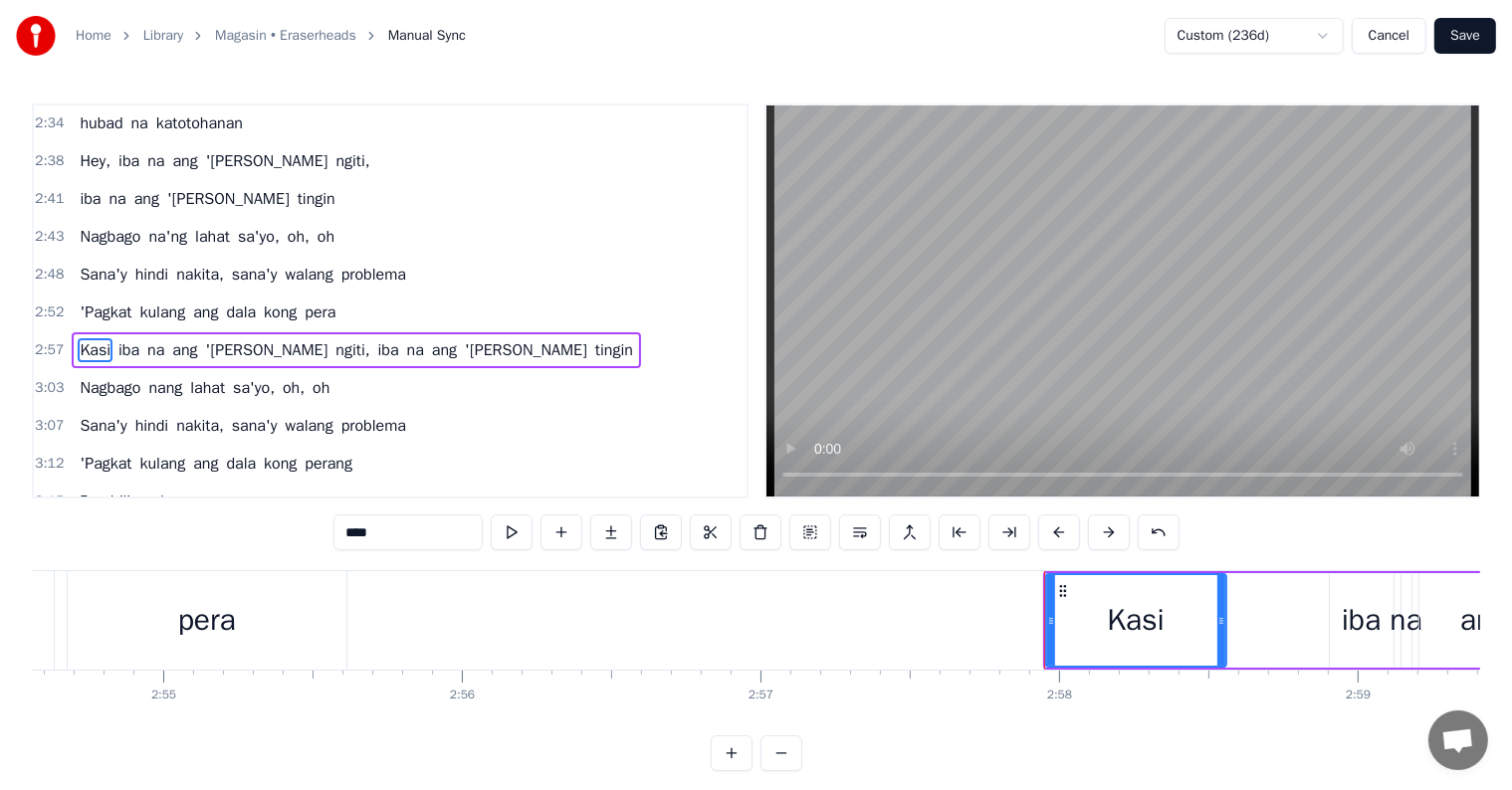drag, startPoint x: 248, startPoint y: 633, endPoint x: 261, endPoint y: 633, distance: 13 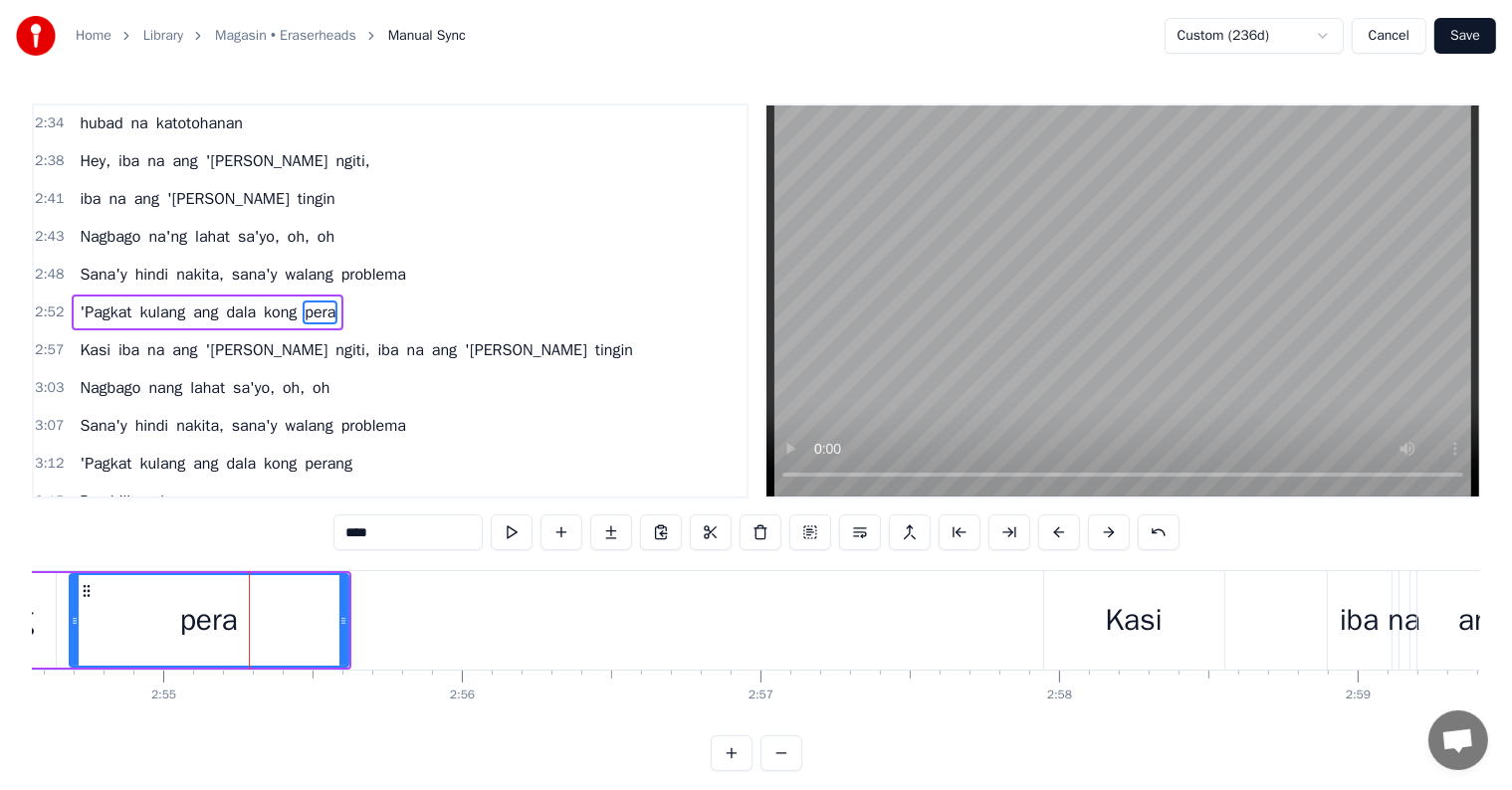scroll, scrollTop: 1250, scrollLeft: 0, axis: vertical 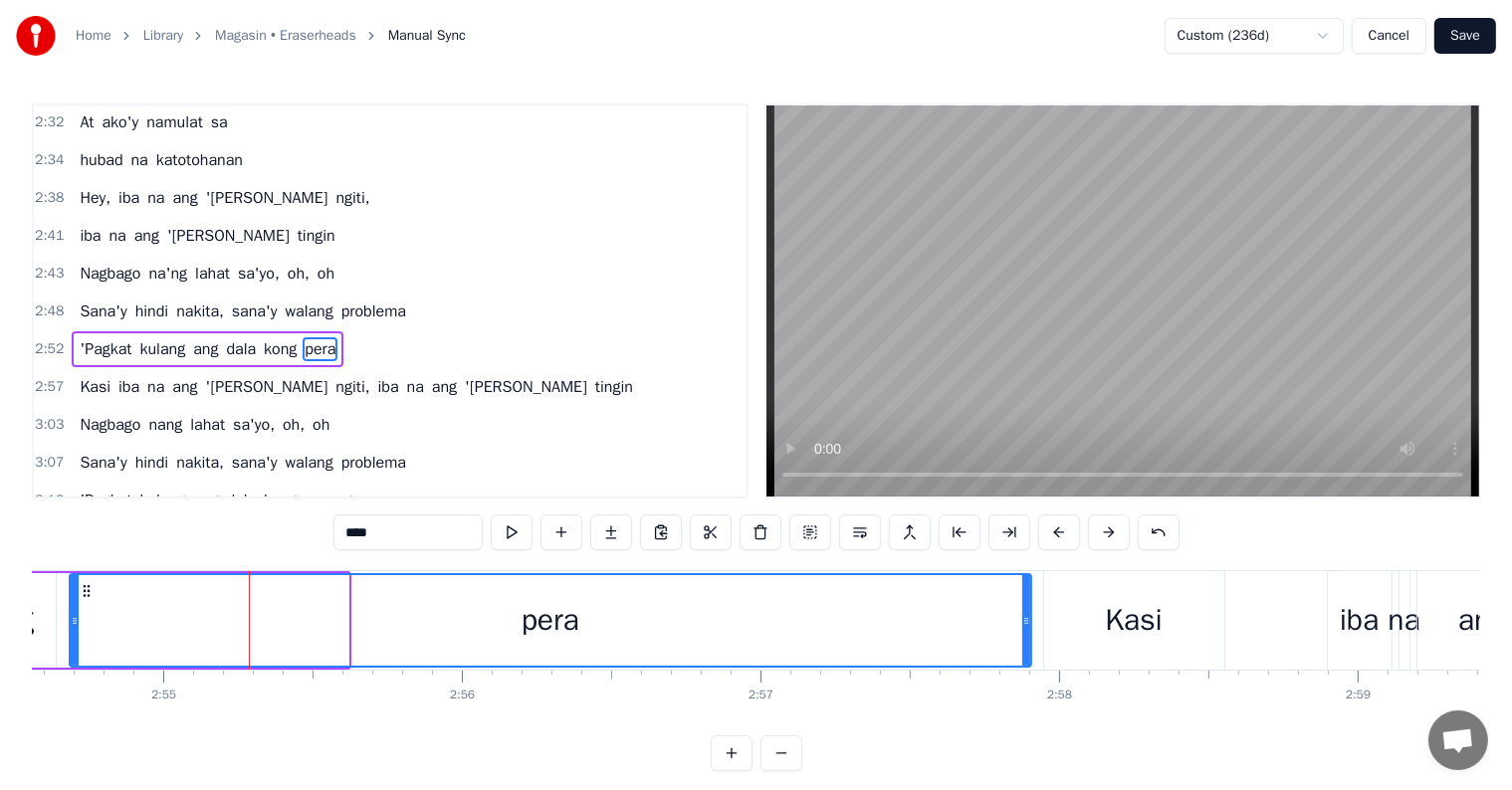 drag, startPoint x: 345, startPoint y: 621, endPoint x: 1025, endPoint y: 630, distance: 680.05956 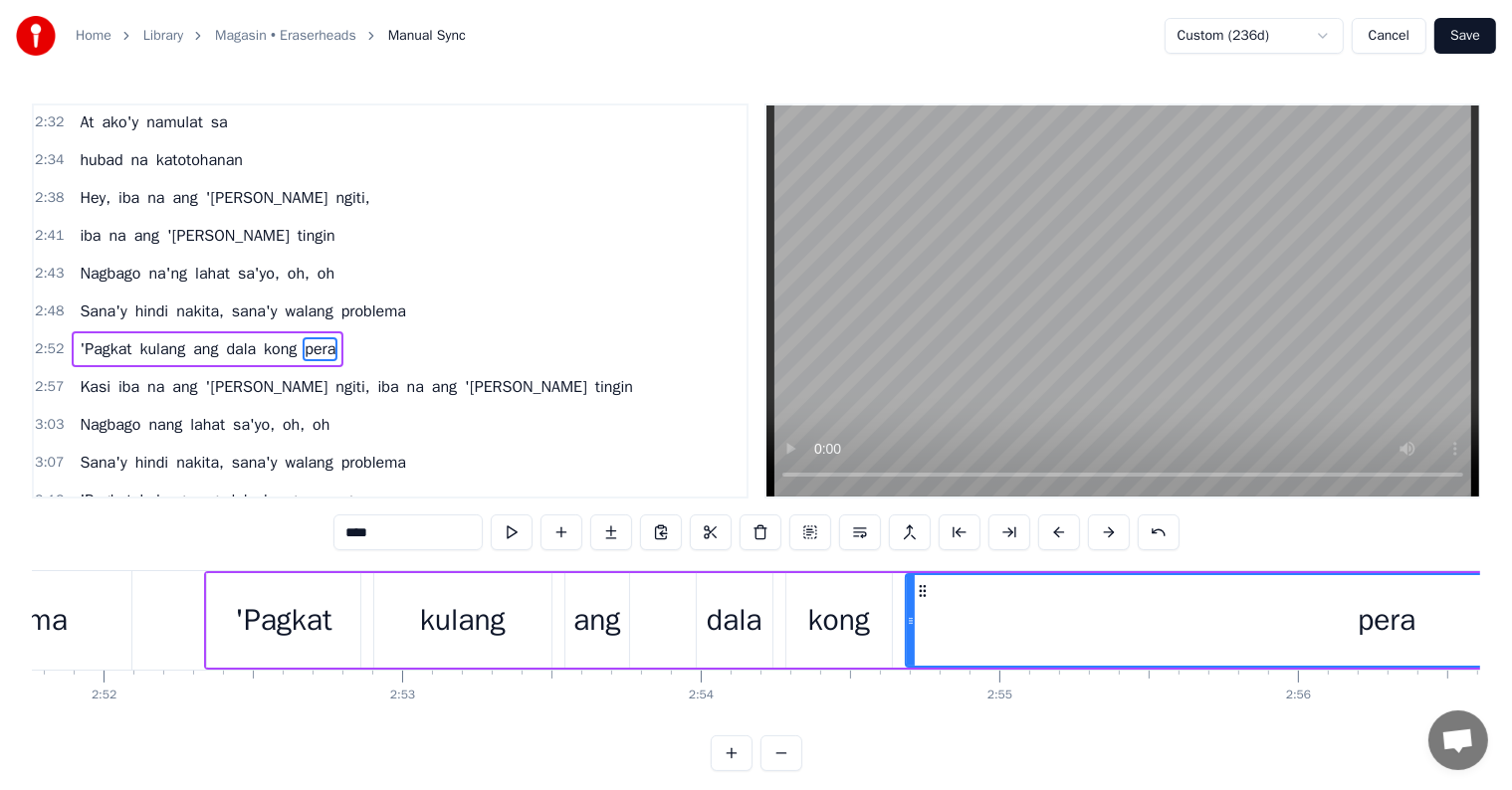 scroll, scrollTop: 0, scrollLeft: 51040, axis: horizontal 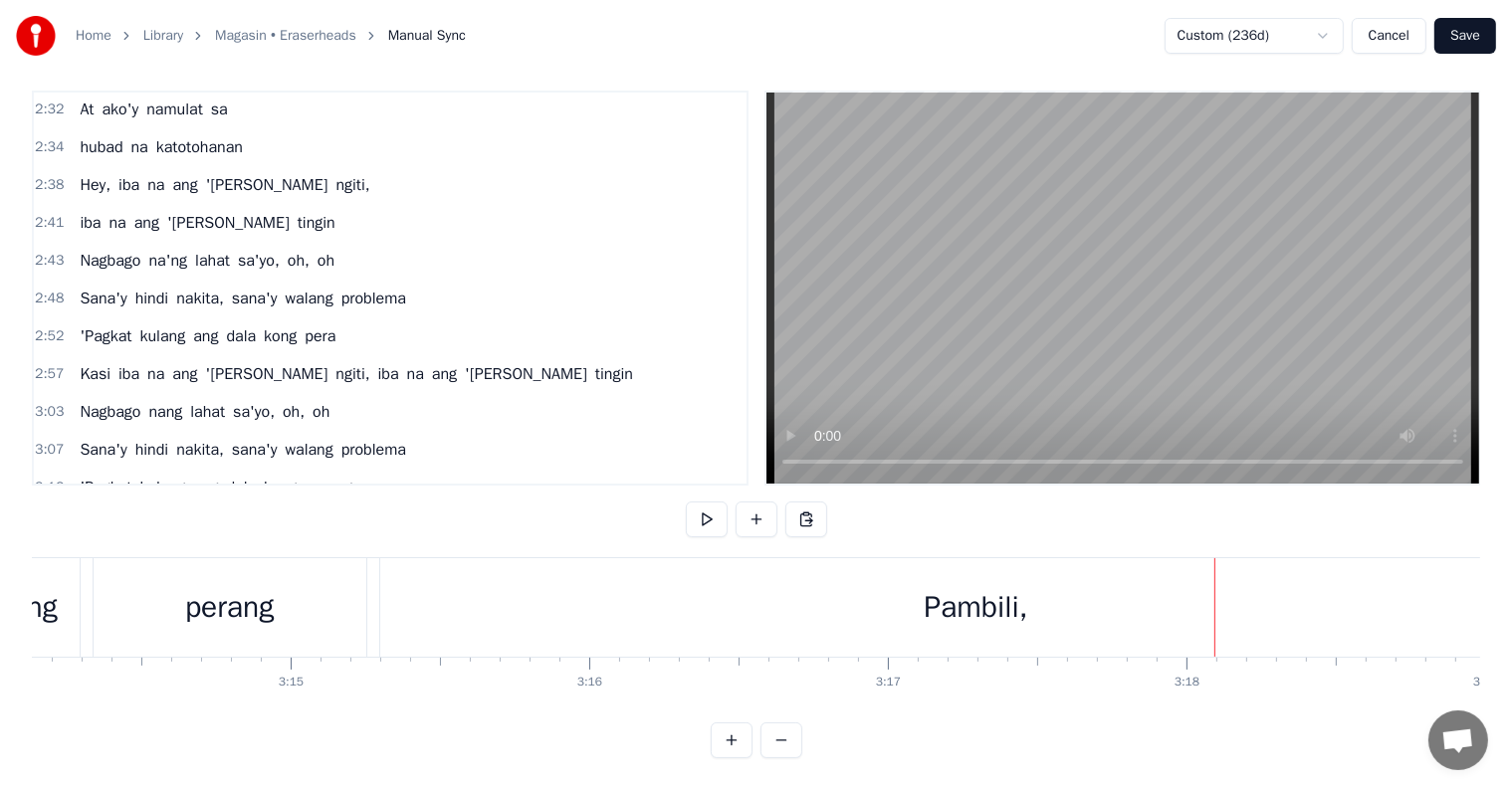 click on "Pambili," at bounding box center (976, 607) 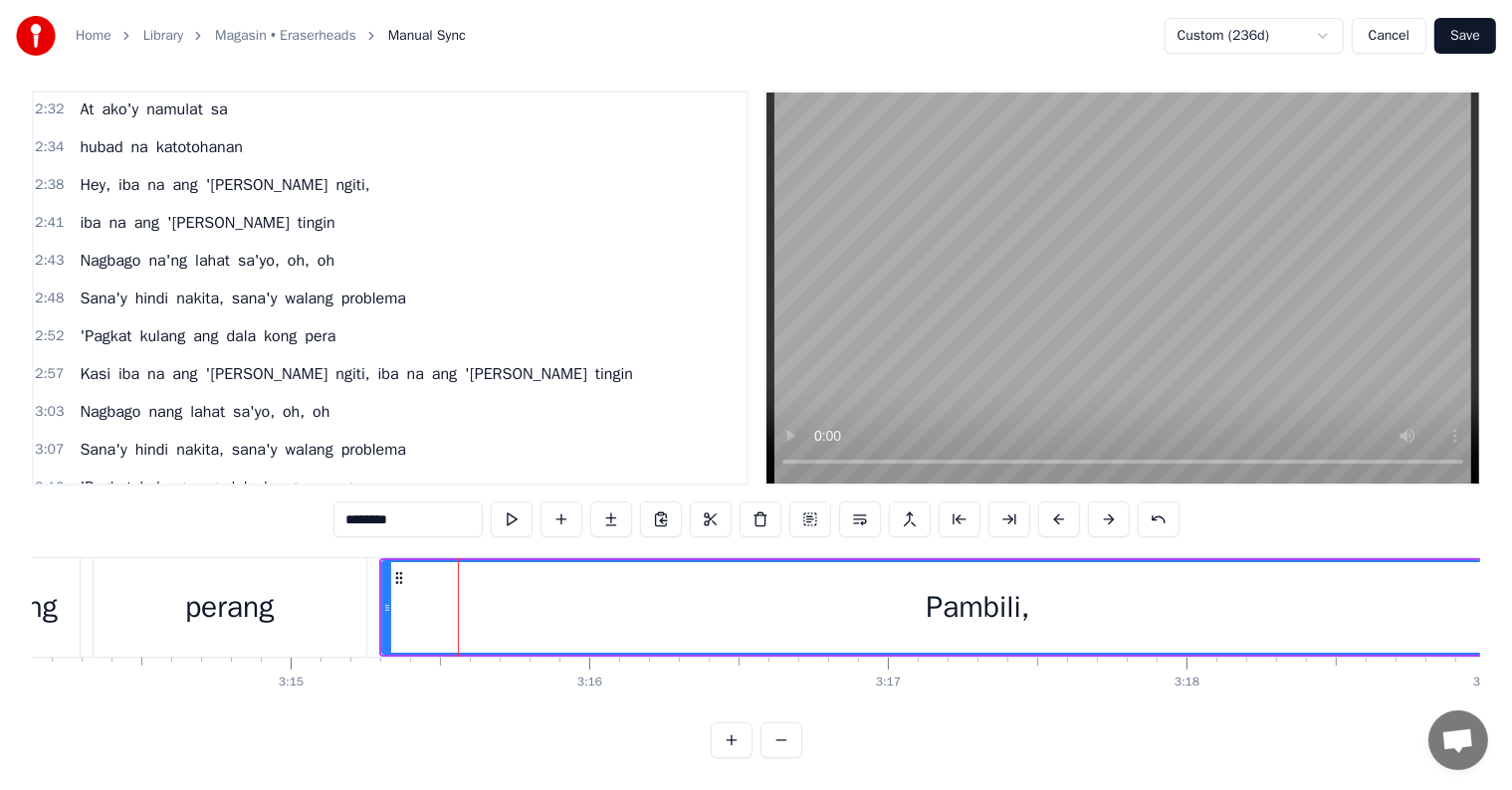 scroll, scrollTop: 0, scrollLeft: 0, axis: both 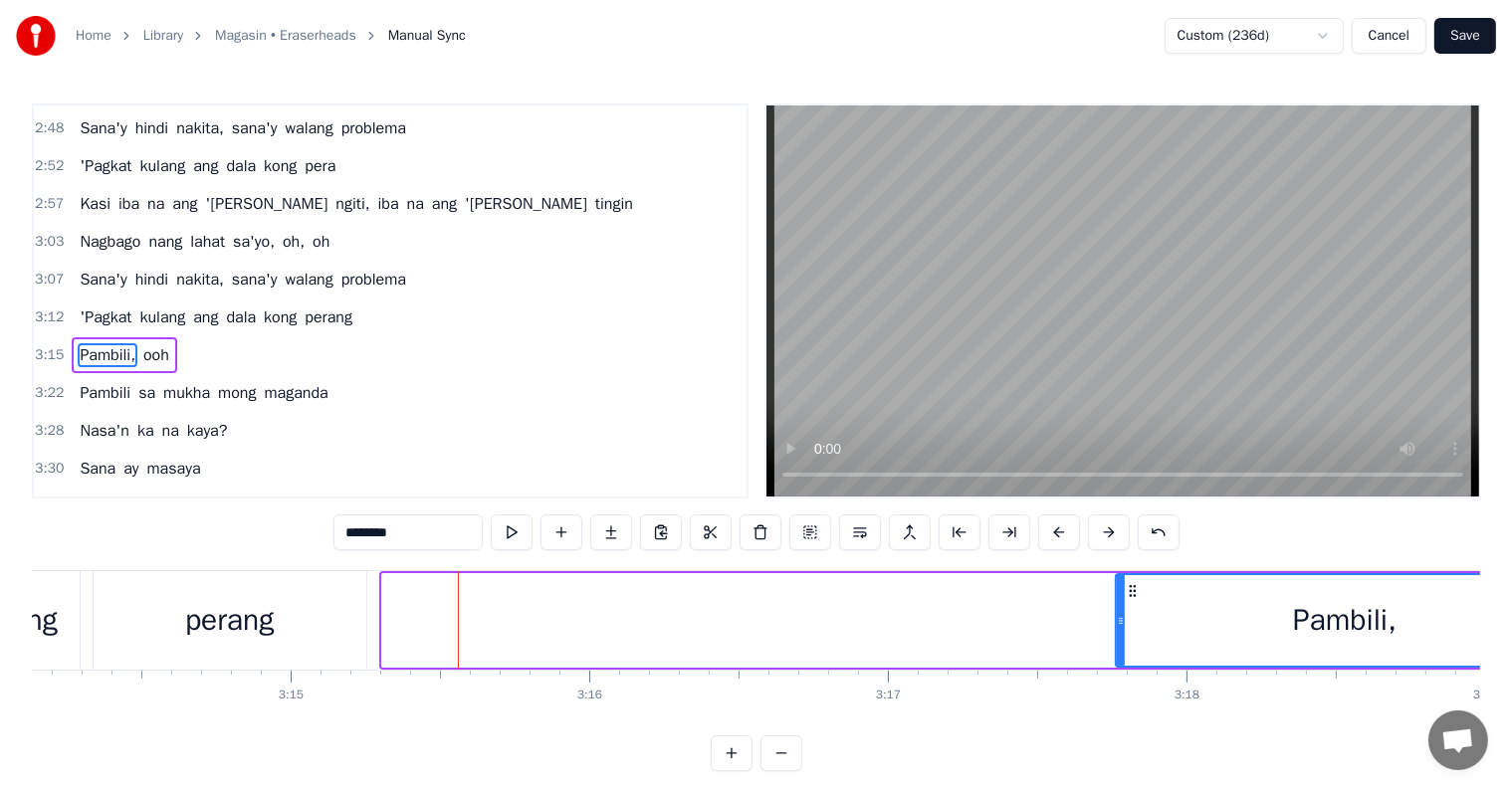 drag, startPoint x: 385, startPoint y: 612, endPoint x: 1119, endPoint y: 613, distance: 734.0007 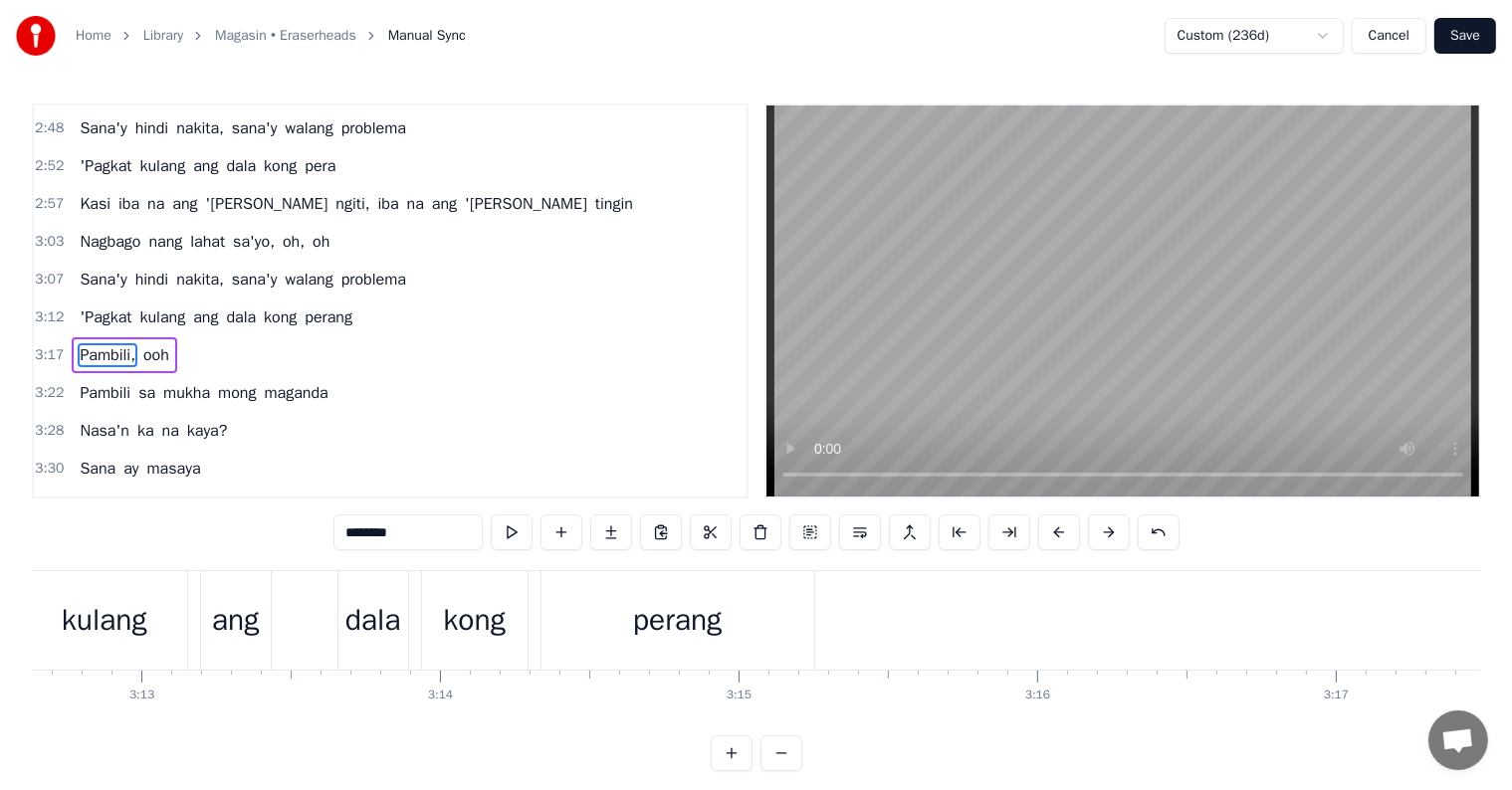 scroll, scrollTop: 0, scrollLeft: 57440, axis: horizontal 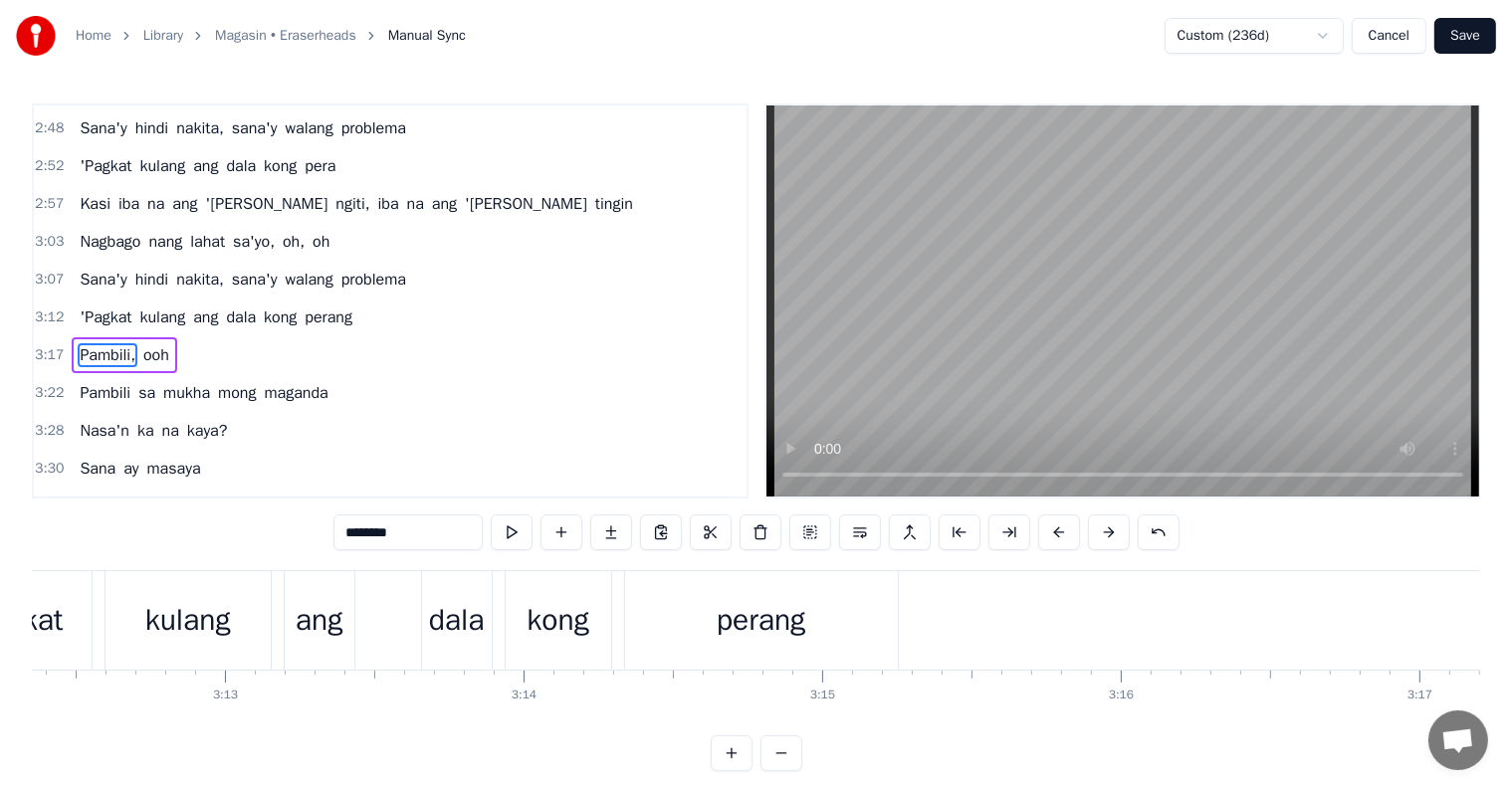 click on "perang" at bounding box center (761, 620) 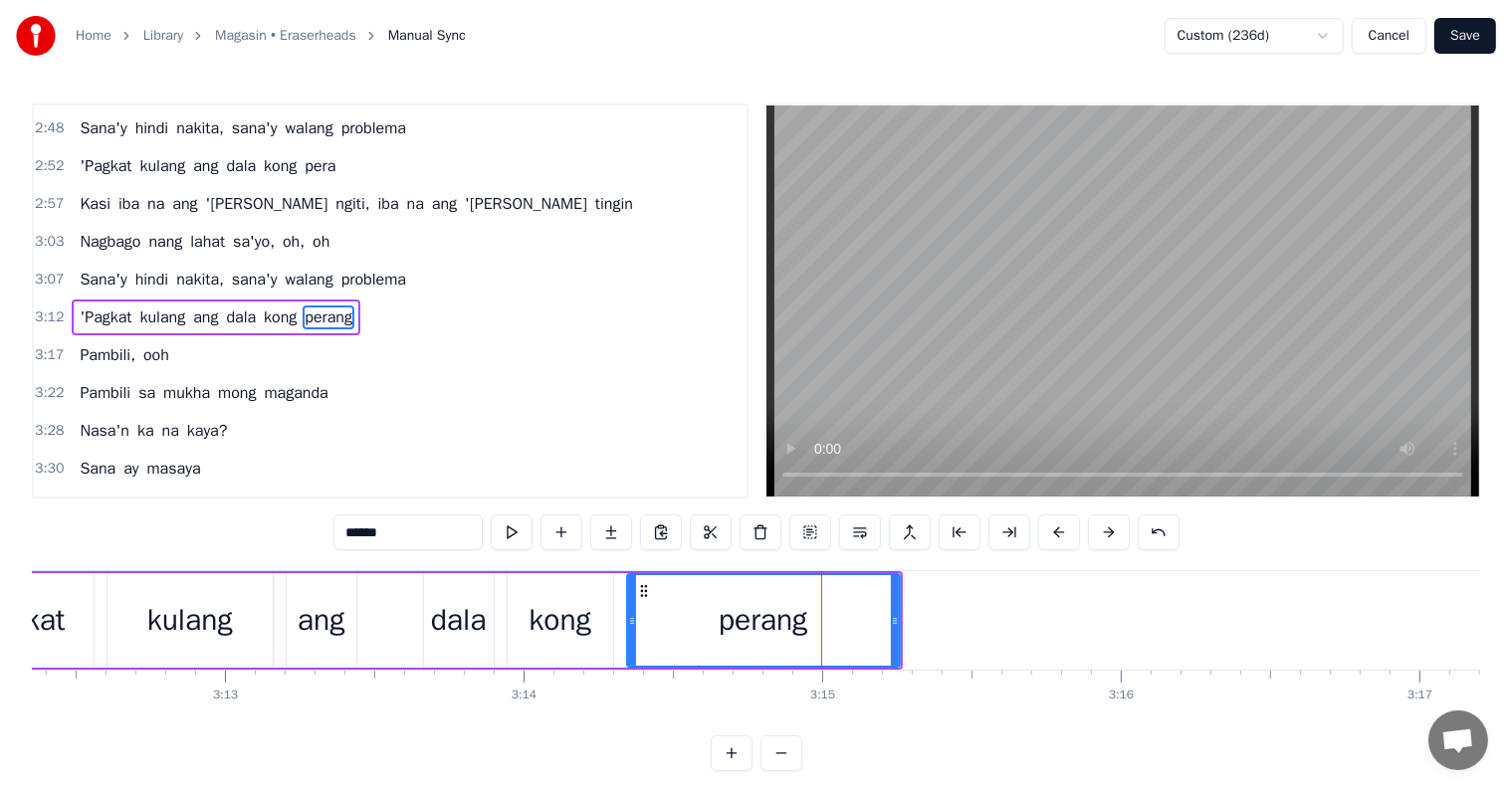 scroll, scrollTop: 1397, scrollLeft: 0, axis: vertical 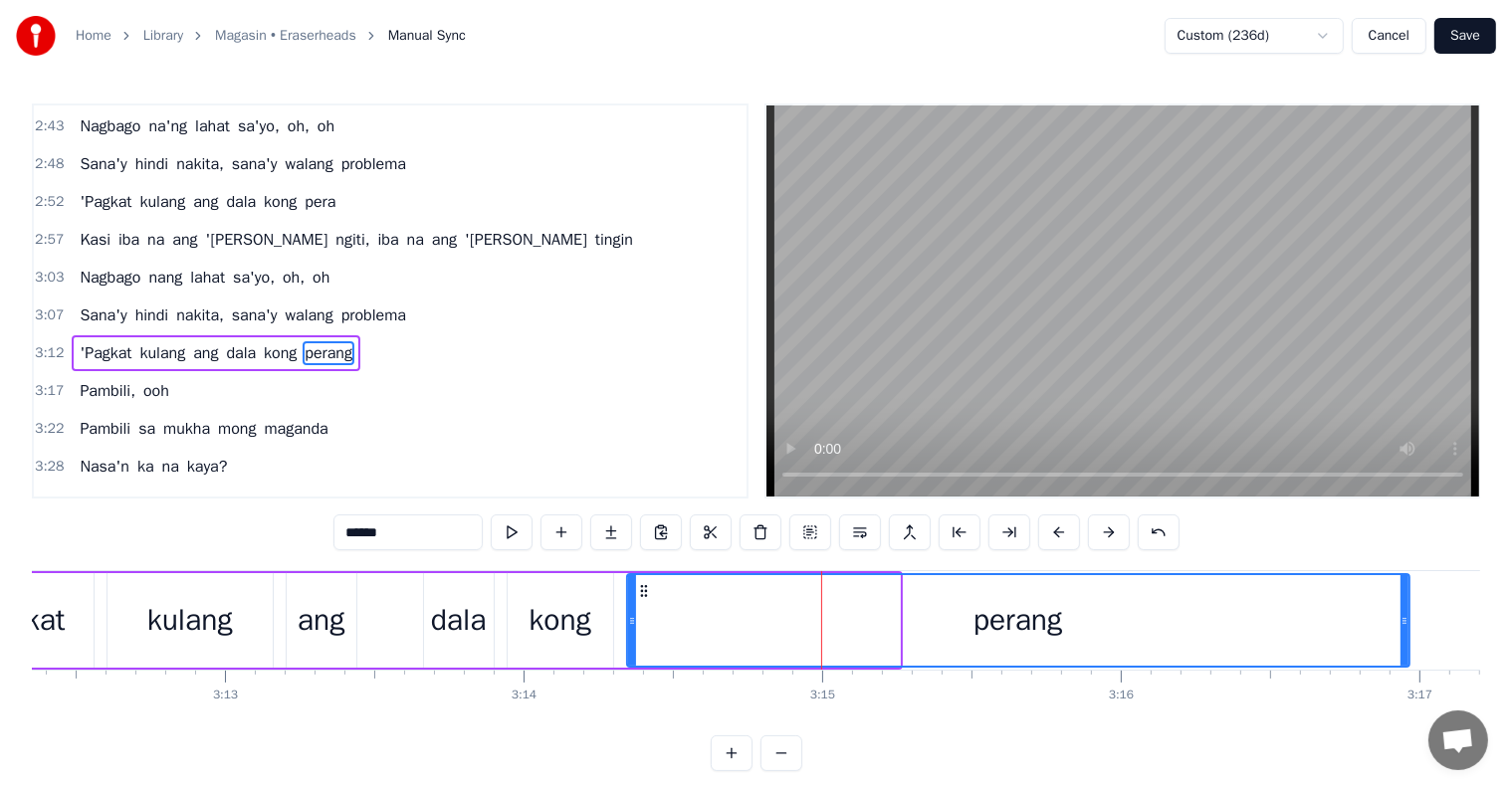 drag, startPoint x: 894, startPoint y: 618, endPoint x: 1381, endPoint y: 646, distance: 487.804 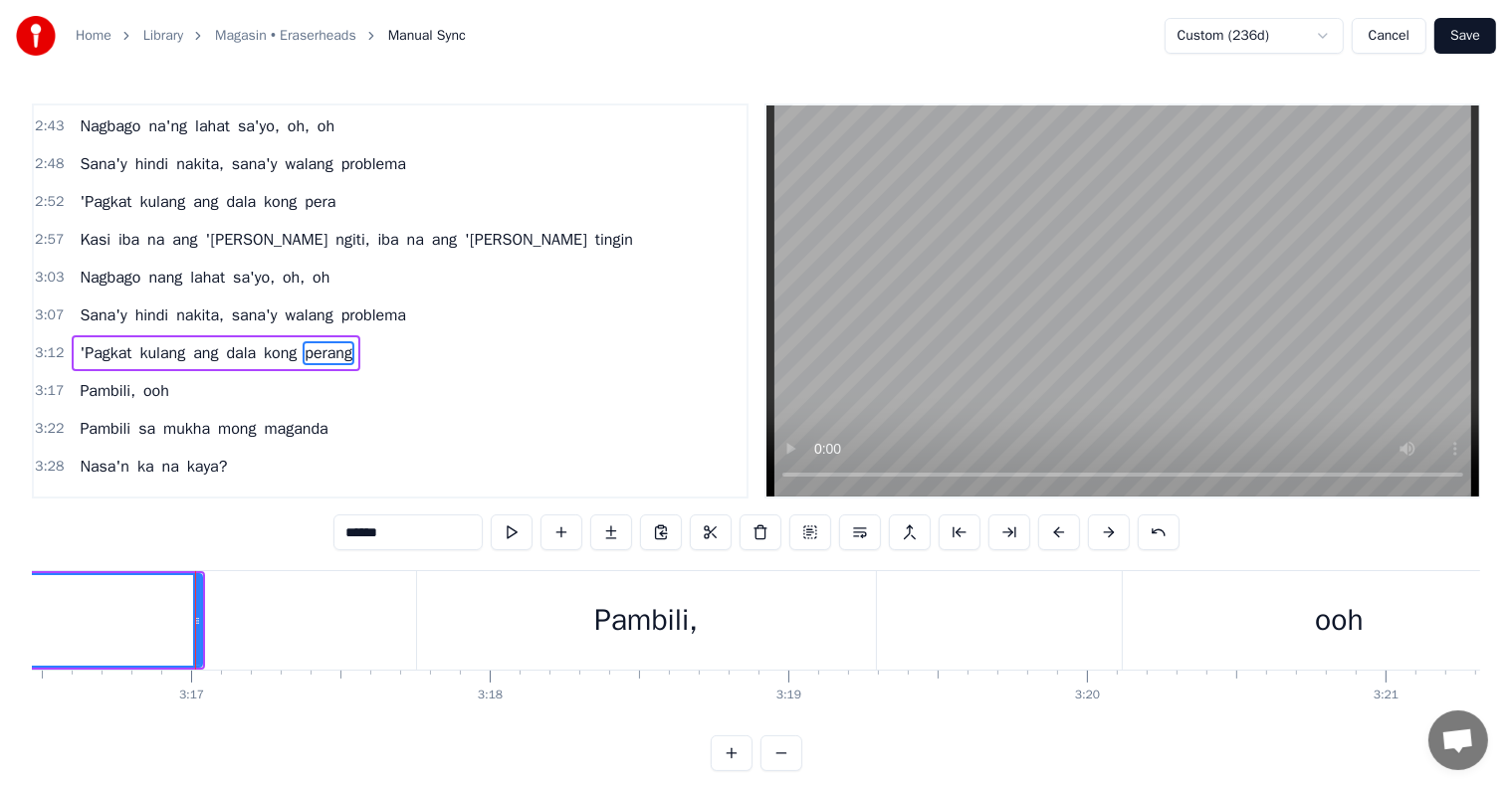 scroll, scrollTop: 0, scrollLeft: 58731, axis: horizontal 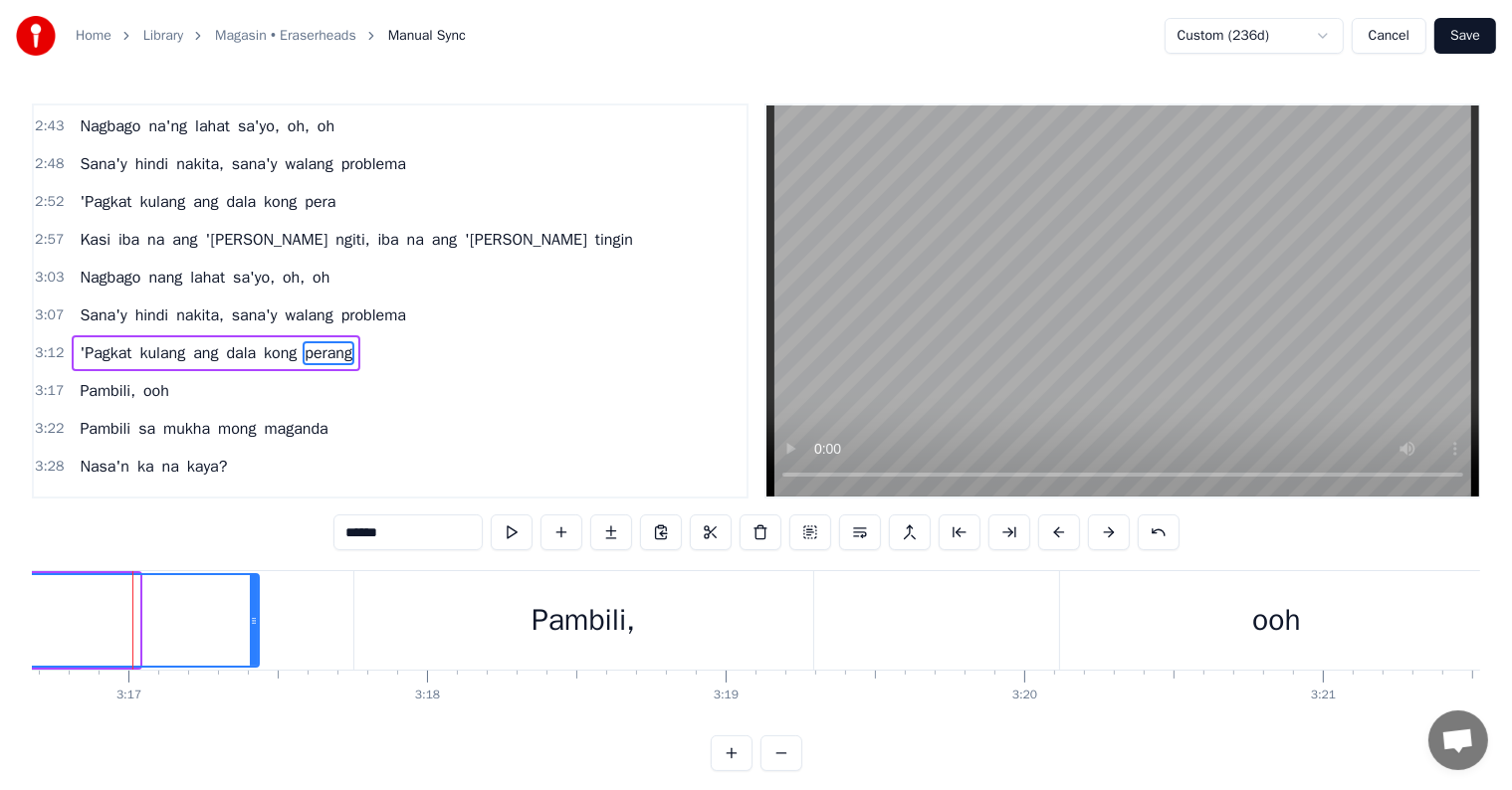 drag, startPoint x: 134, startPoint y: 611, endPoint x: 259, endPoint y: 623, distance: 125.57468 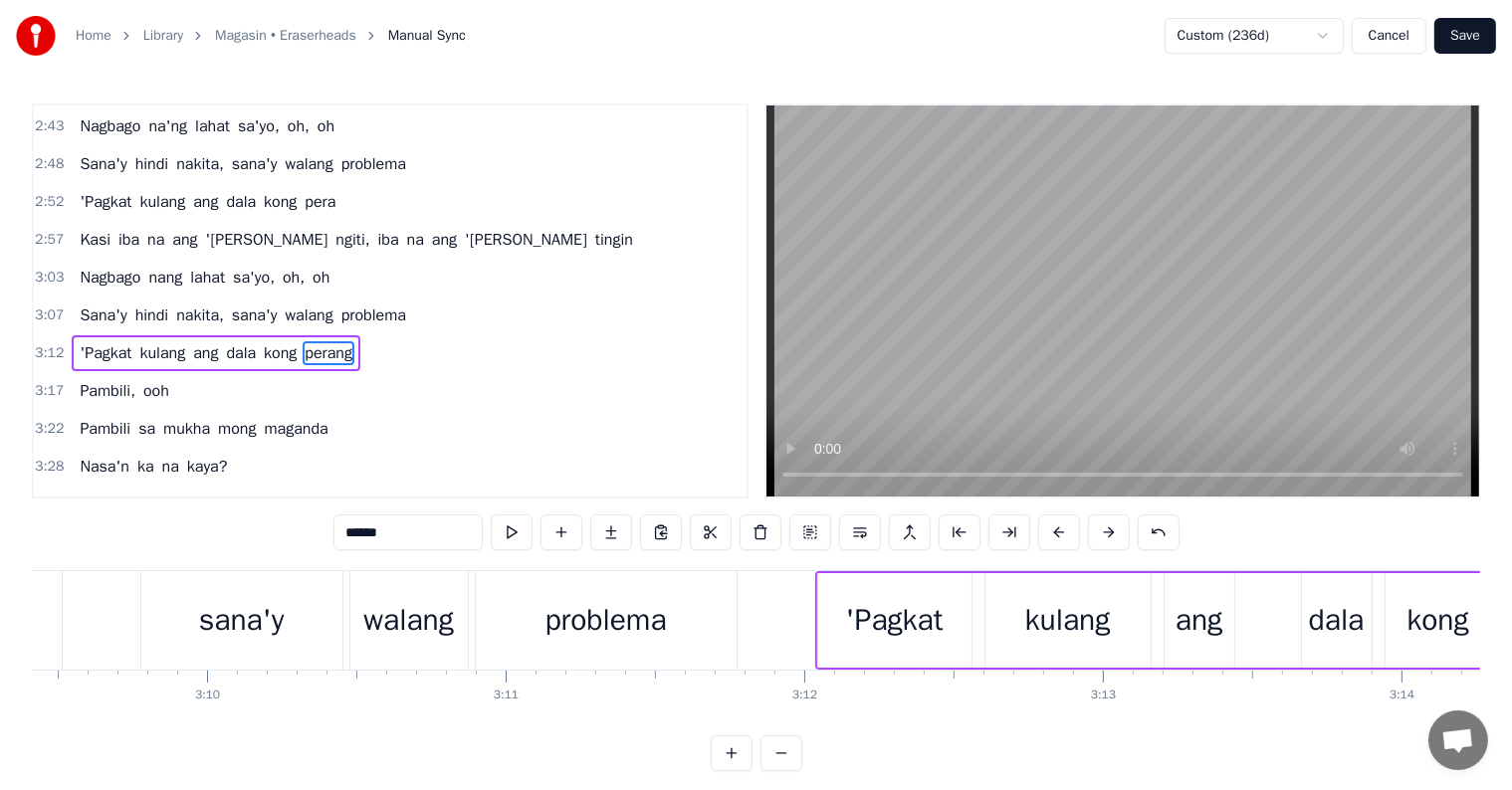 scroll, scrollTop: 0, scrollLeft: 56519, axis: horizontal 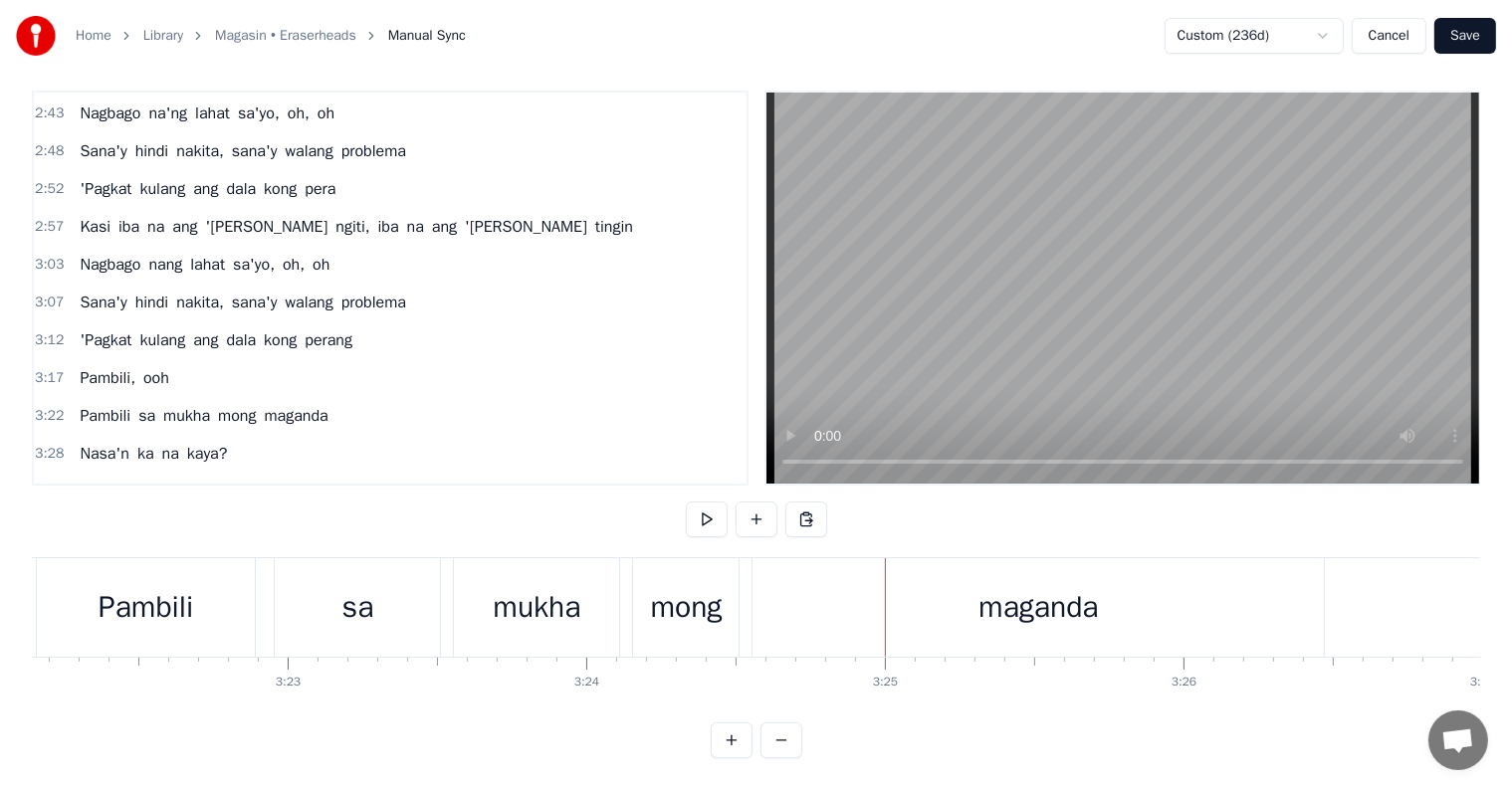 click on "mong" at bounding box center [687, 607] 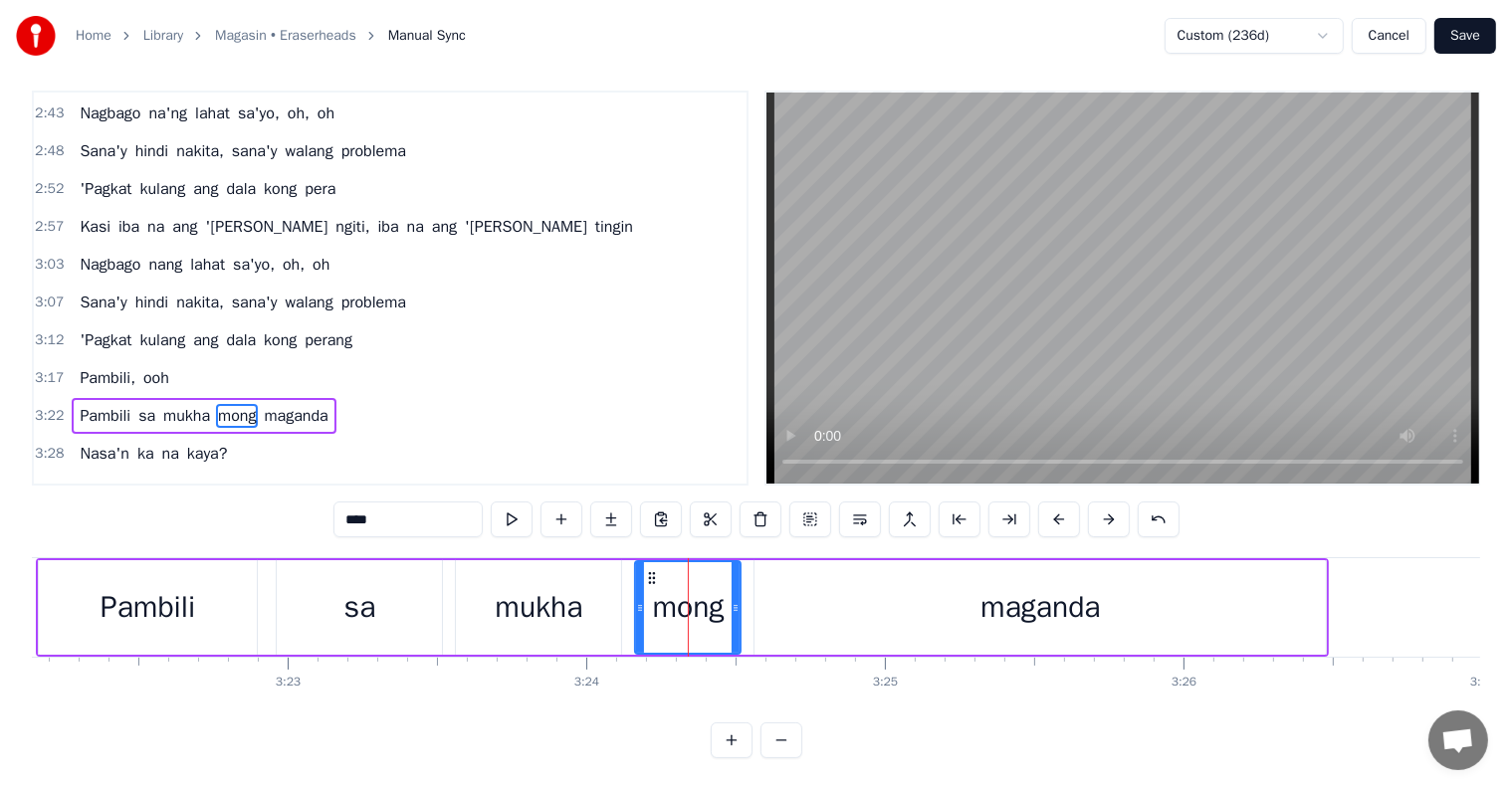 scroll, scrollTop: 0, scrollLeft: 0, axis: both 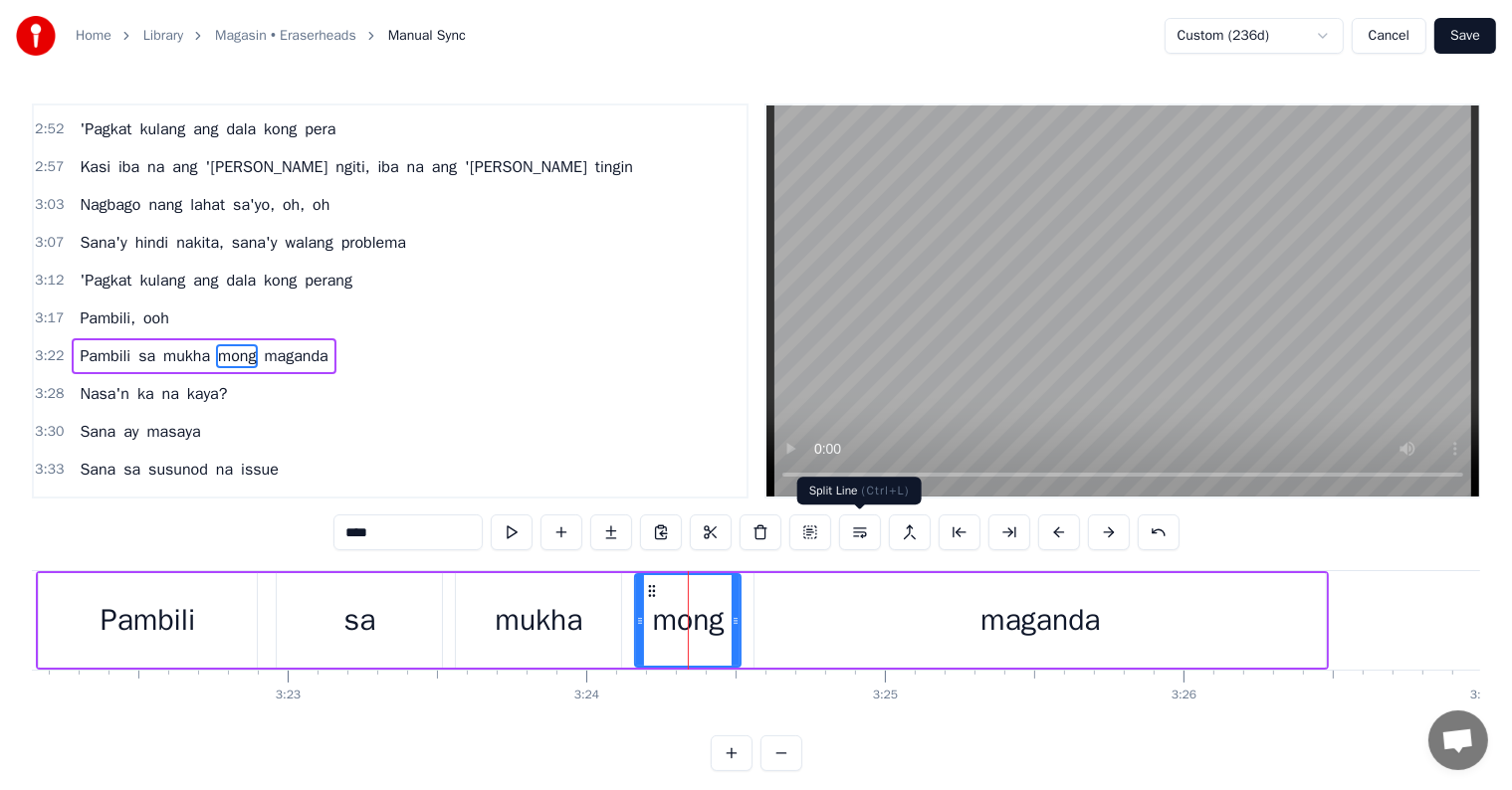 click at bounding box center (860, 532) 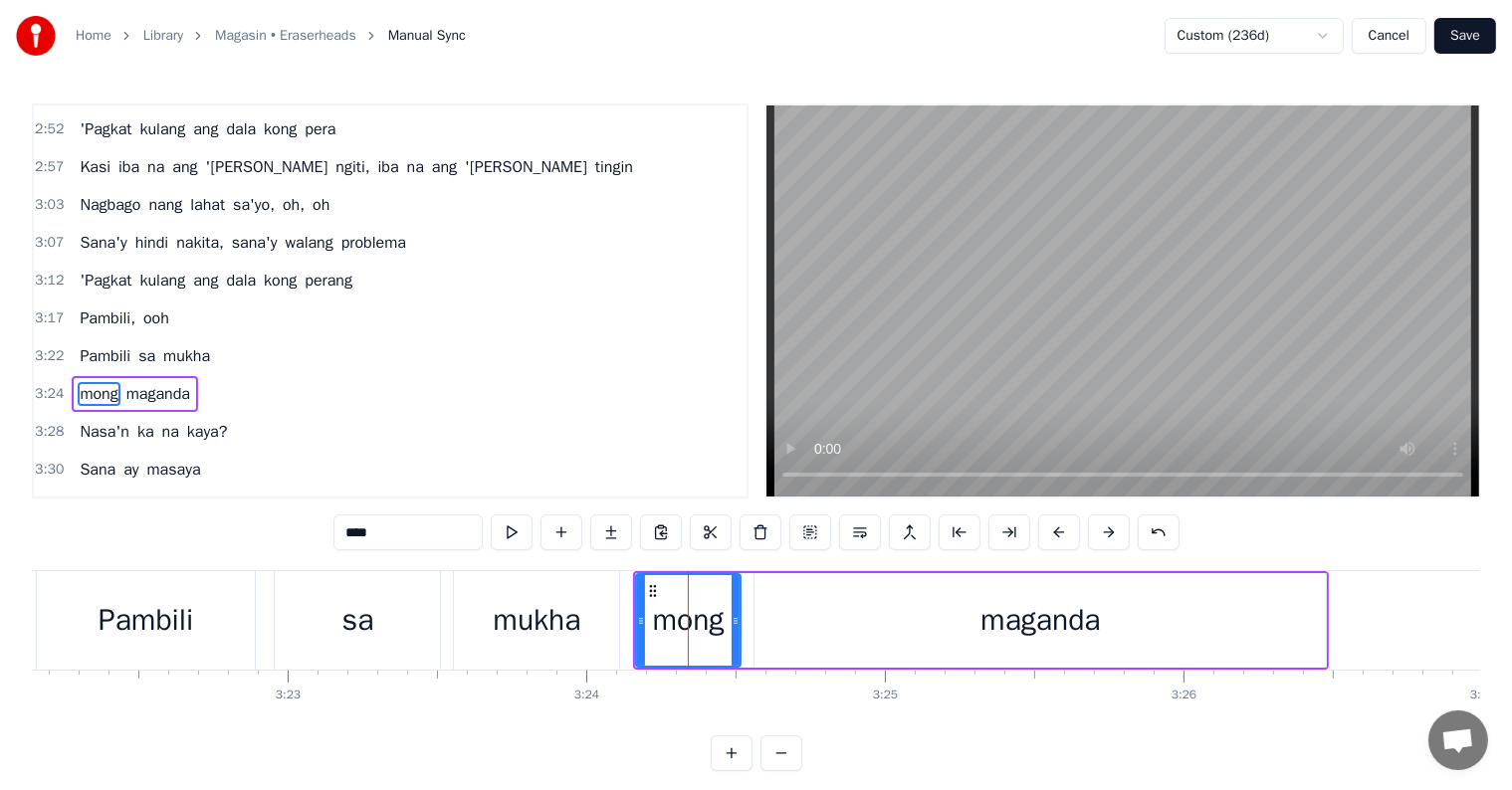 scroll, scrollTop: 1506, scrollLeft: 0, axis: vertical 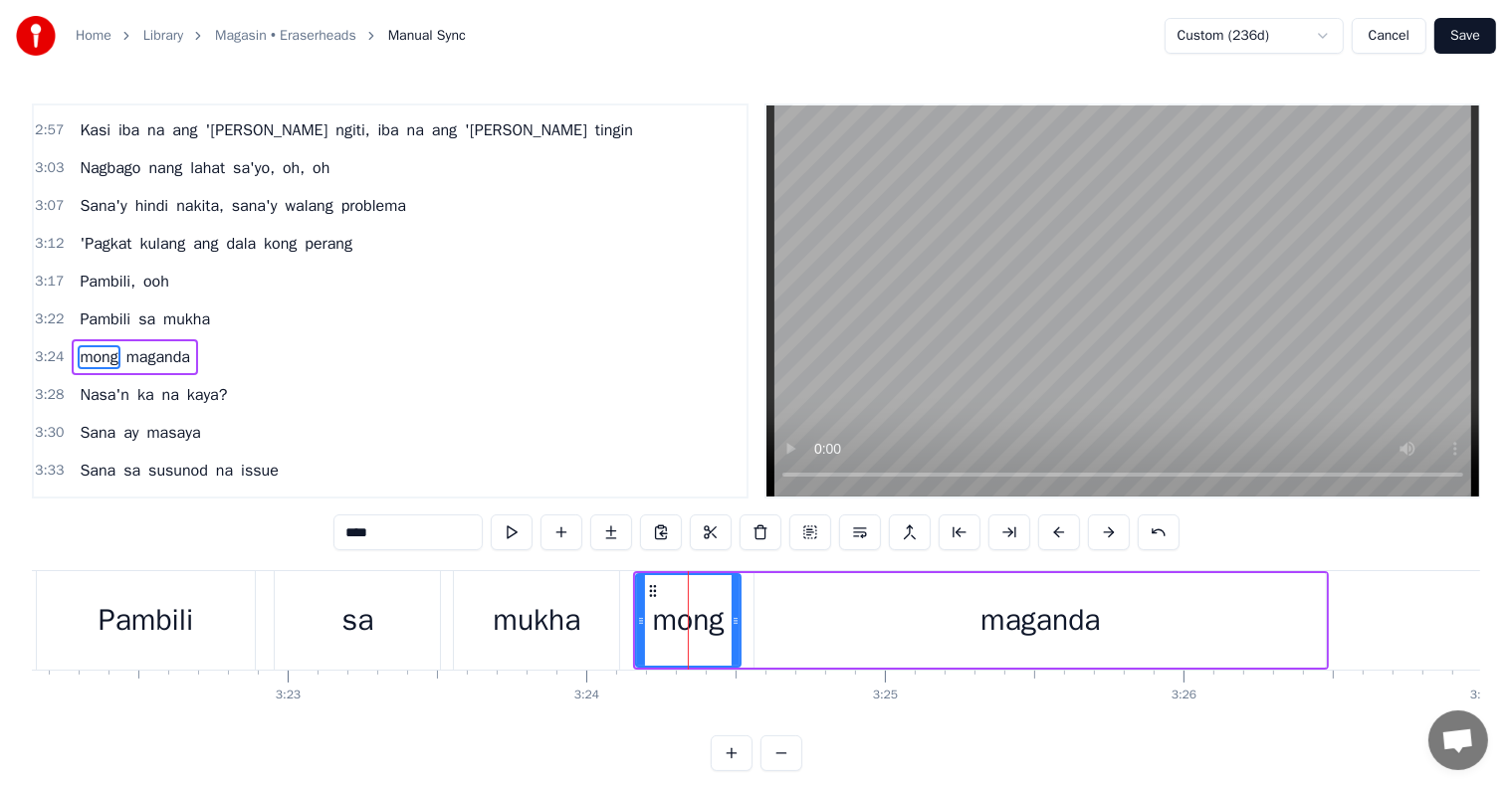 click on "Home Library Magasin • Eraserheads Manual Sync Custom (236d) Cancel Save 0:00 Oooh, oooh, oooh 0:03 Oooh, oooh, oooh, oooh 0:10 [PERSON_NAME] sa 0:12 isang magasin 0:15 Dilaw ang '[PERSON_NAME] suot 0:16 at buhok mo'y green 0:19 'Sang tindahan sa may Baclaran 0:24 Napatingin, natulala sa'[PERSON_NAME] kagandahan 0:30 Naaalala mo pa ba no'ng [PERSON_NAME] dal'wa? 0:34 'Di ko inakalang sisikat ka 0:39 [PERSON_NAME] pa kita, tinawag mo 'kong walang hiya 0:43 Medyo pangit ka pa 0:44 no'n, ngunit ngayon 0:49 Hey!, iba na ang '[PERSON_NAME] ngiti, 0:52 iba na ang '[PERSON_NAME] 0:54 Nagbago na'ng lahat sa'yo, oh, oh 0:59 Sana'y hindi nakita, sana'y walang problema 1:03 'Pagkat kulang ang dala kong perang 1:09 Pambili, ooh 1:13 Pambili sa mukha 1:15 mong maganda 1:20 Siguro ay may kotse ka na ngayon 1:24 Rumarampa sa entablado, damit mo'y gawa ni Sotto 1:29 Siguro ay malapit ka na ring sumali 1:33 Sa Supermodel of the Whole Wide Universe 1:39 Kasi iba na ang '[PERSON_NAME] ngiti, iba na ang '[PERSON_NAME] 1:44 Nagbago na'ng lahat sa'yo, oh, oh 1:48 Sana'y hindi 0" at bounding box center [756, 385] 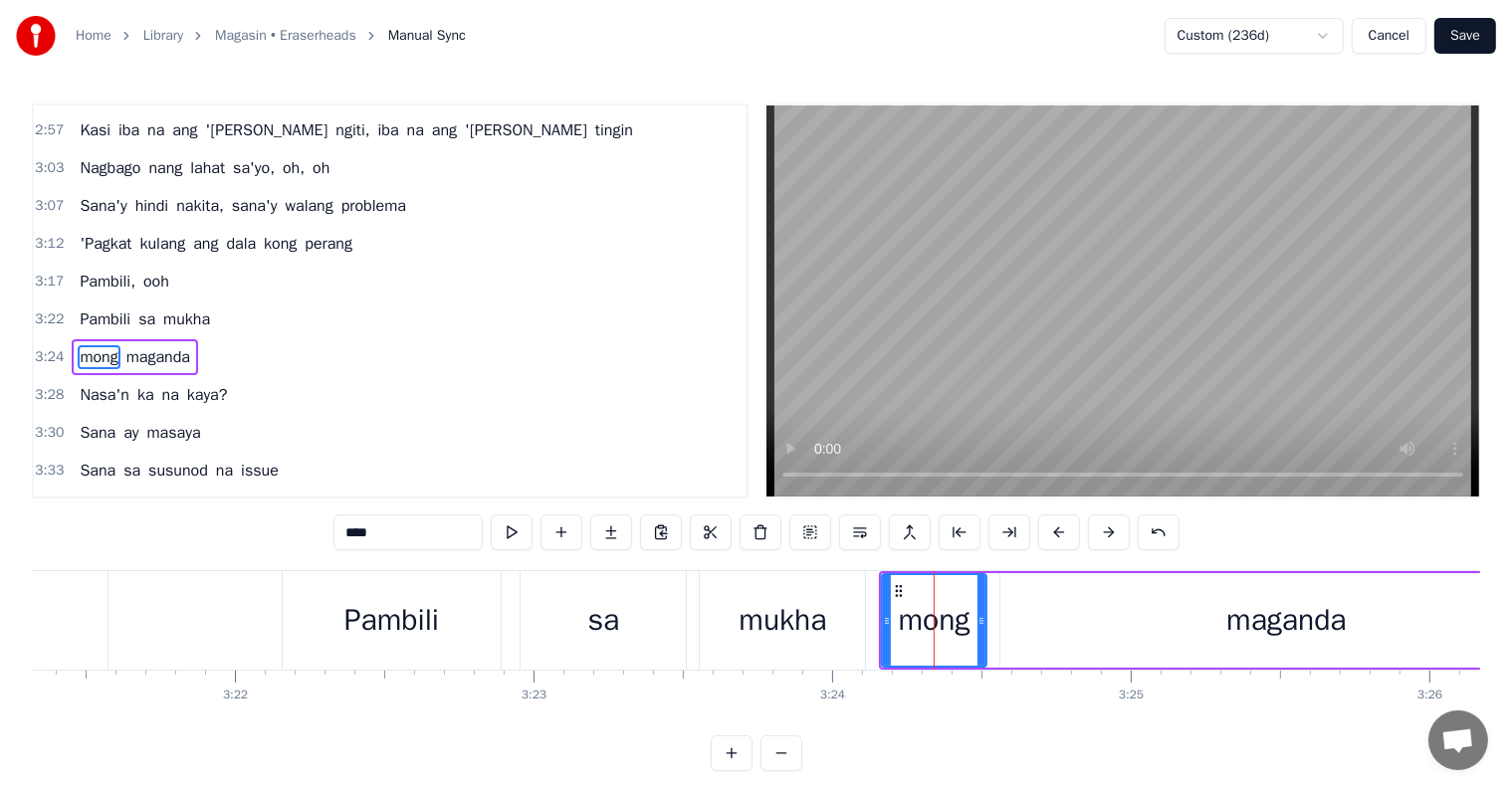 scroll, scrollTop: 0, scrollLeft: 59992, axis: horizontal 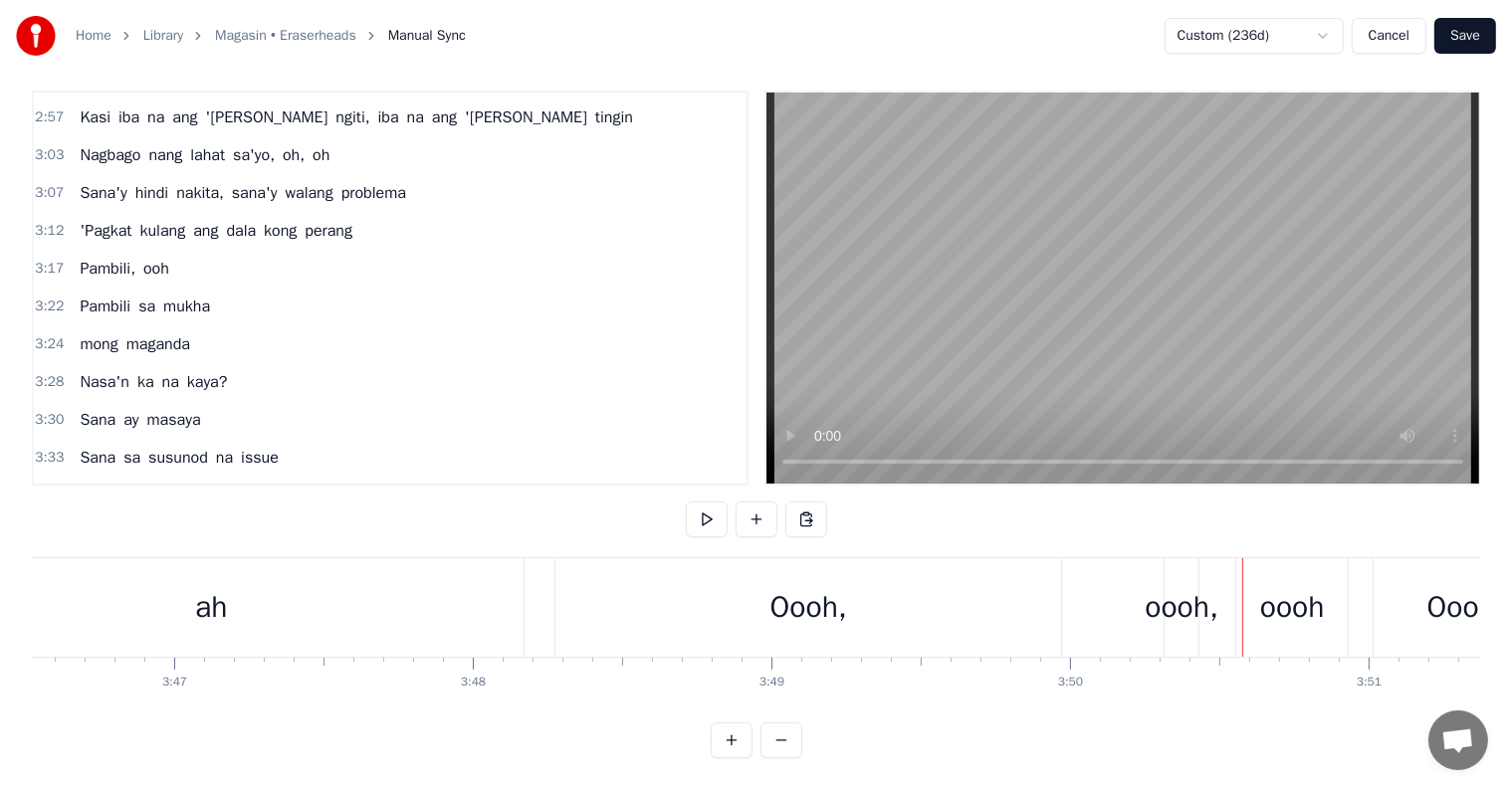 click on "Oooh," at bounding box center (808, 607) 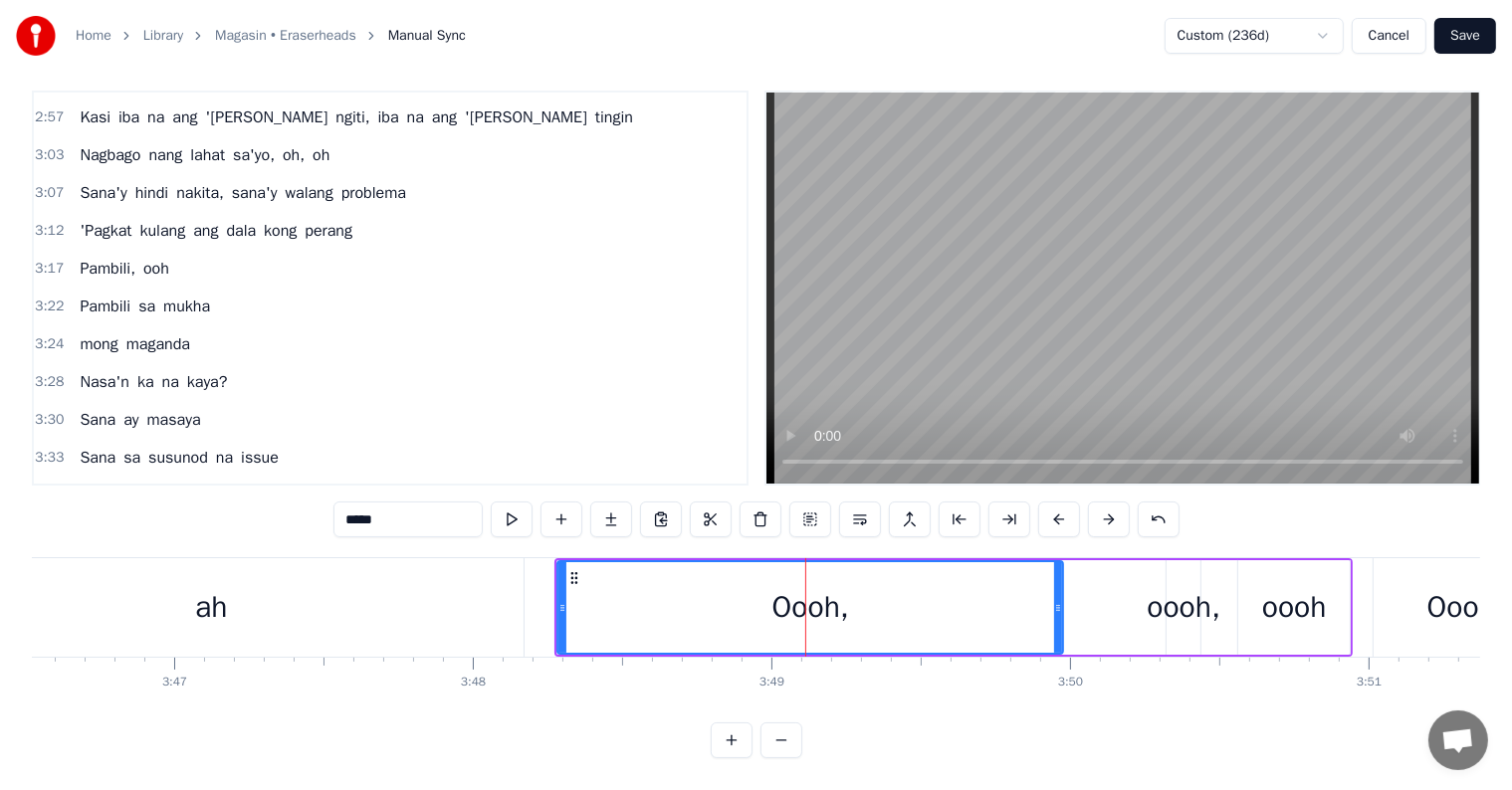 scroll, scrollTop: 9, scrollLeft: 0, axis: vertical 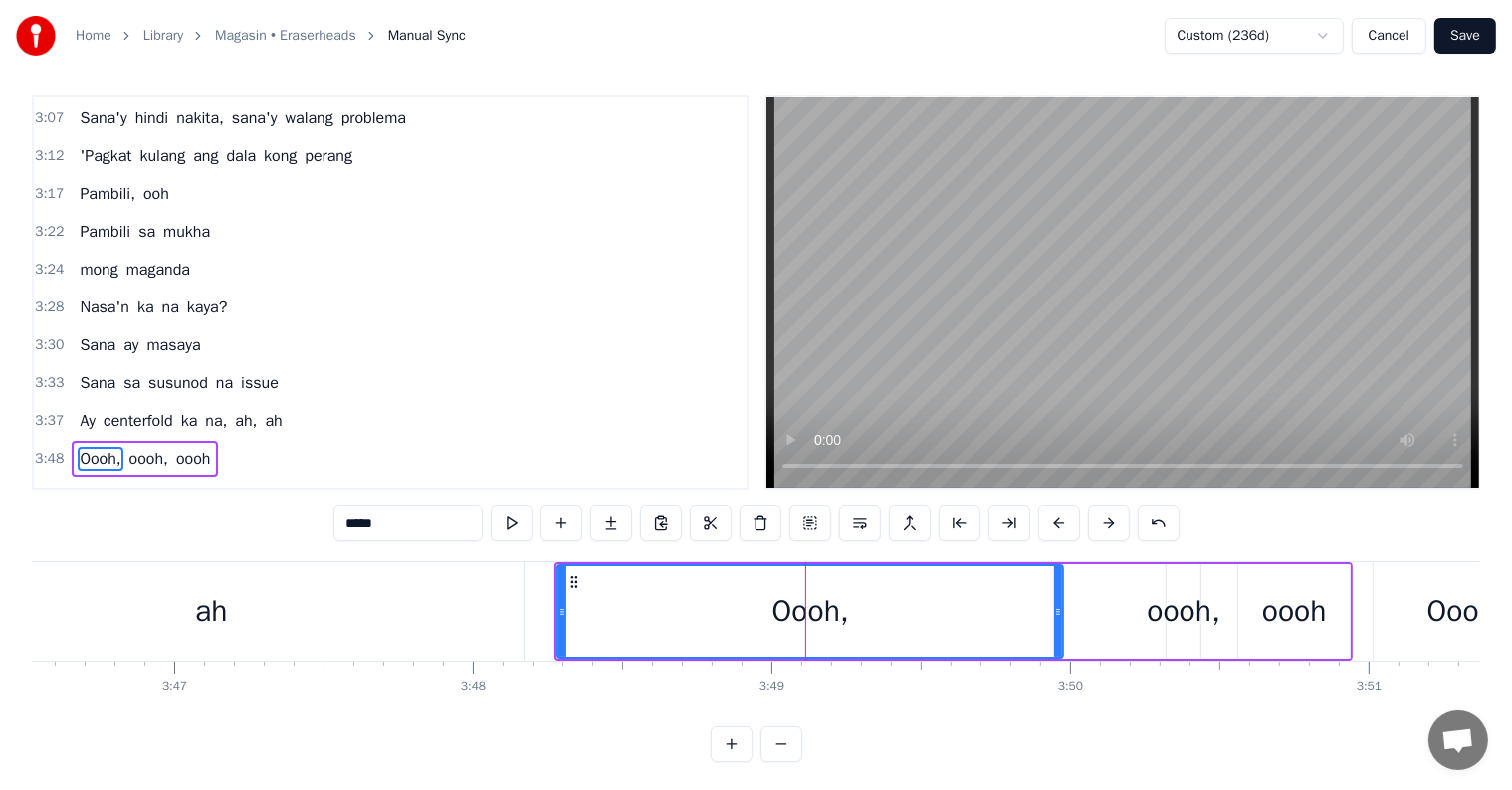 click on "oooh," at bounding box center (1184, 611) 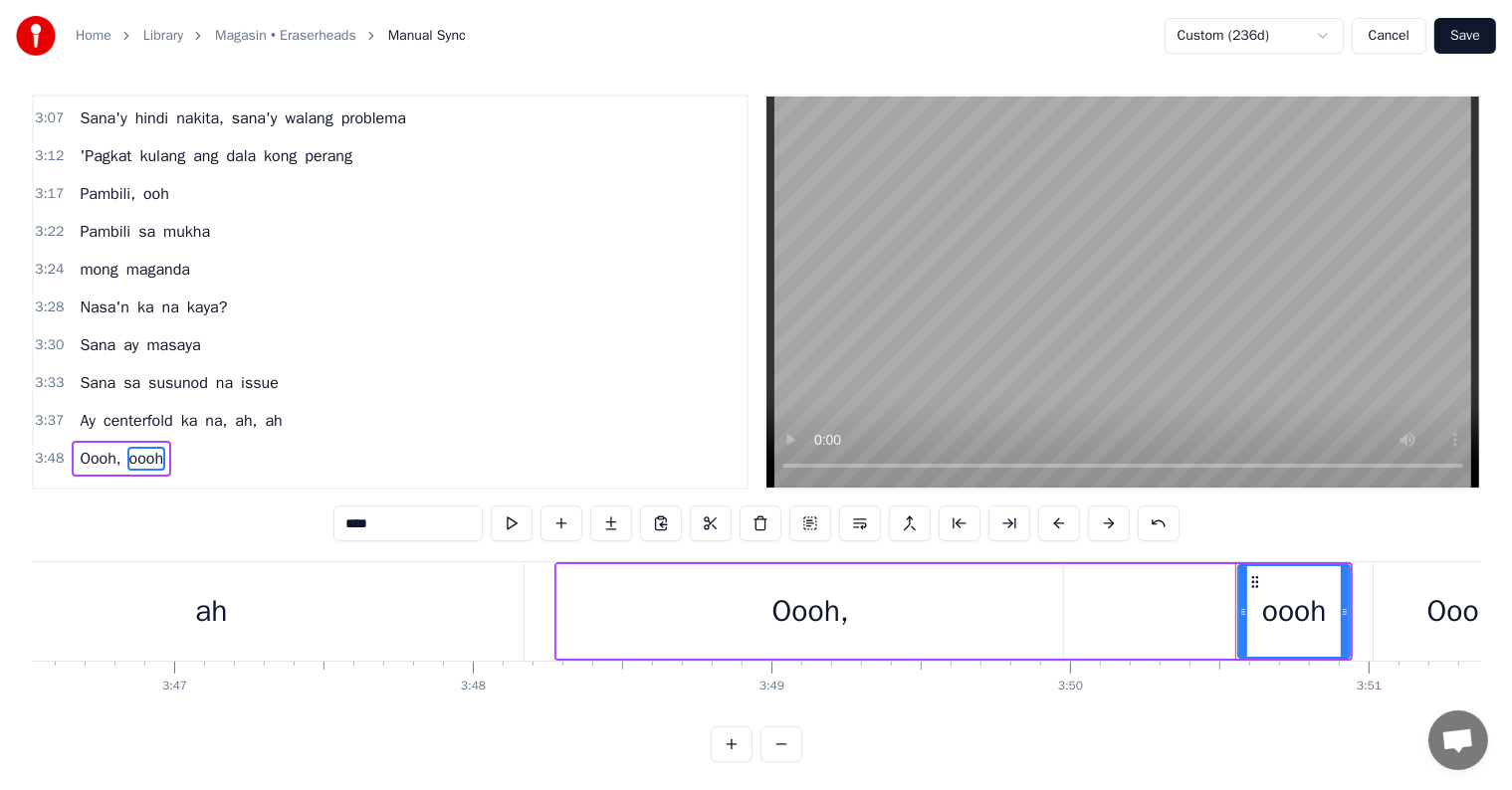 click on "Oooh," at bounding box center (810, 611) 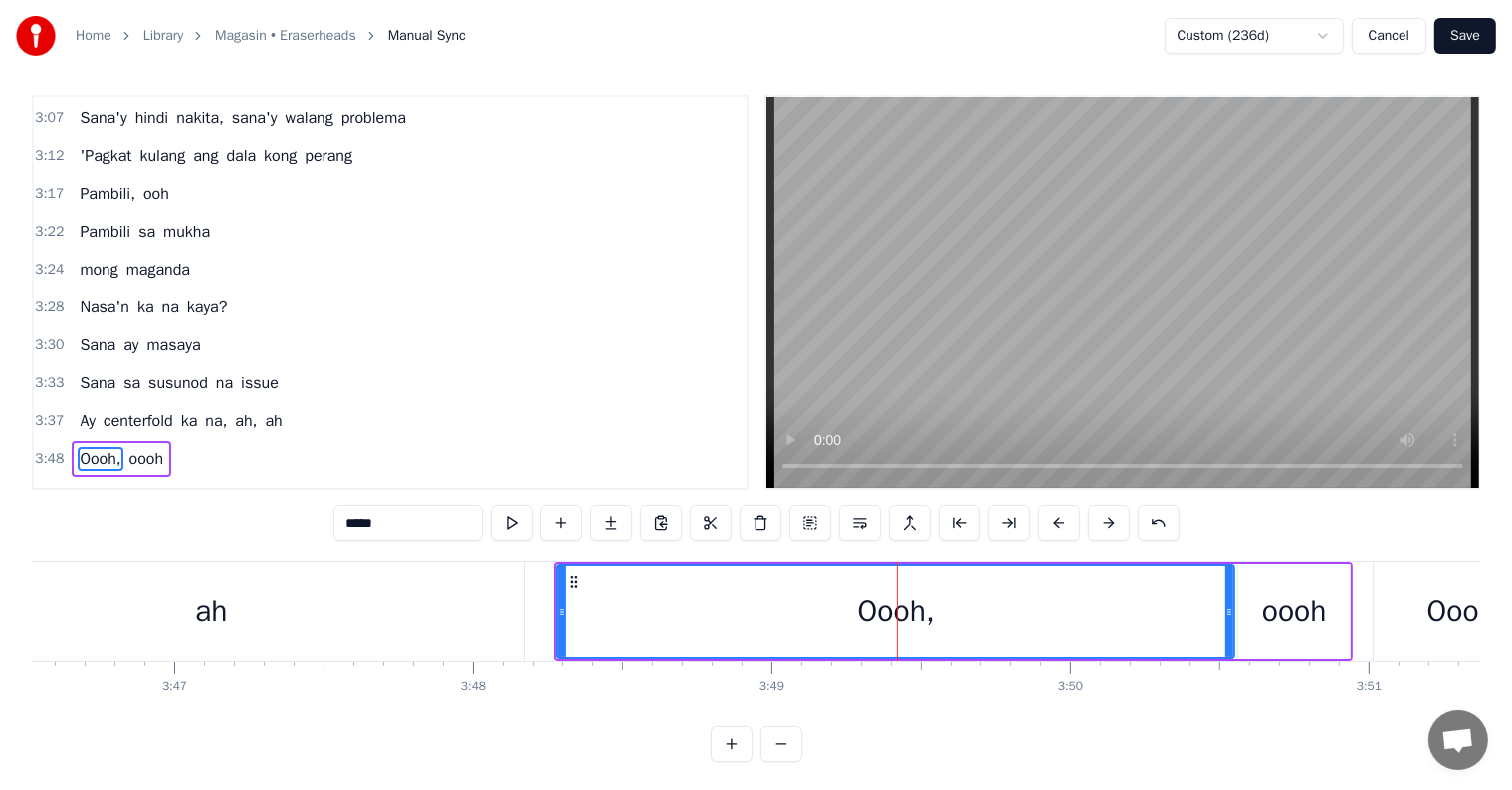 drag, startPoint x: 1075, startPoint y: 609, endPoint x: 1100, endPoint y: 621, distance: 27.730849 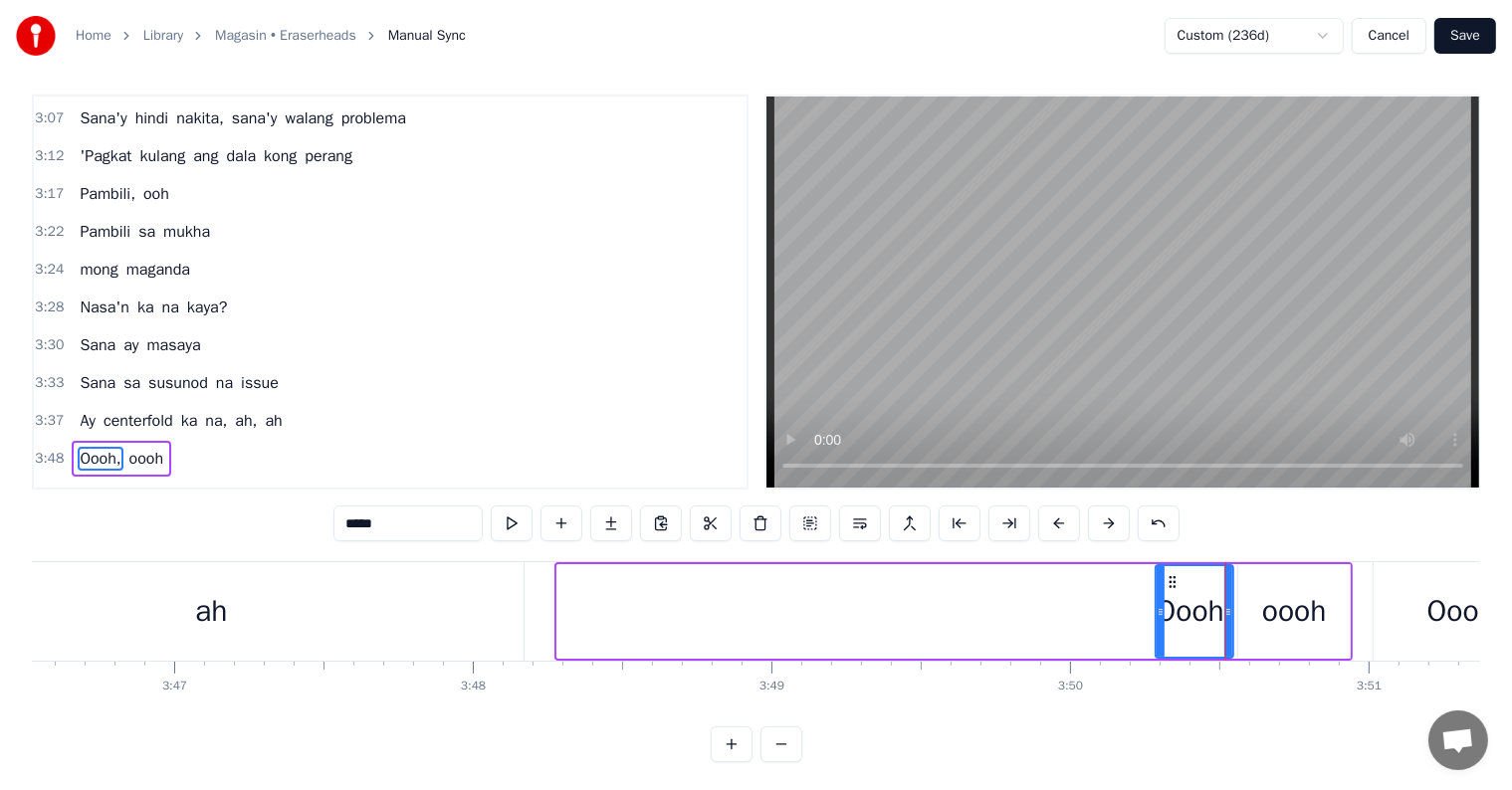 drag, startPoint x: 558, startPoint y: 609, endPoint x: 1157, endPoint y: 613, distance: 599.0134 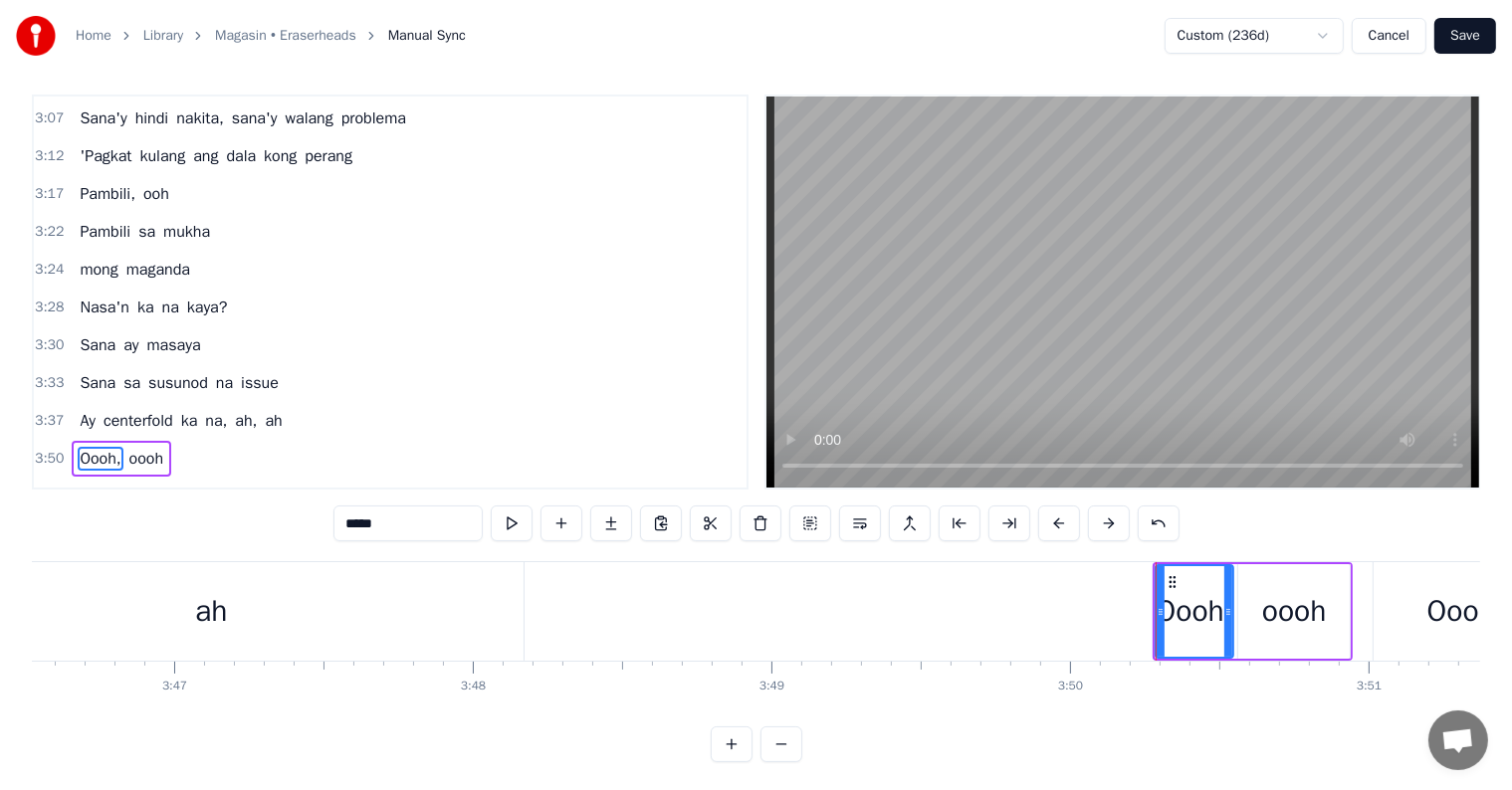 click on "ah" at bounding box center [211, 611] 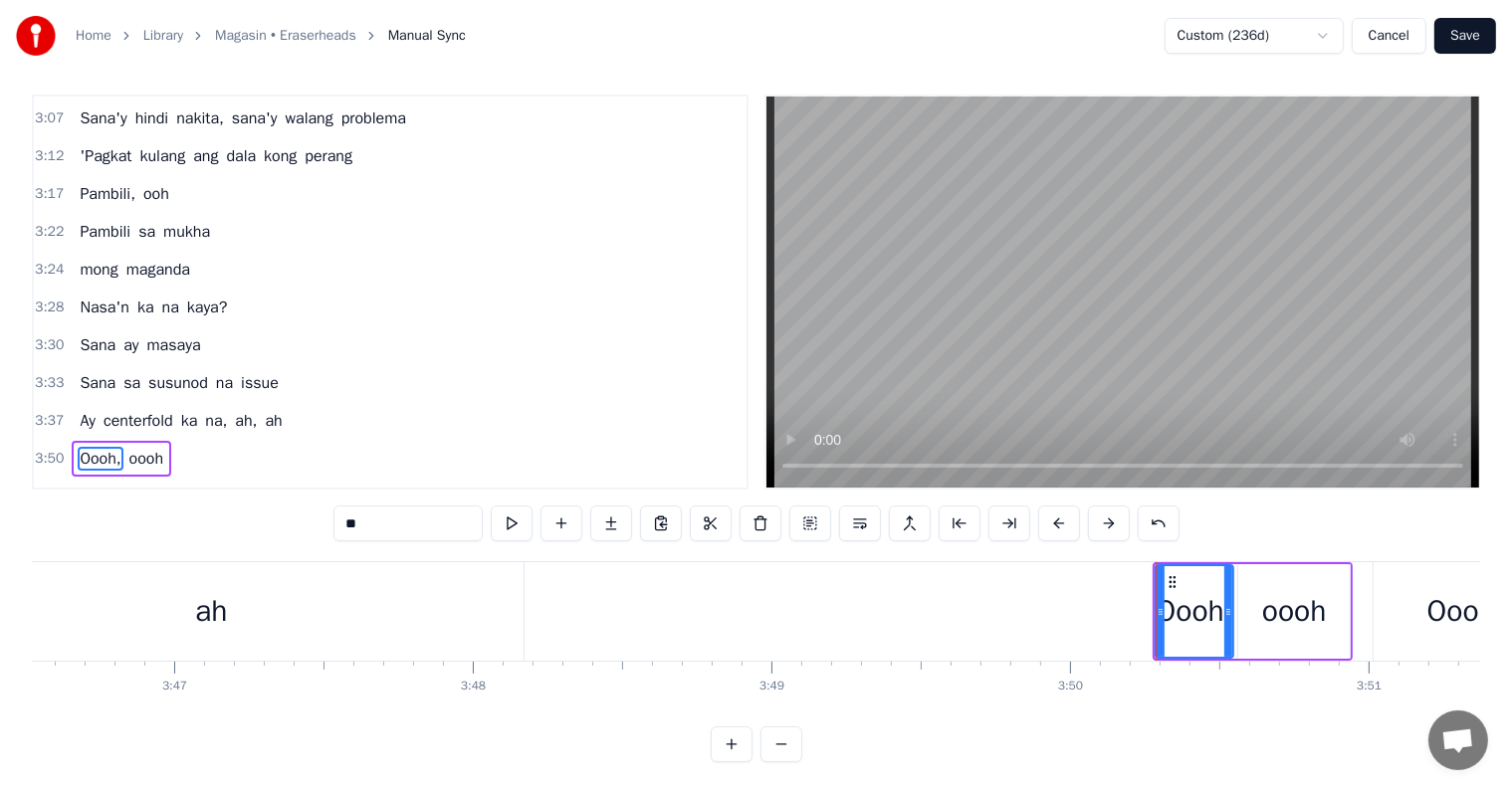 scroll, scrollTop: 0, scrollLeft: 0, axis: both 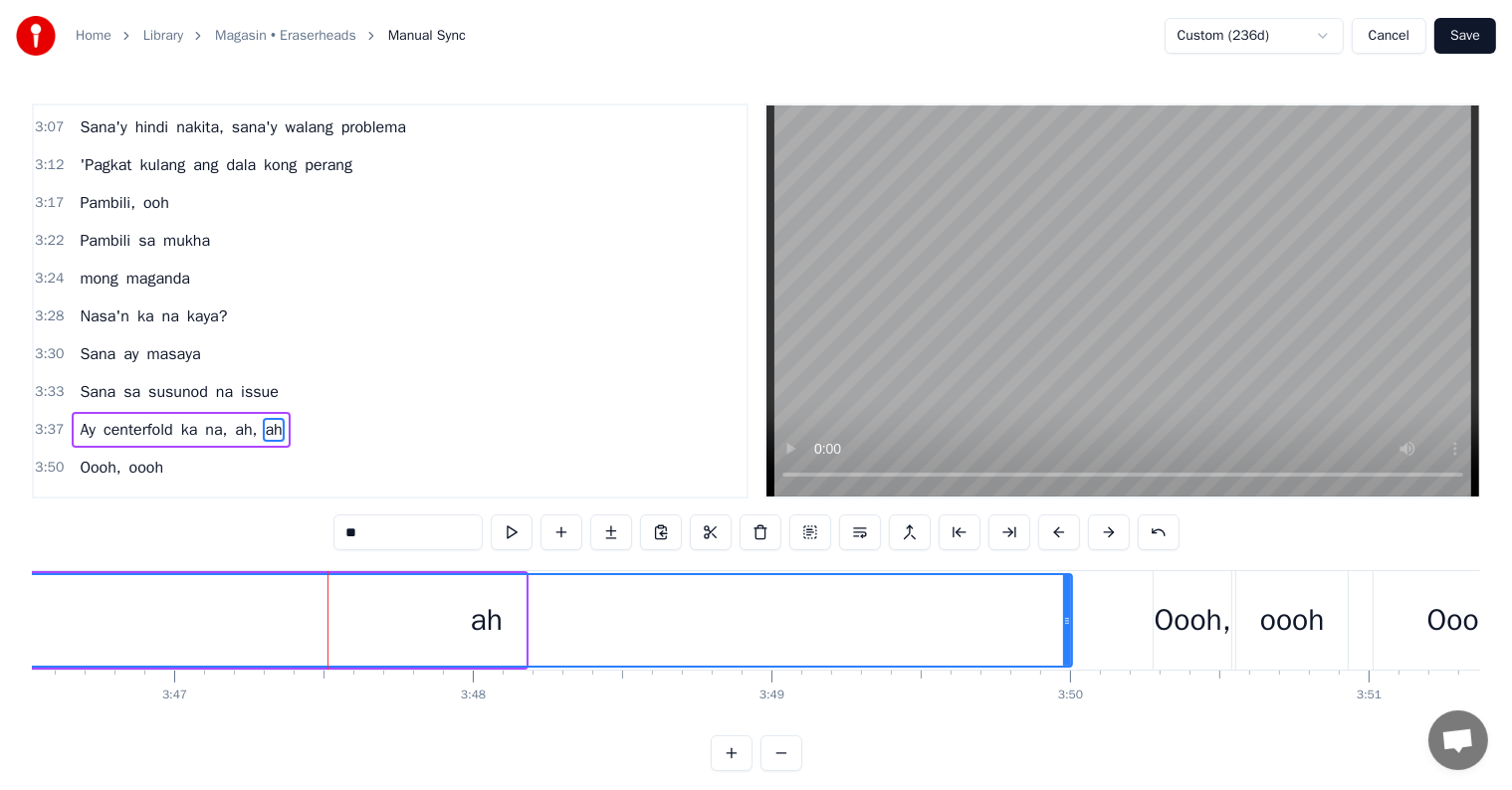 drag, startPoint x: 521, startPoint y: 623, endPoint x: 1055, endPoint y: 625, distance: 534.0037 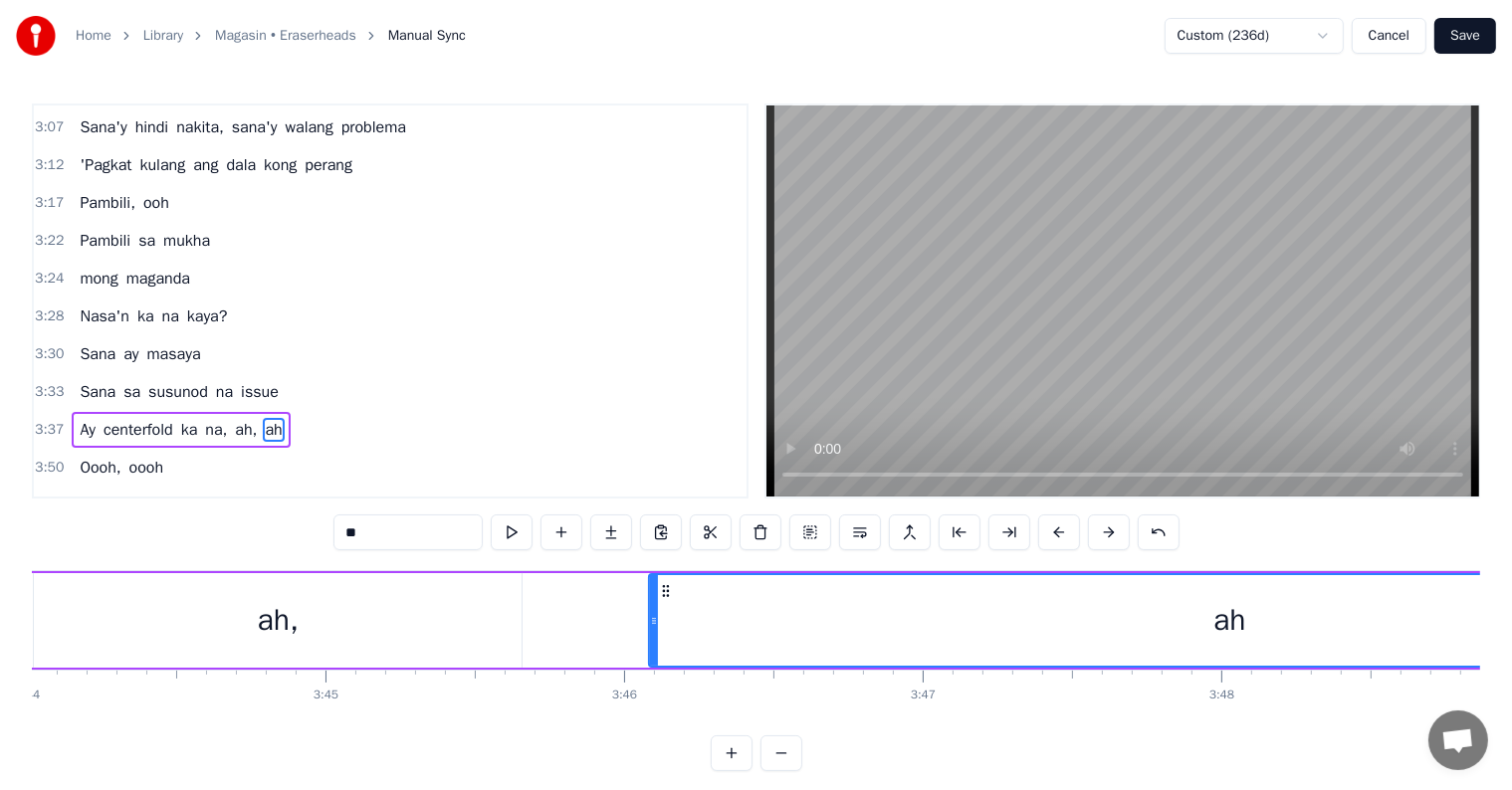 scroll, scrollTop: 0, scrollLeft: 66686, axis: horizontal 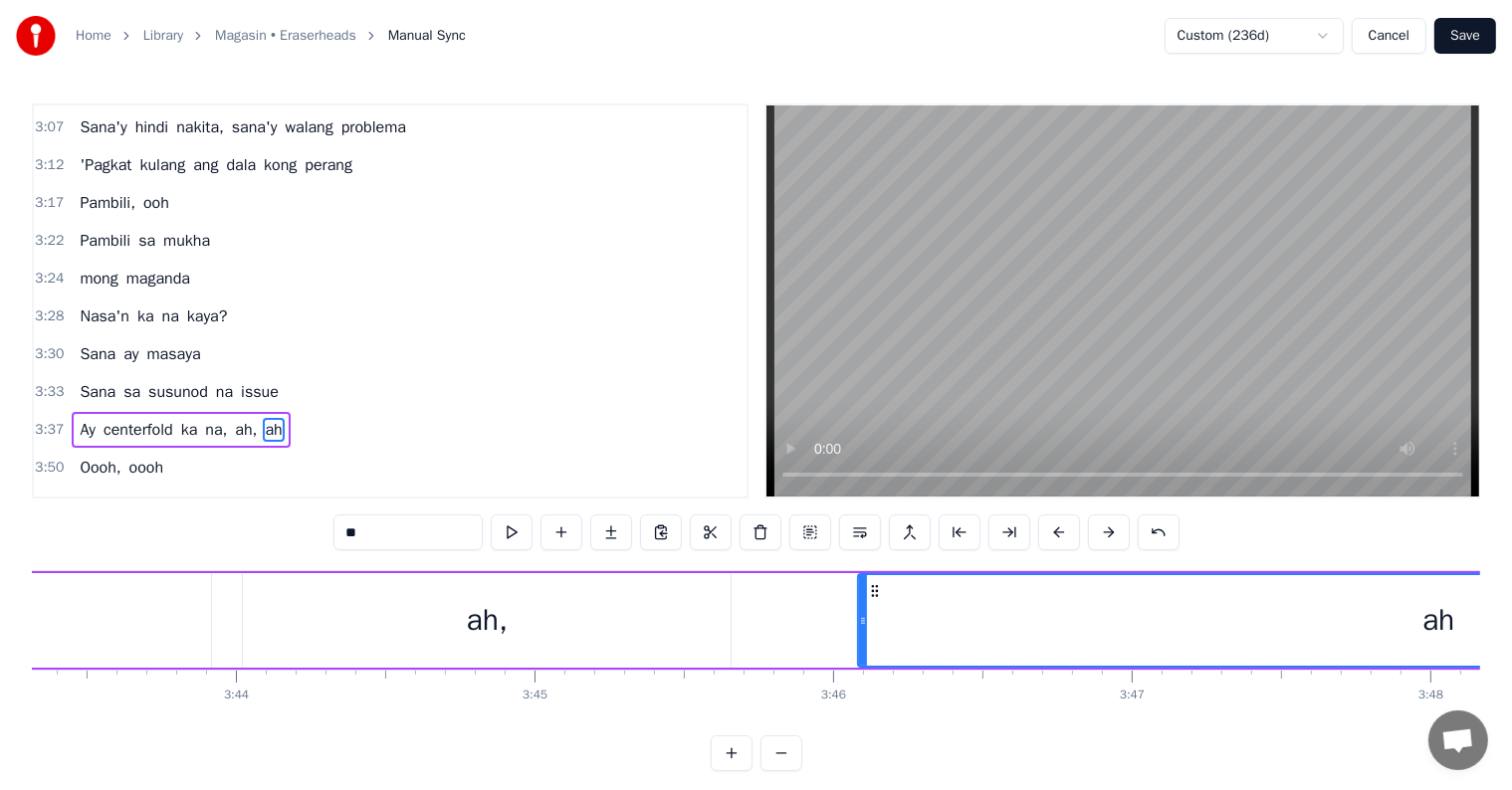 click on "Ay centerfold ka na, ah, ah" at bounding box center (121, 620) 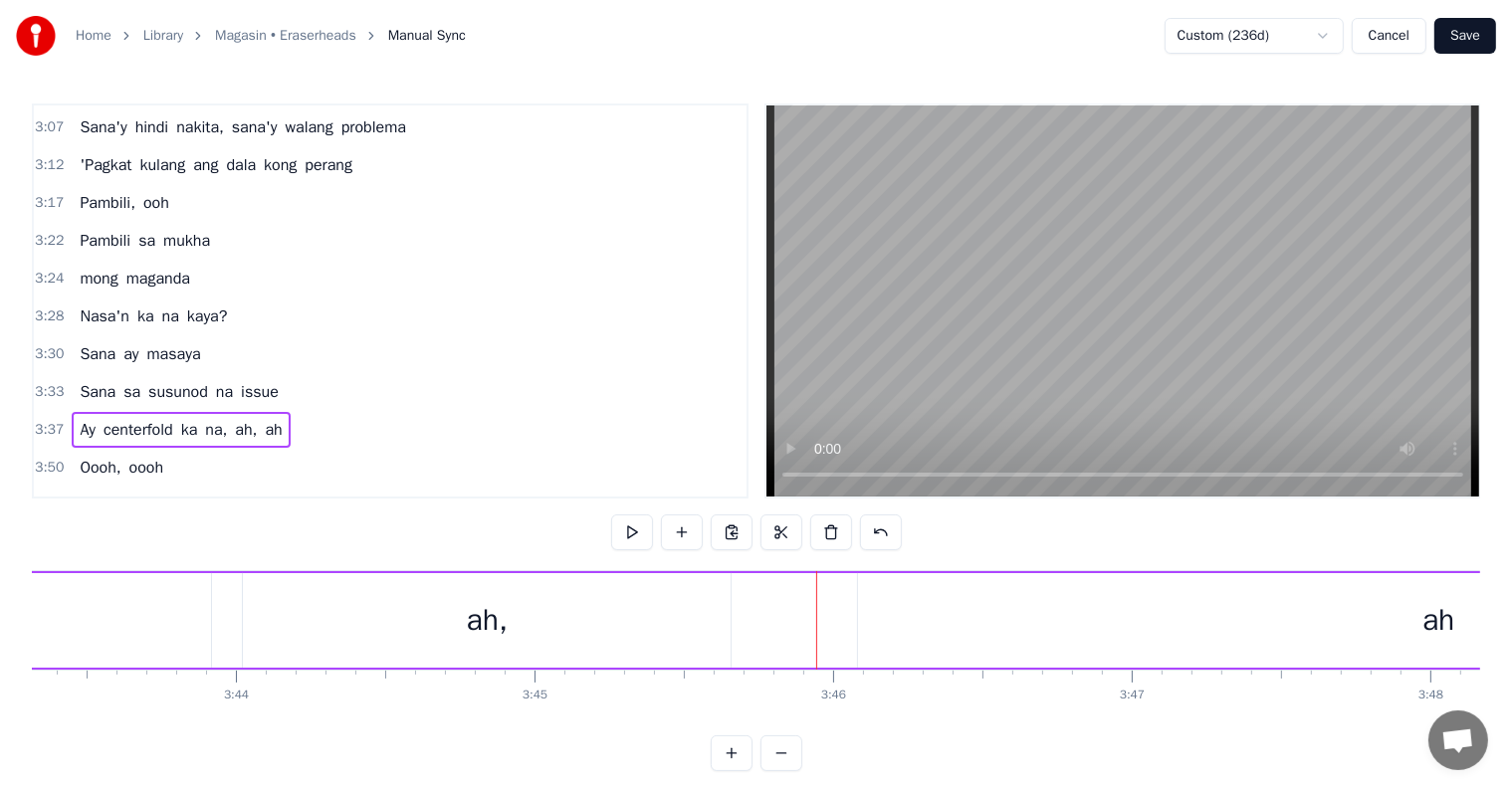 scroll, scrollTop: 28, scrollLeft: 0, axis: vertical 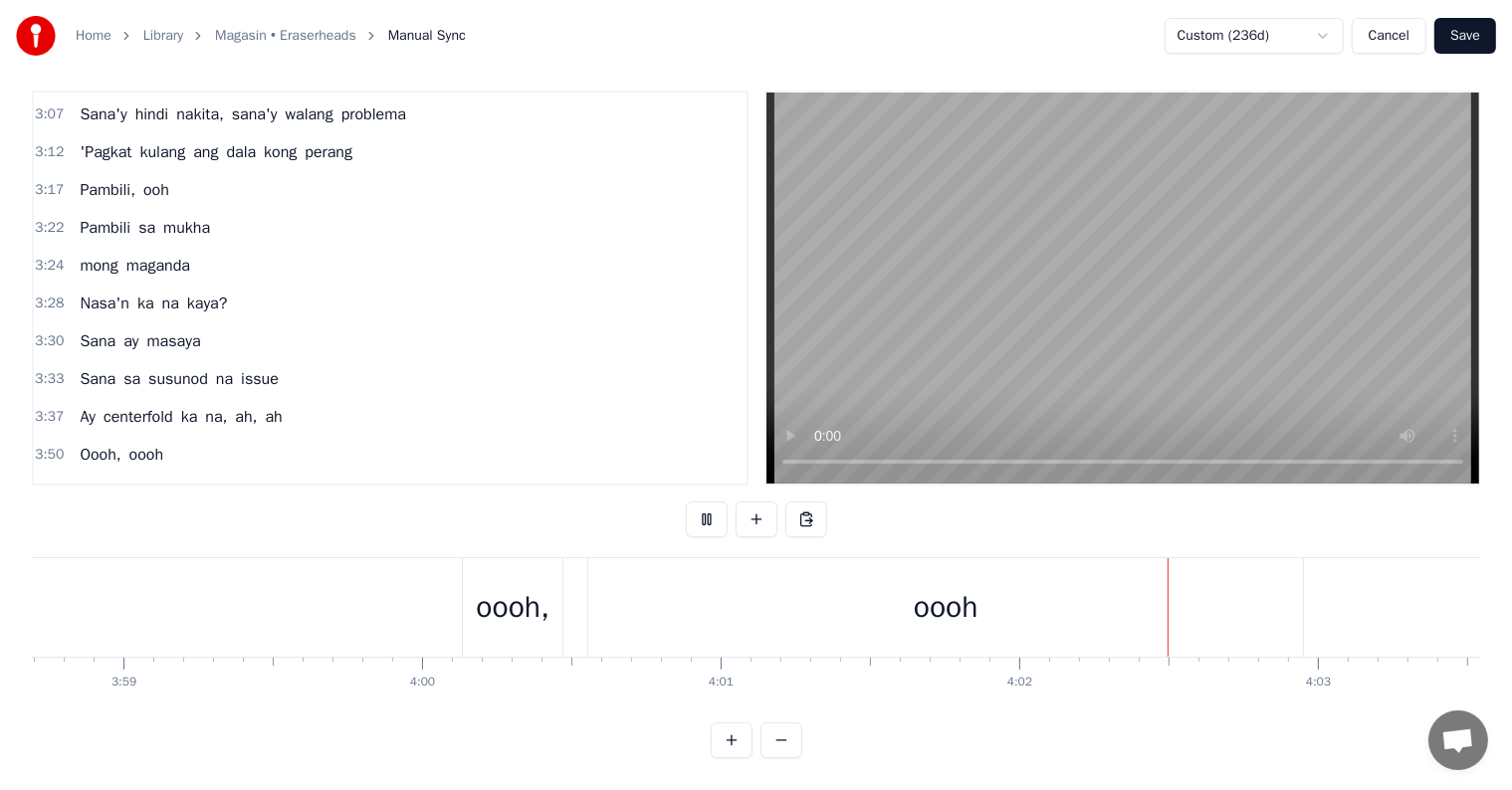 click on "Save" at bounding box center (1465, 36) 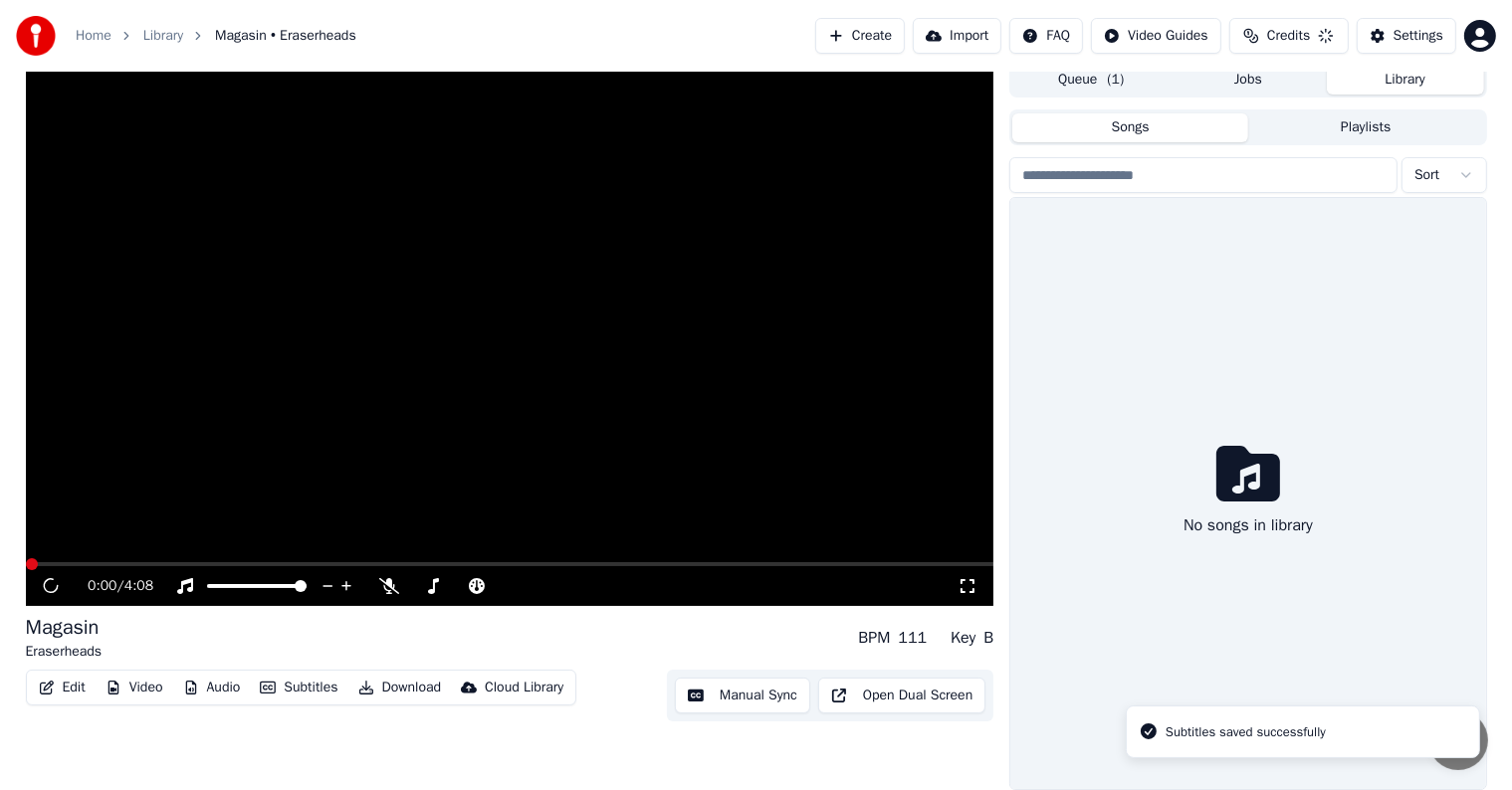scroll, scrollTop: 9, scrollLeft: 0, axis: vertical 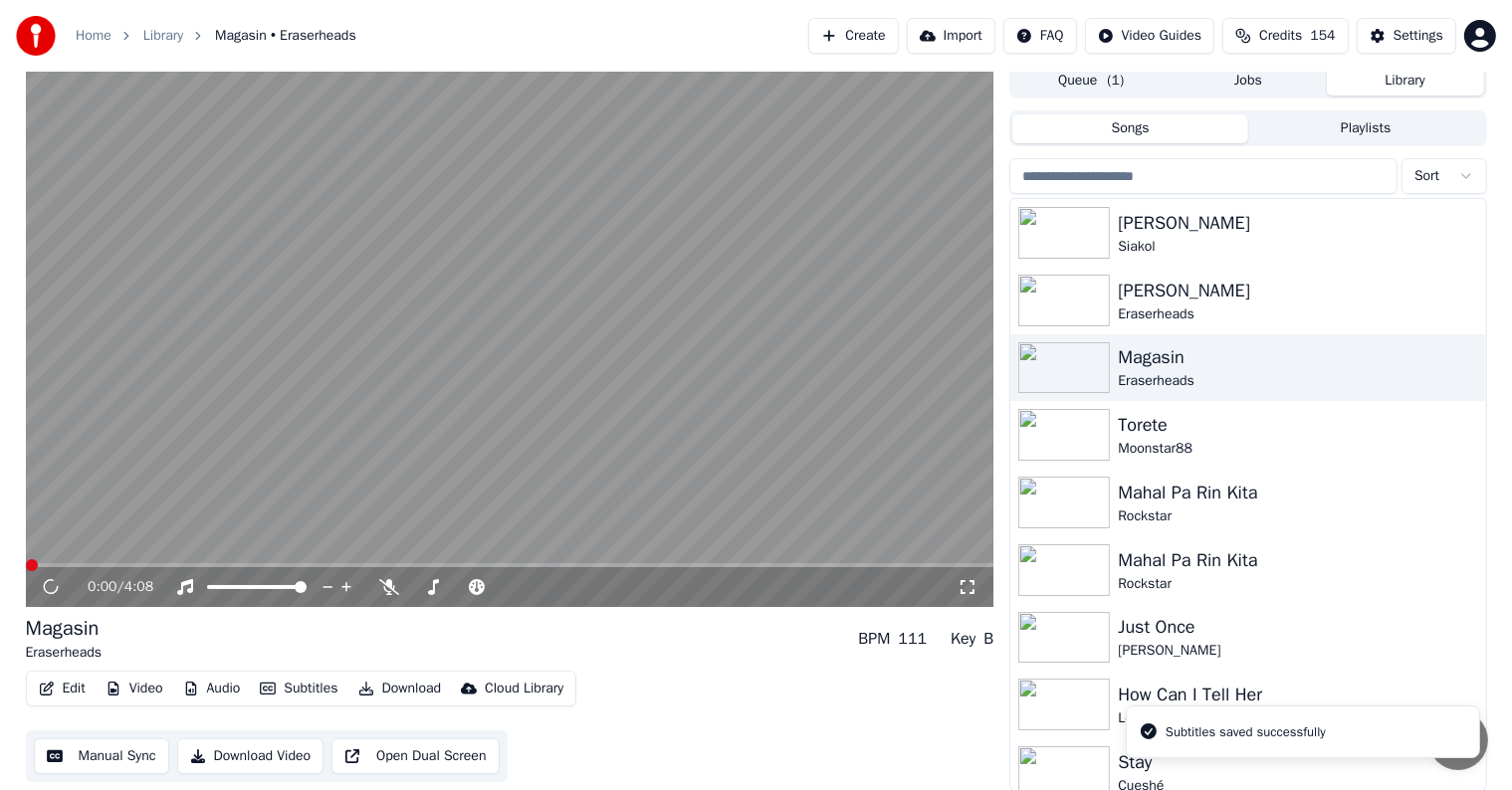 click on "Download" at bounding box center (400, 689) 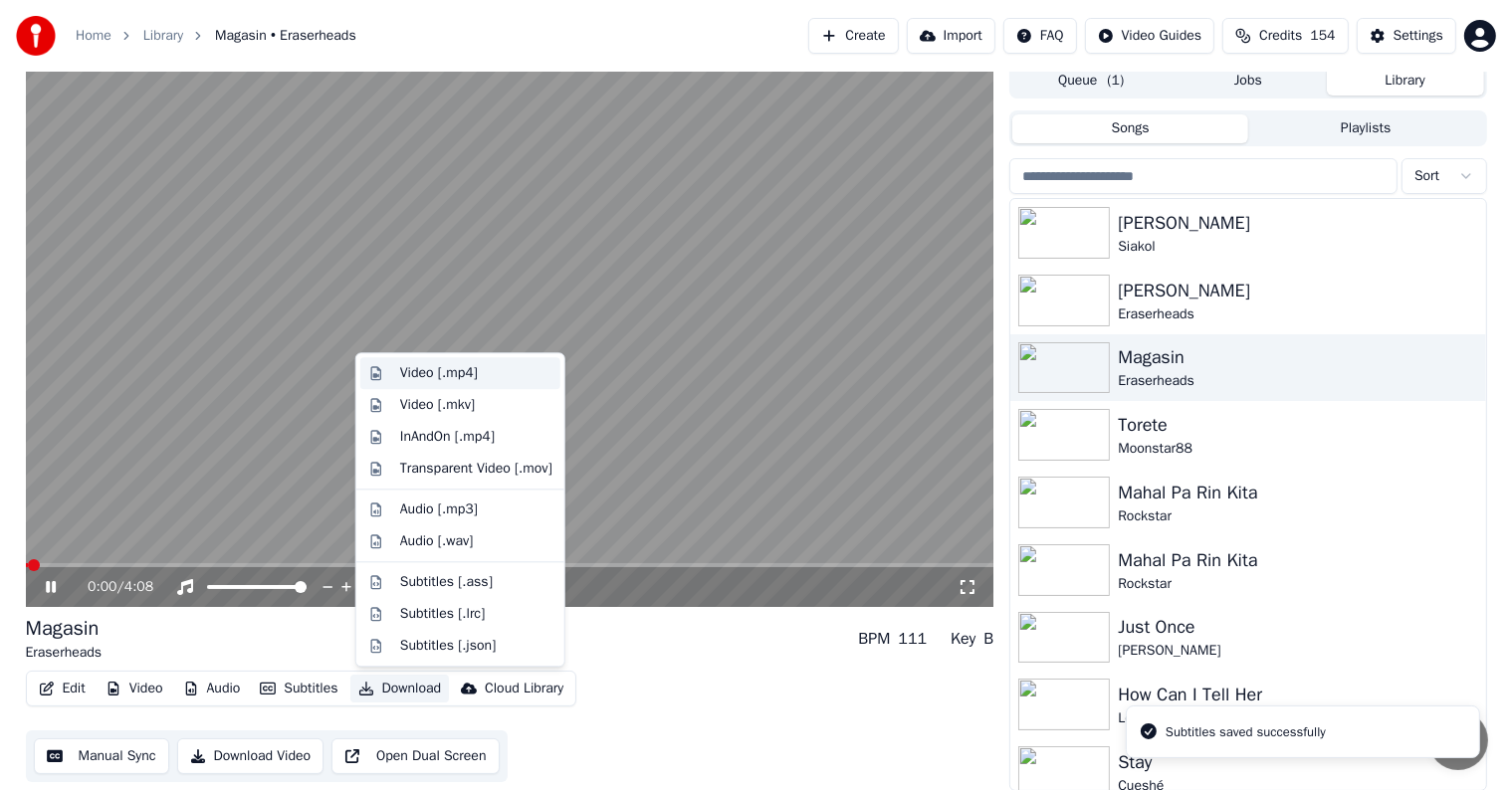 click on "Video [.mp4]" at bounding box center (439, 373) 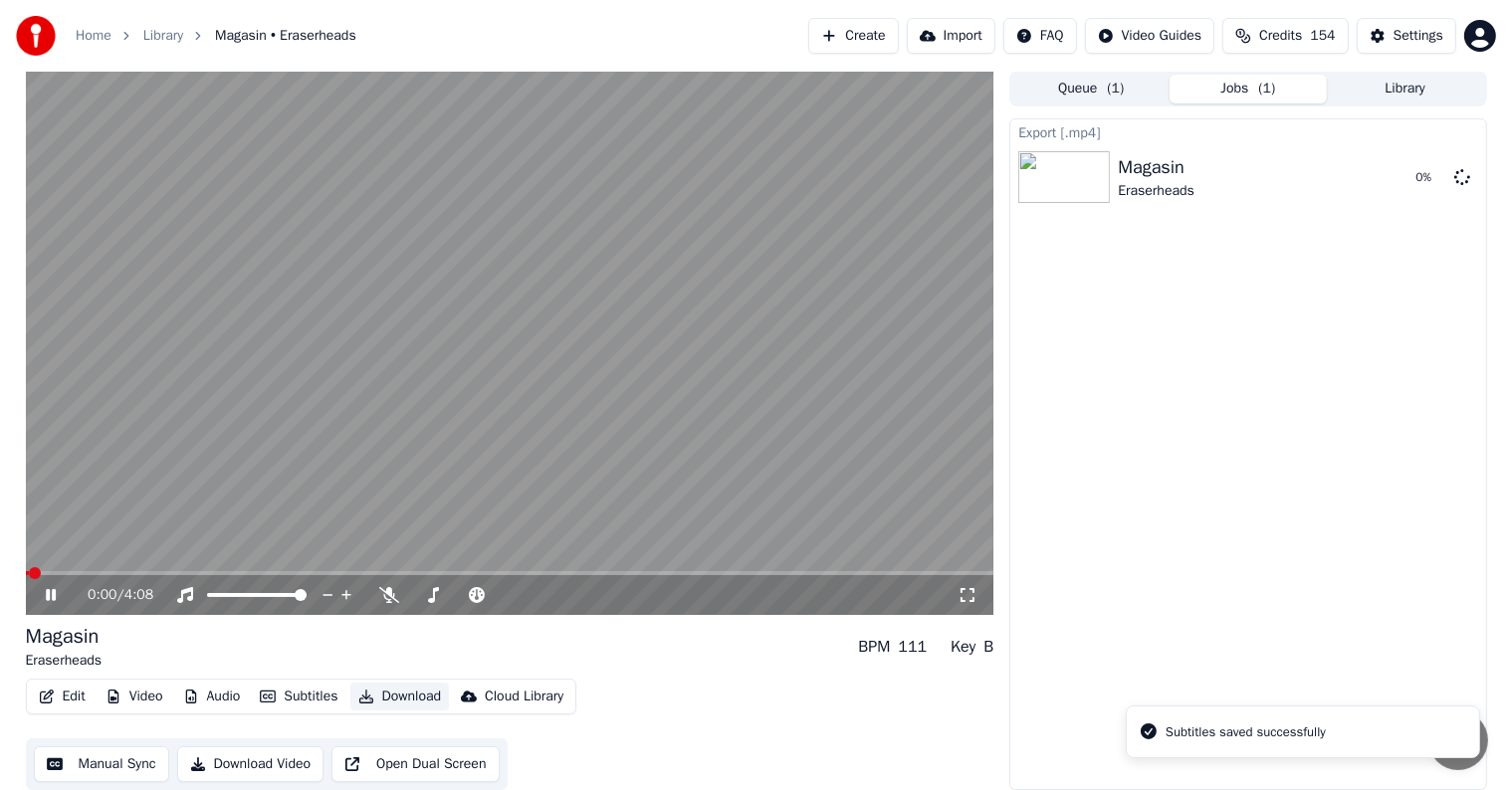 scroll, scrollTop: 1, scrollLeft: 0, axis: vertical 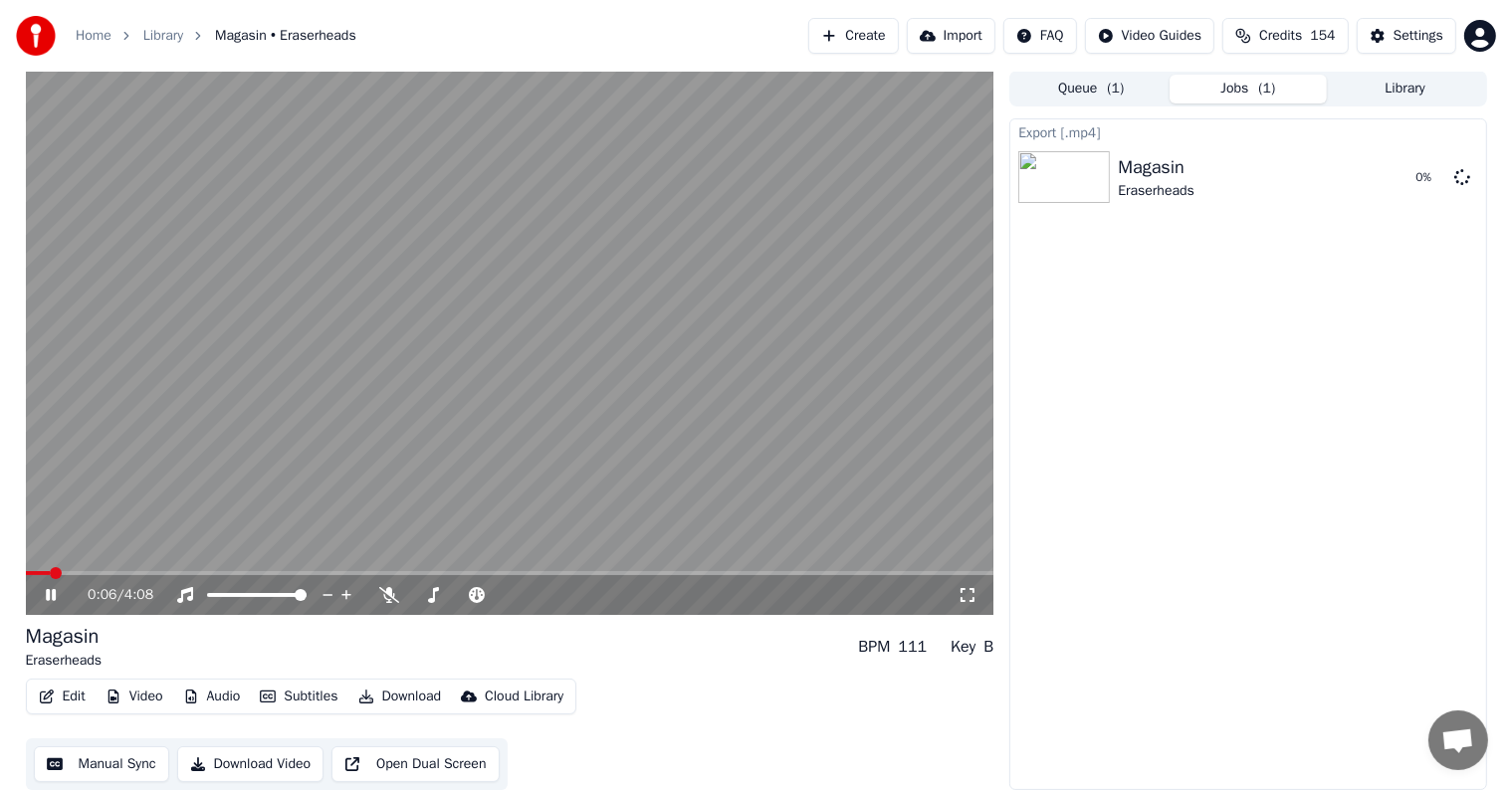 click 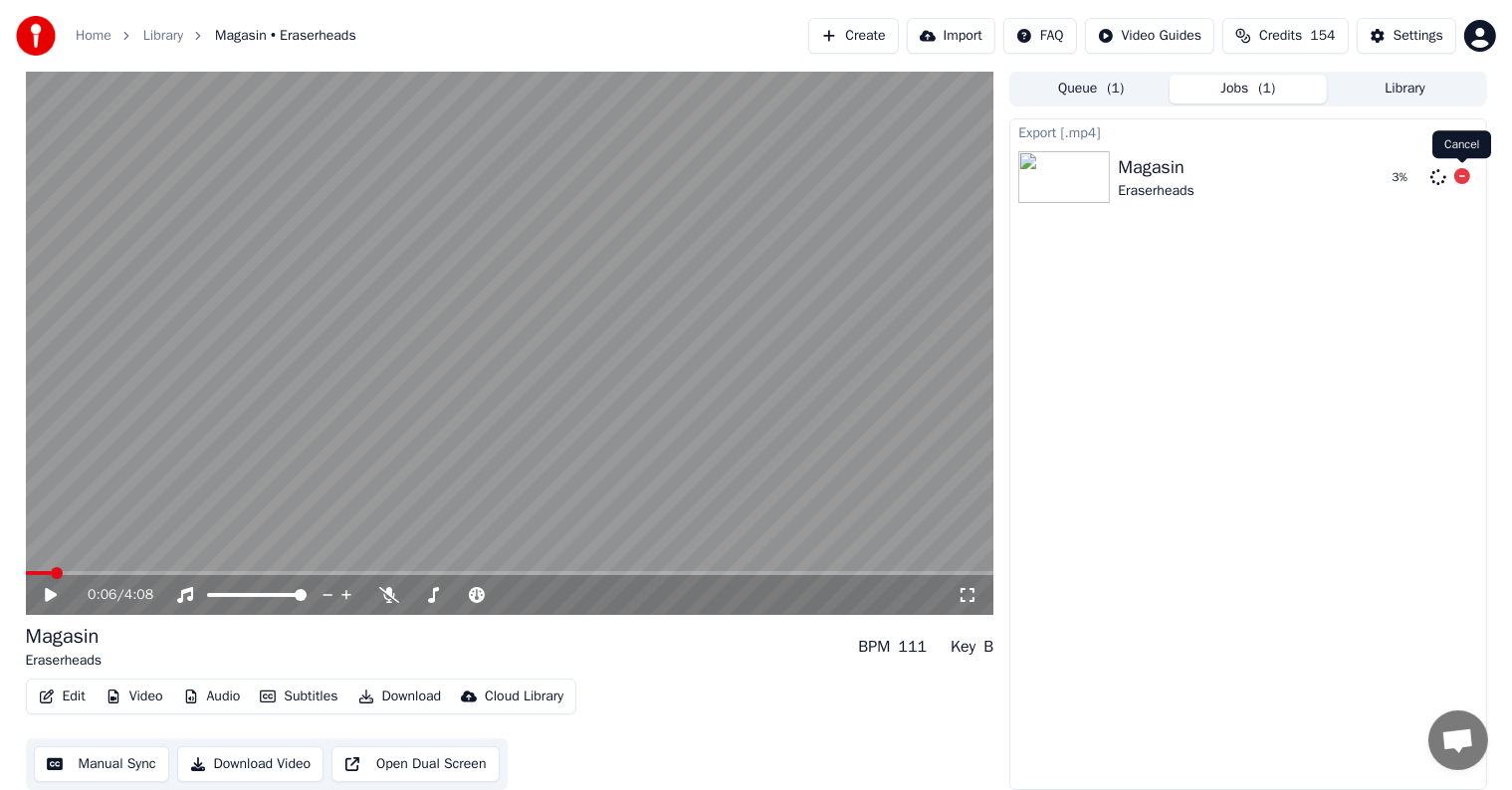 click 